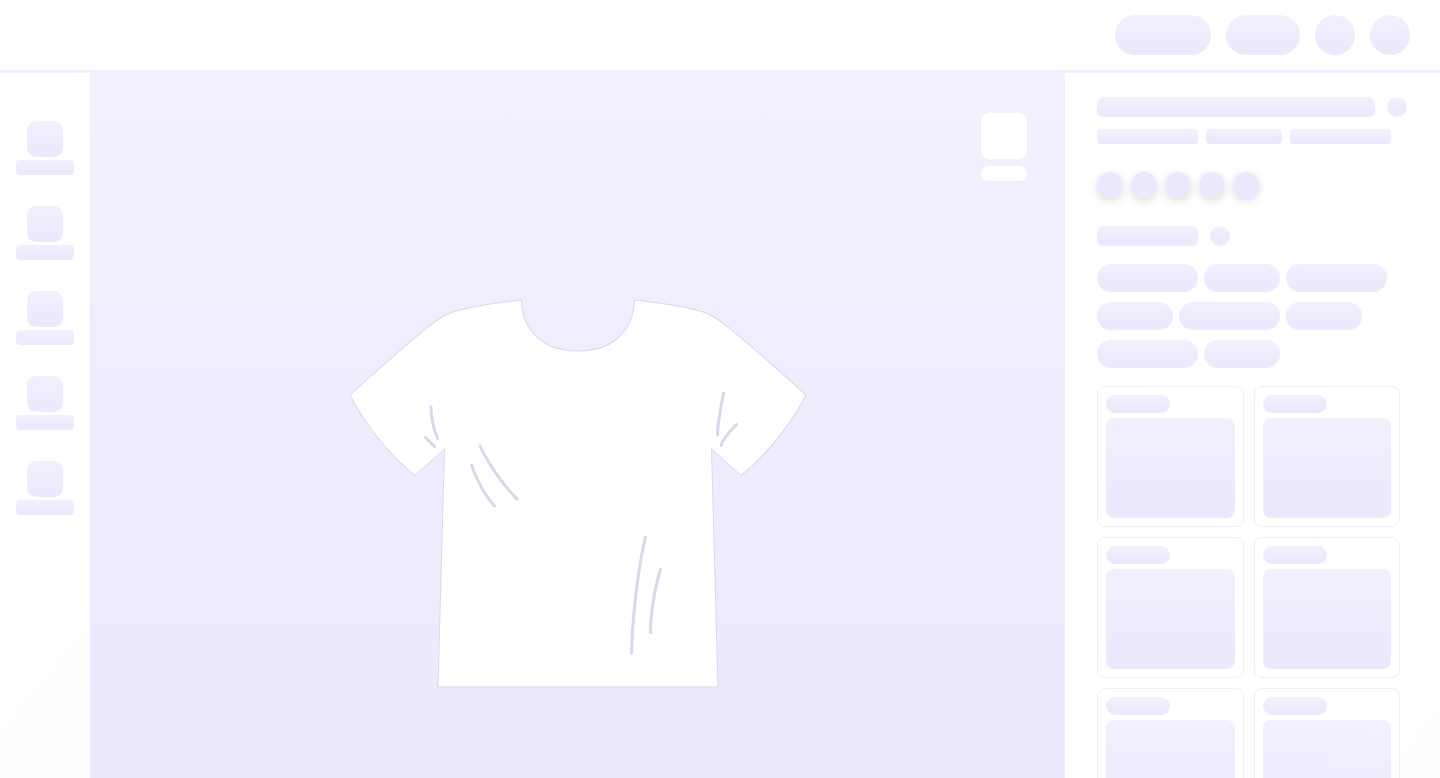 scroll, scrollTop: 0, scrollLeft: 0, axis: both 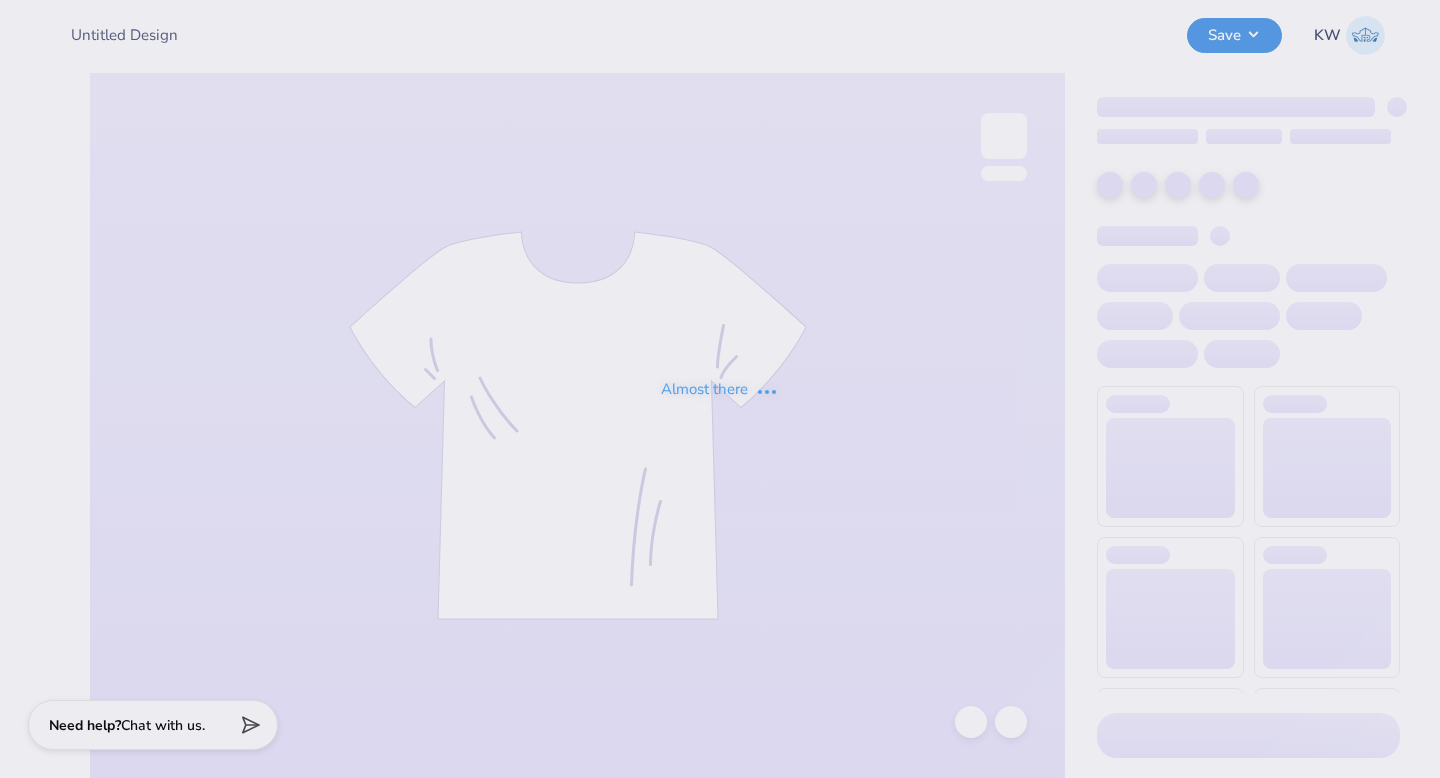 type on "spirit week design" 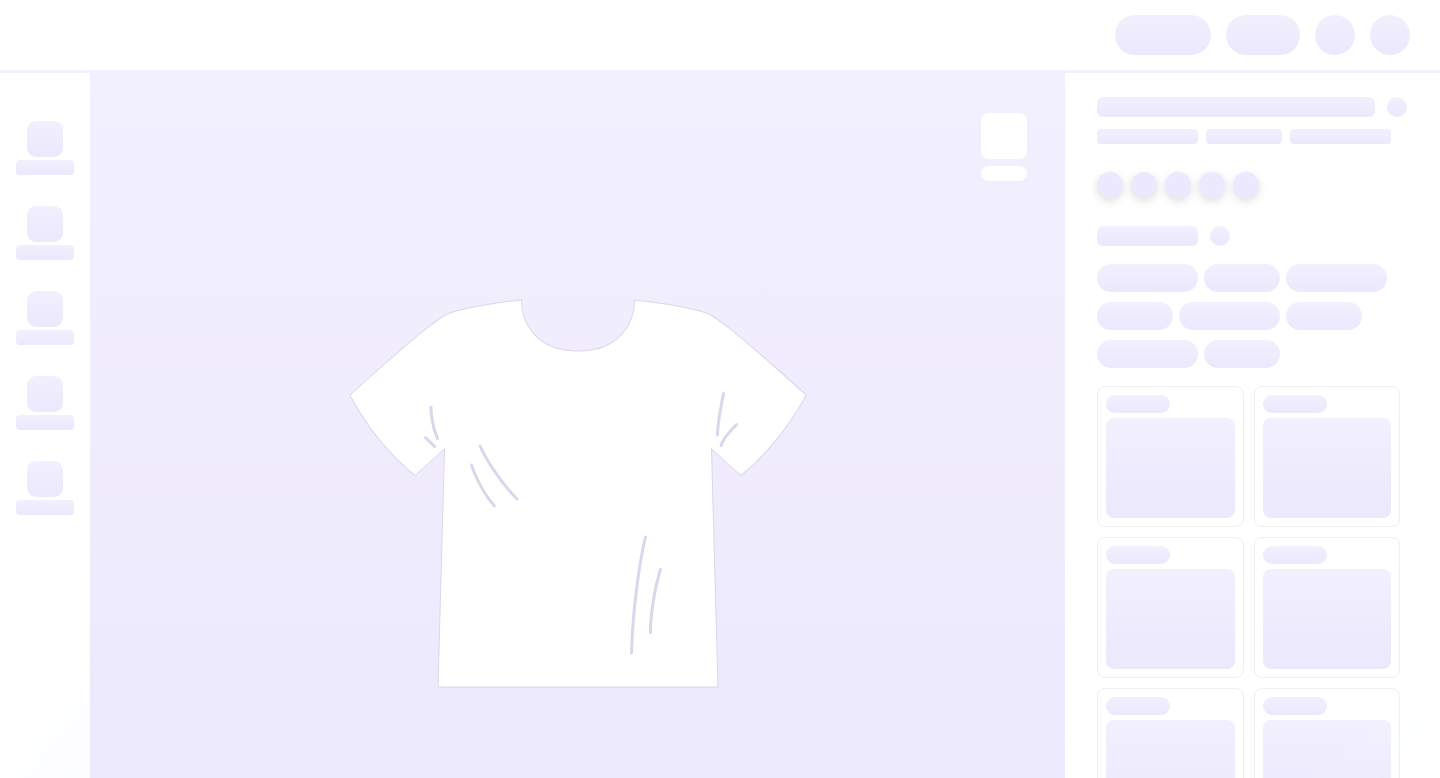 scroll, scrollTop: 0, scrollLeft: 0, axis: both 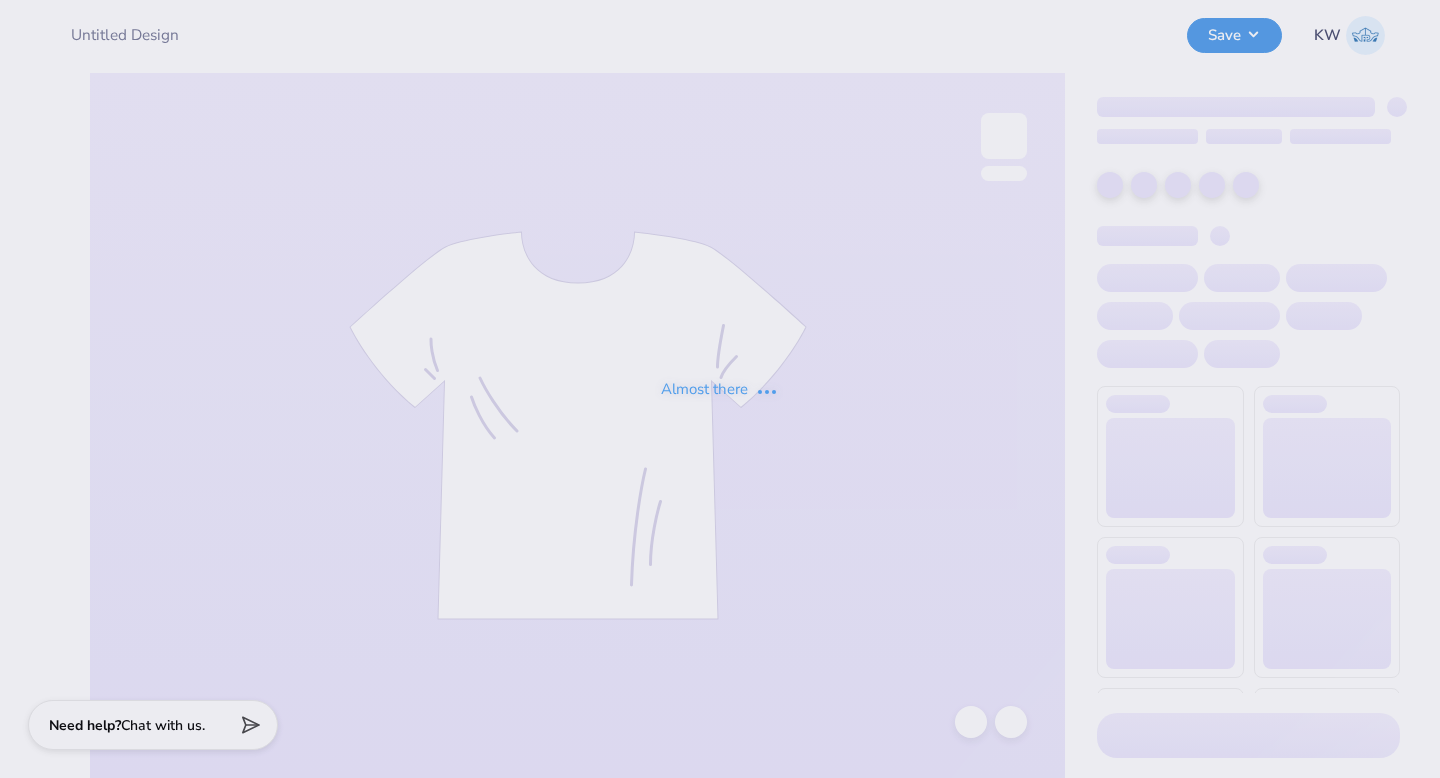 type on "spirit week design" 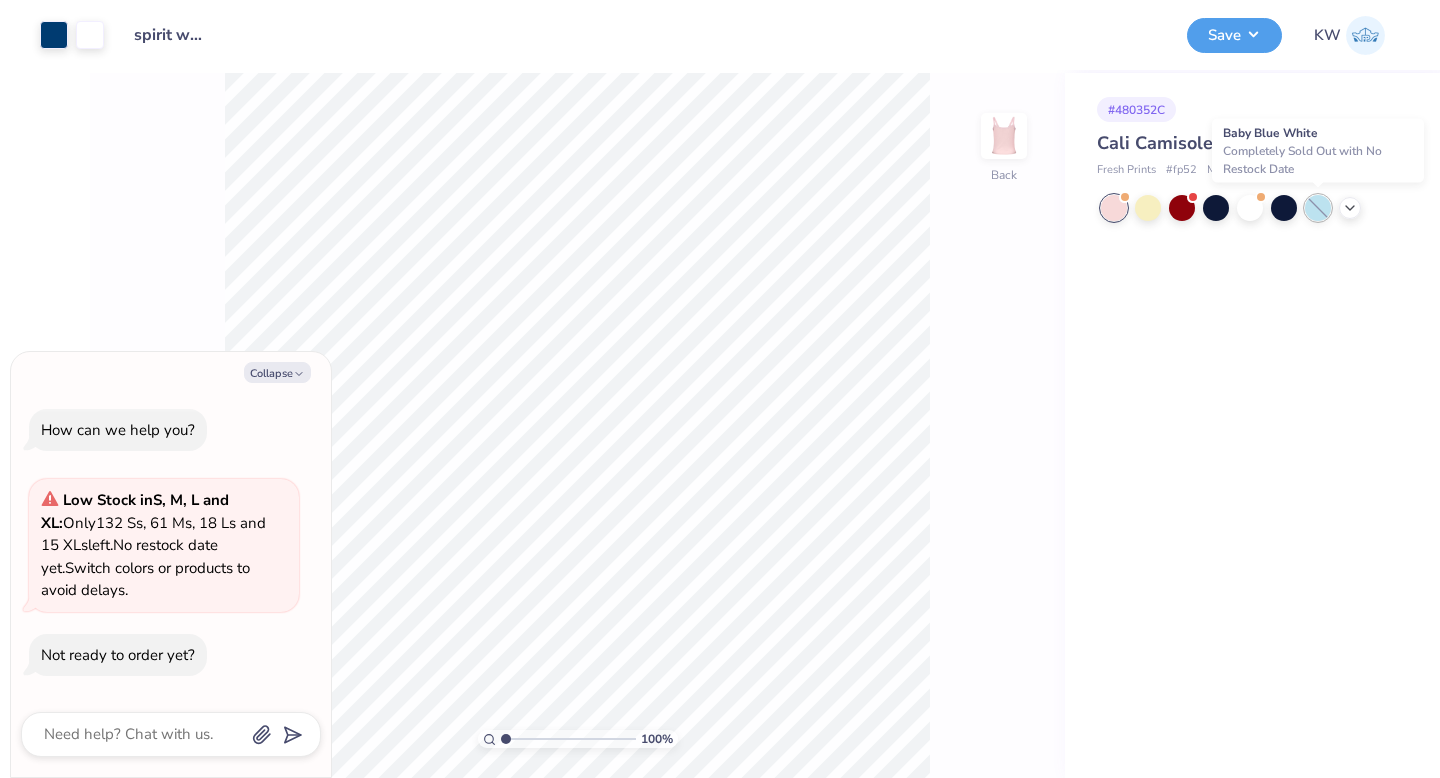 click at bounding box center (1318, 208) 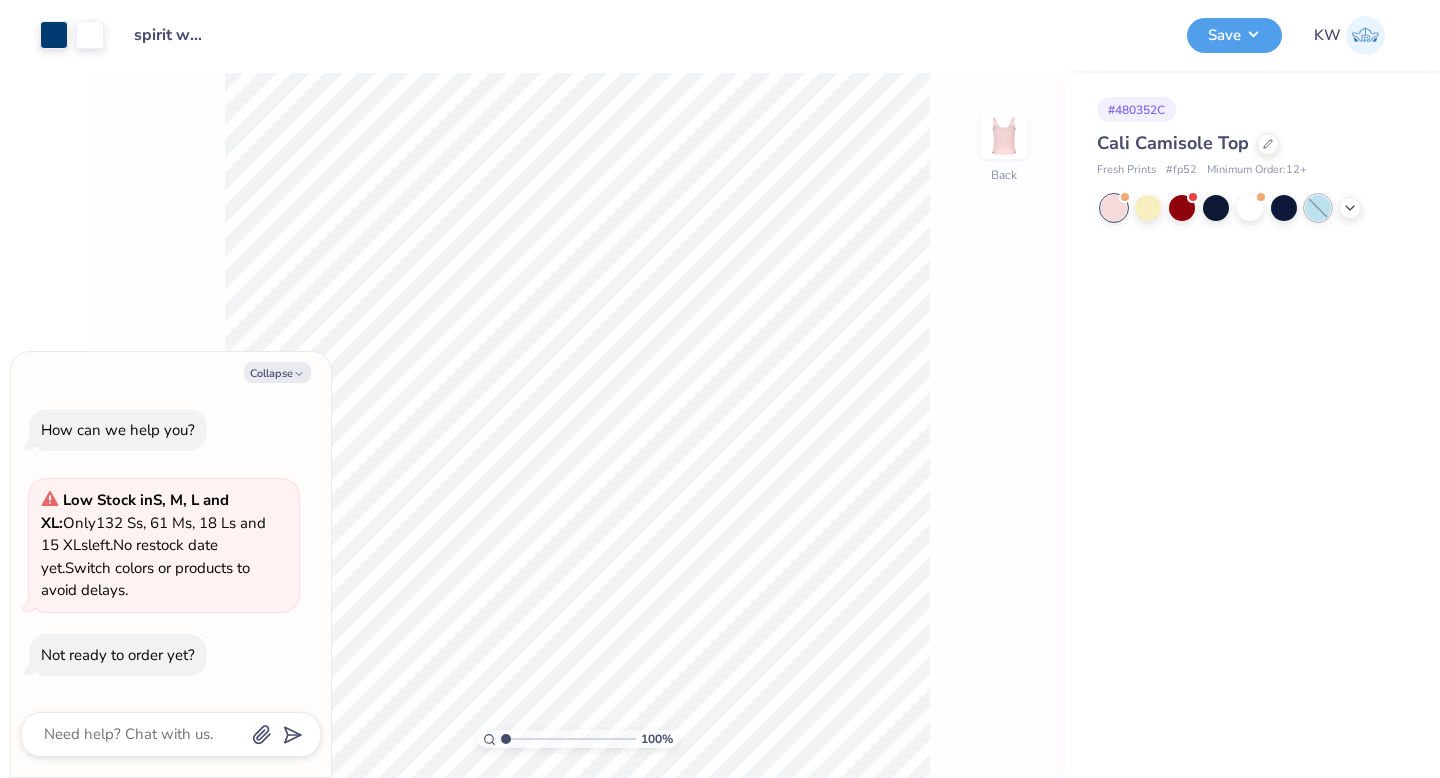click at bounding box center [1318, 208] 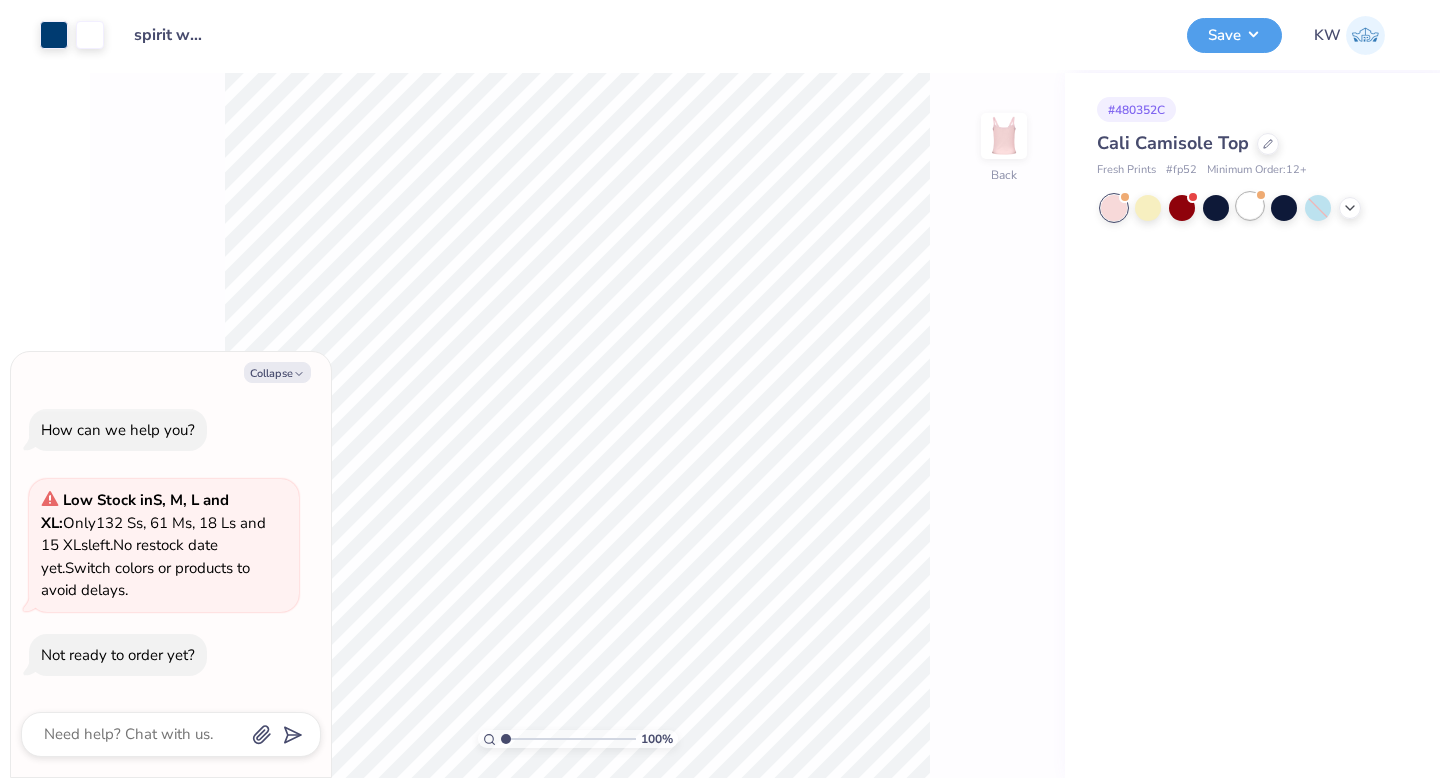 click at bounding box center [1250, 206] 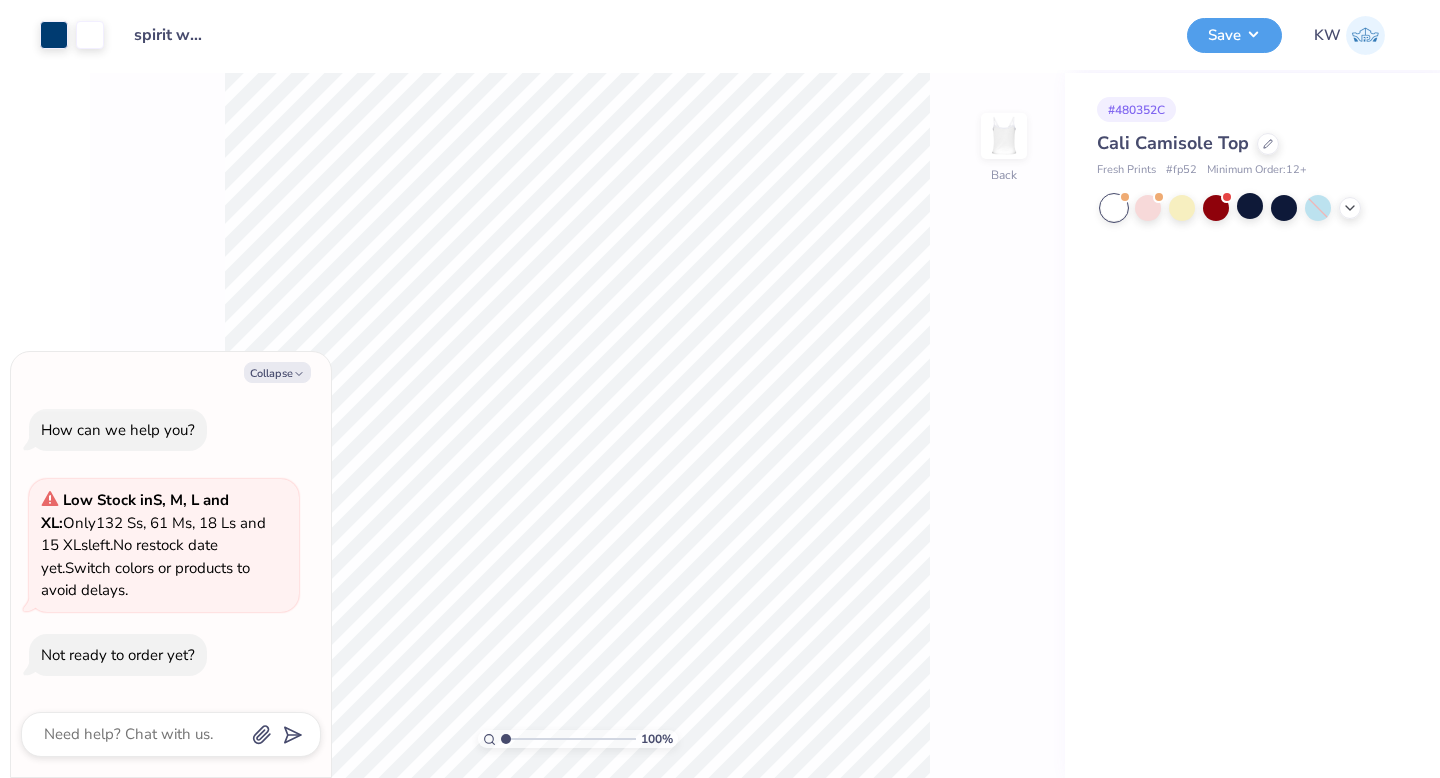 scroll, scrollTop: 60, scrollLeft: 0, axis: vertical 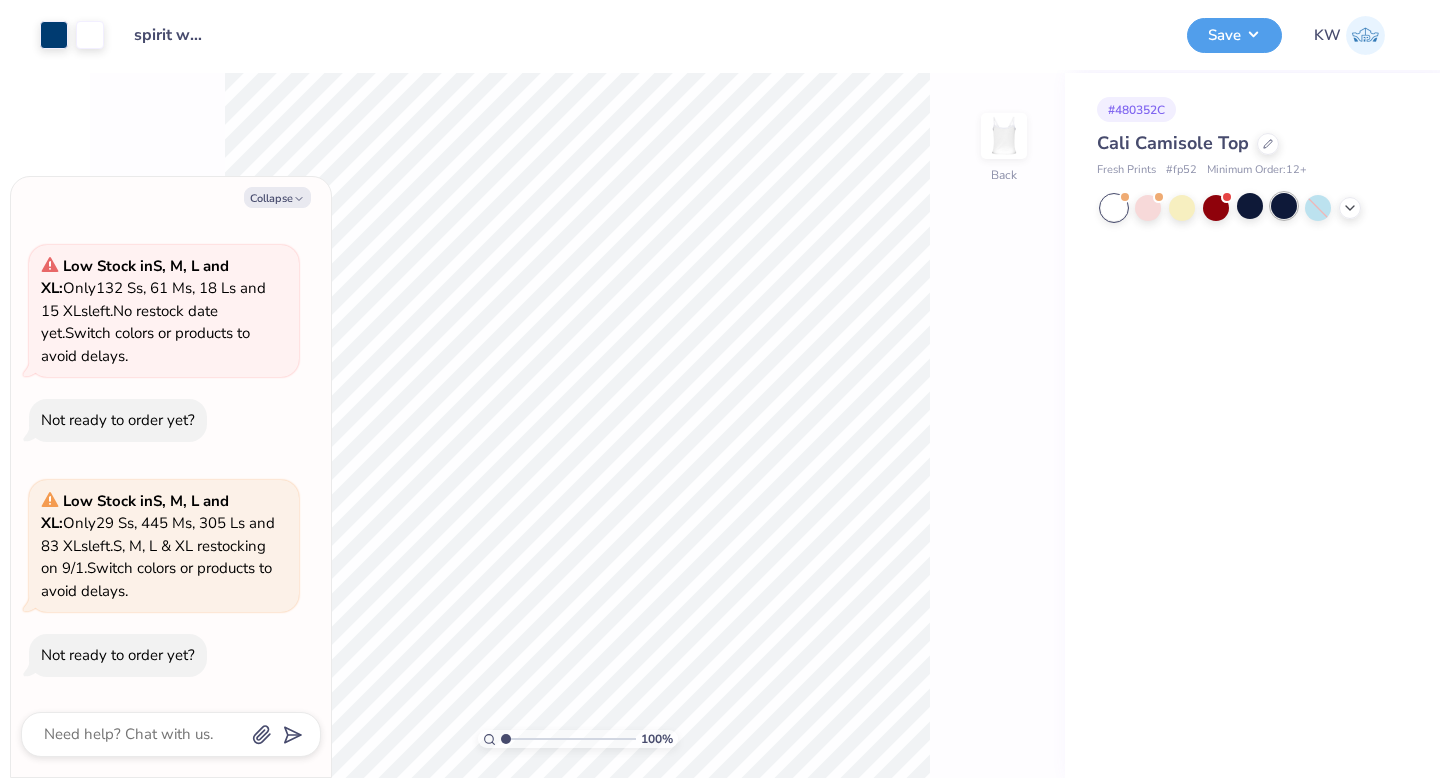 click at bounding box center [1284, 206] 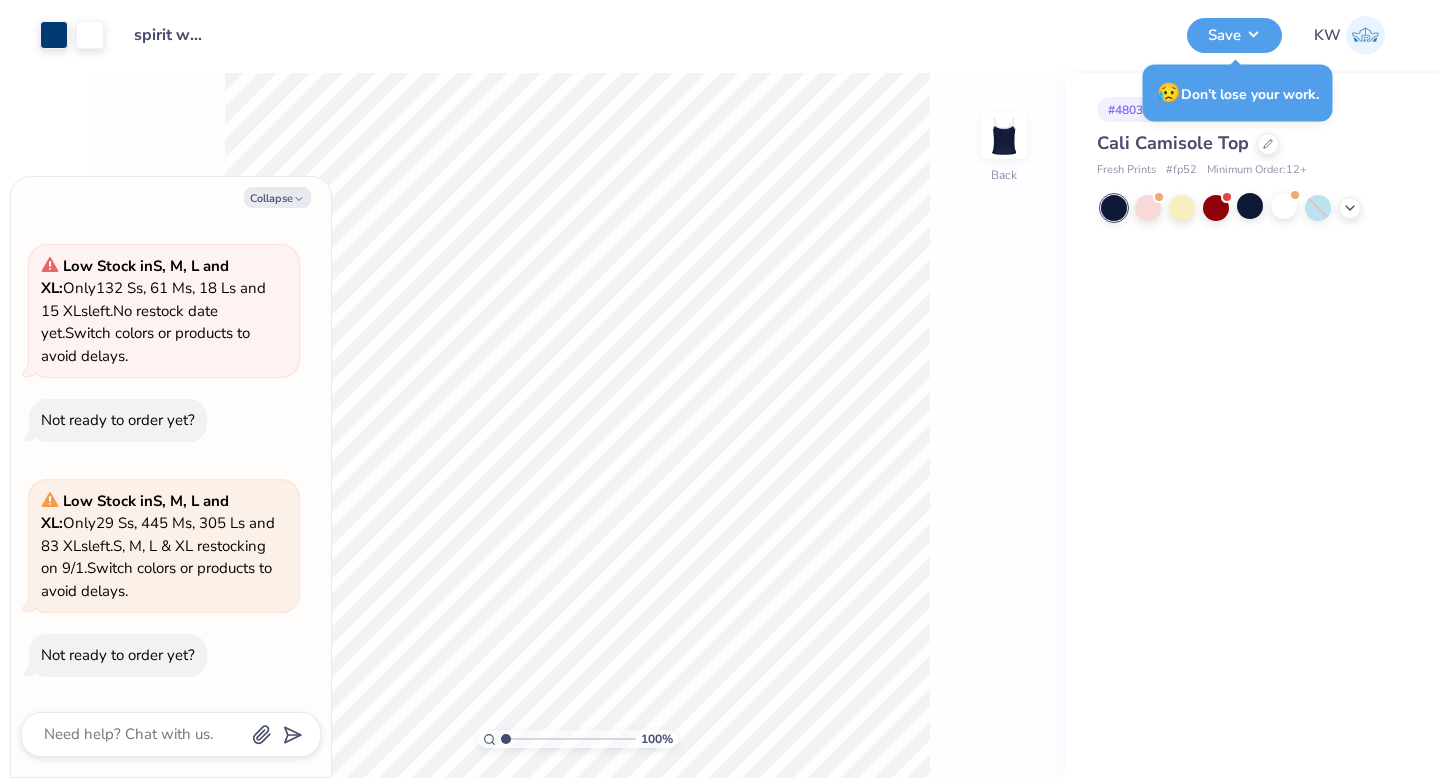 type on "x" 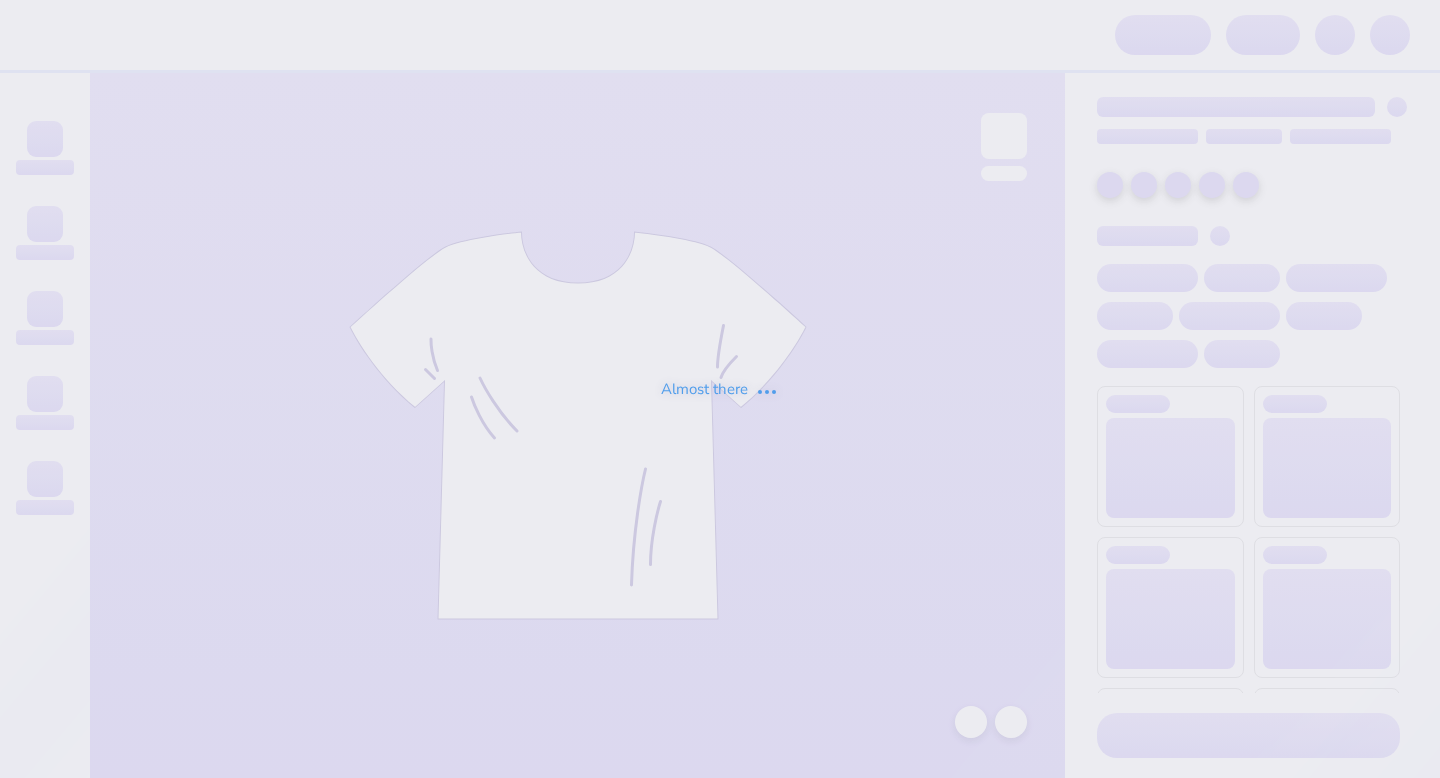 scroll, scrollTop: 0, scrollLeft: 0, axis: both 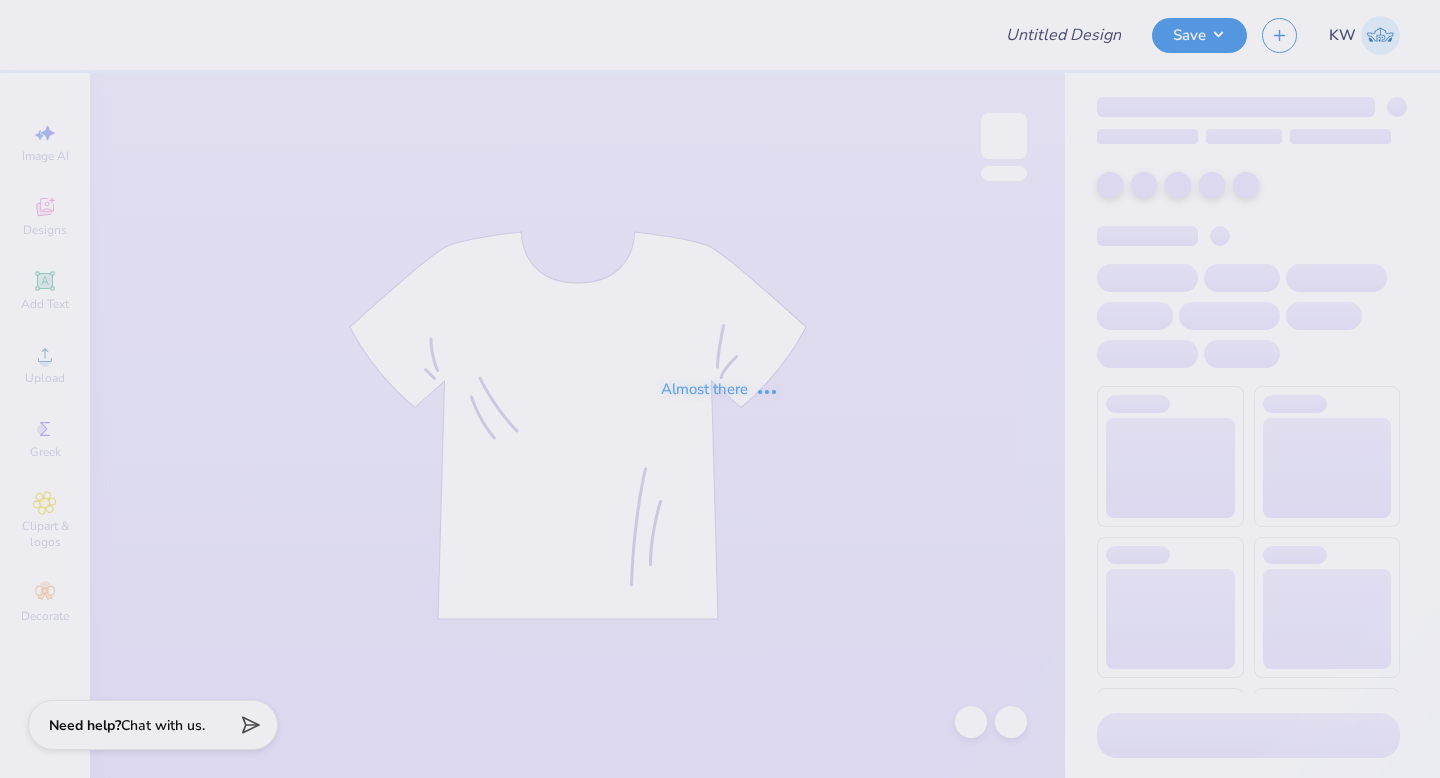 type on "spirit week design" 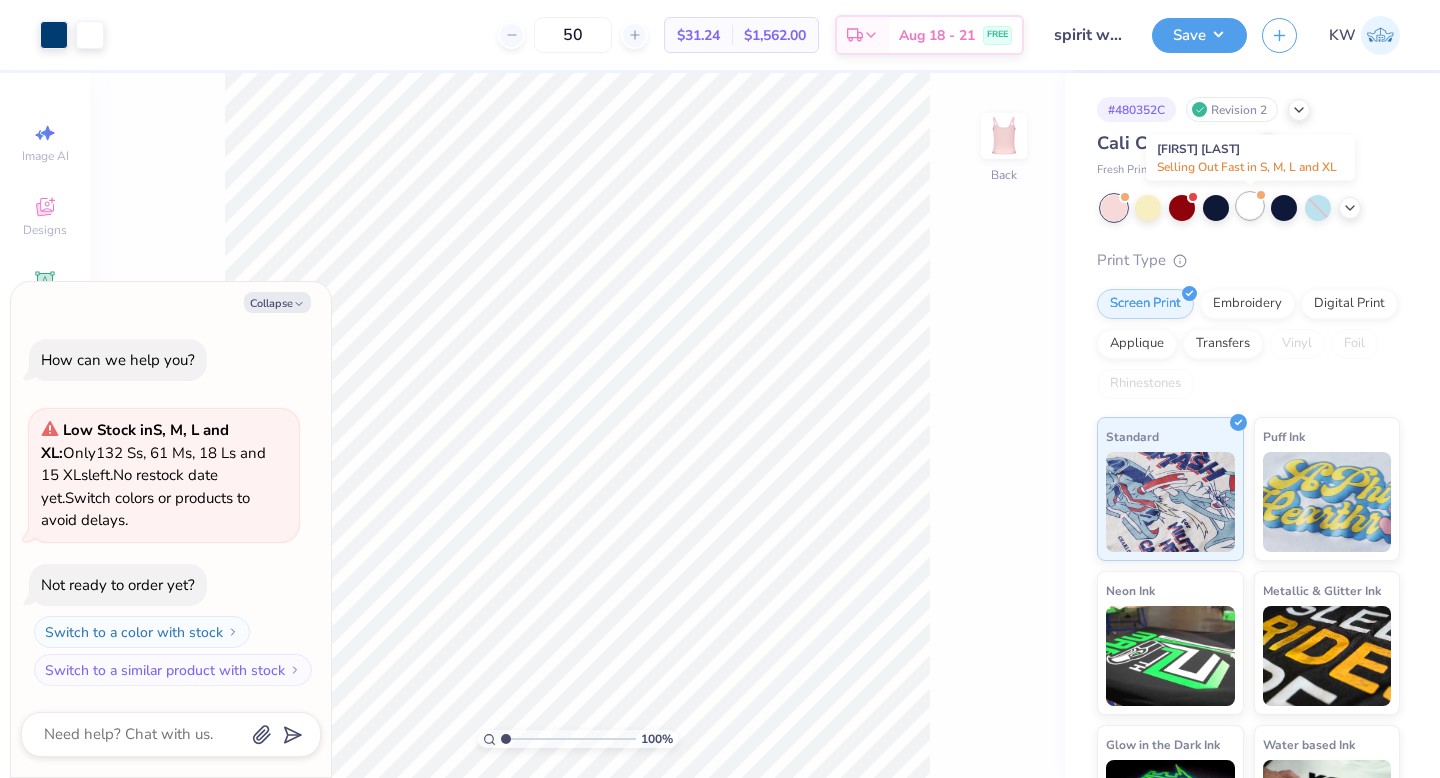 click at bounding box center [1250, 206] 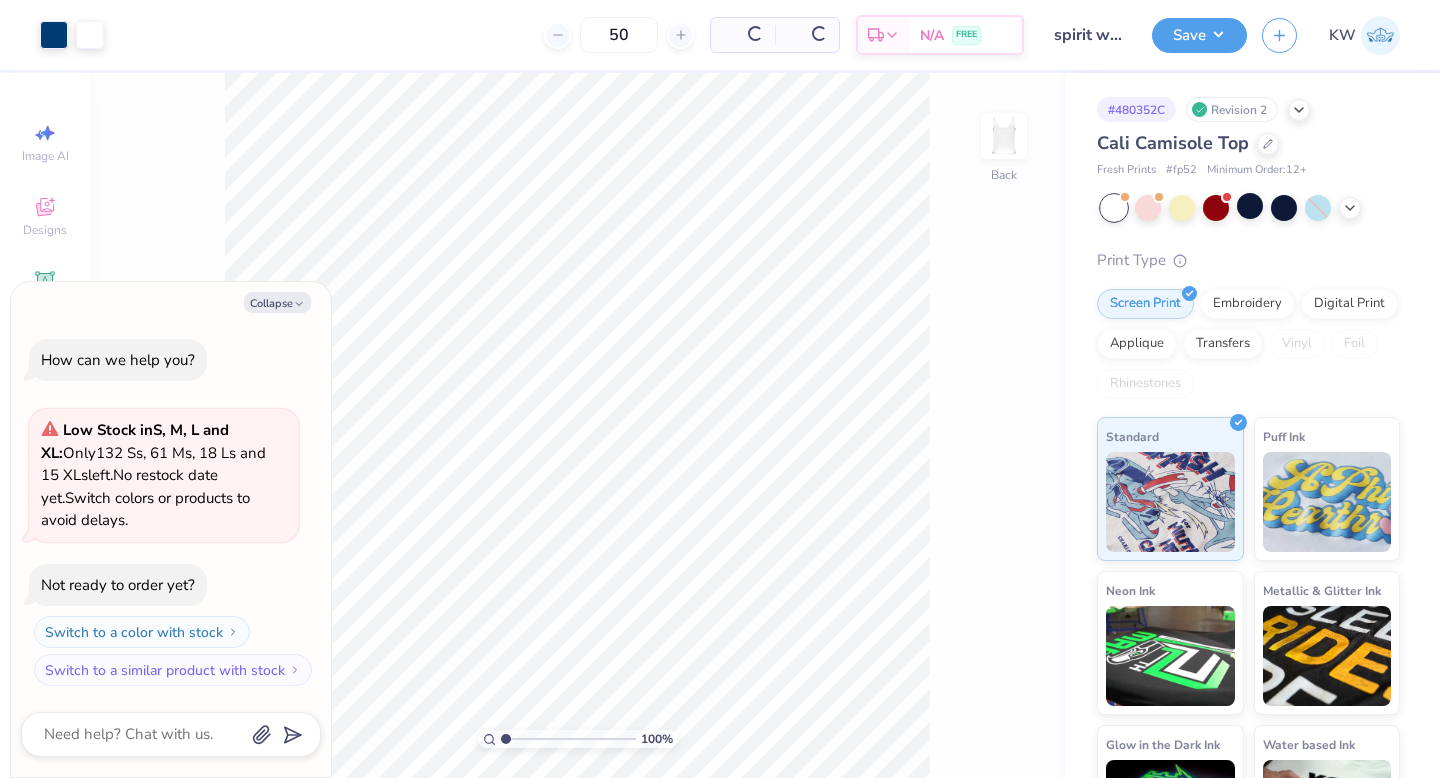 scroll, scrollTop: 200, scrollLeft: 0, axis: vertical 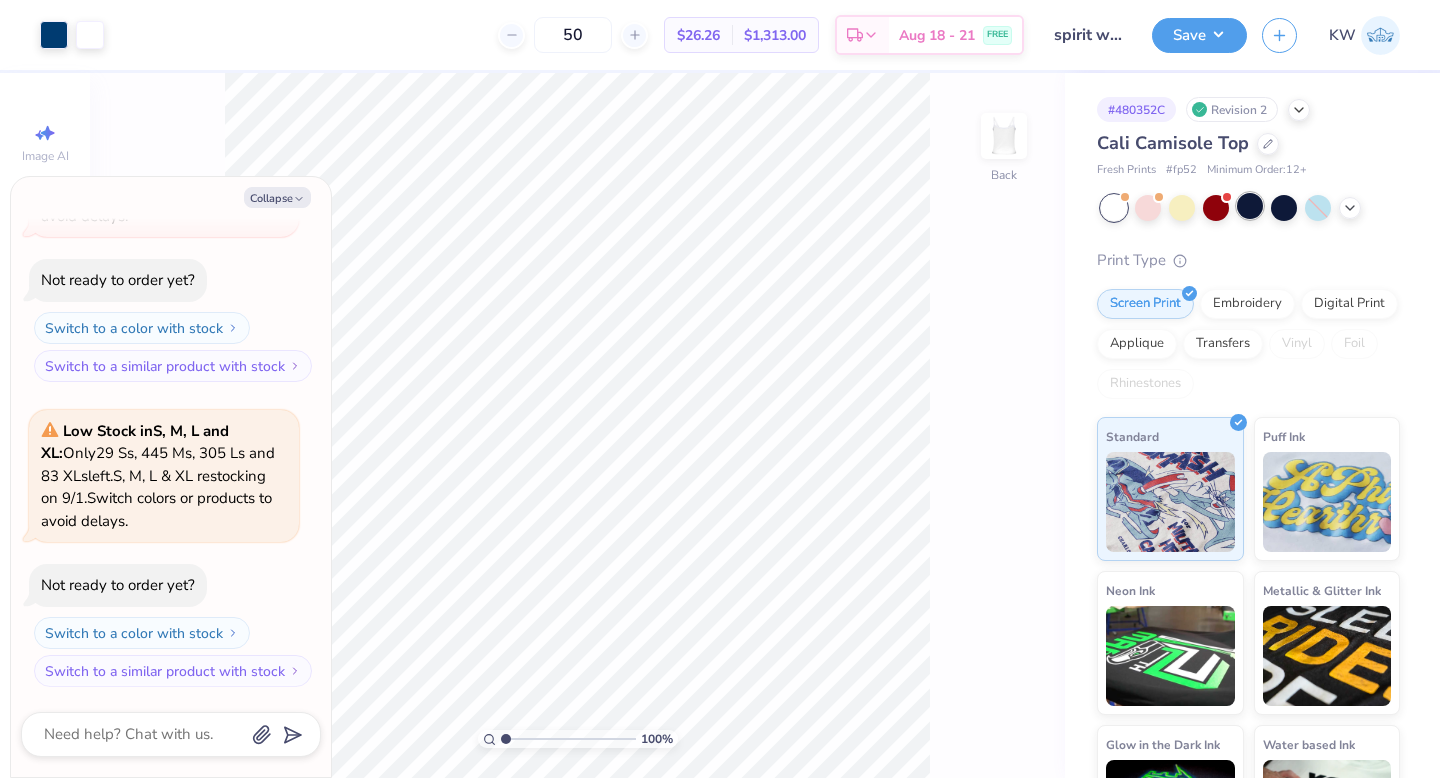 click at bounding box center [1250, 206] 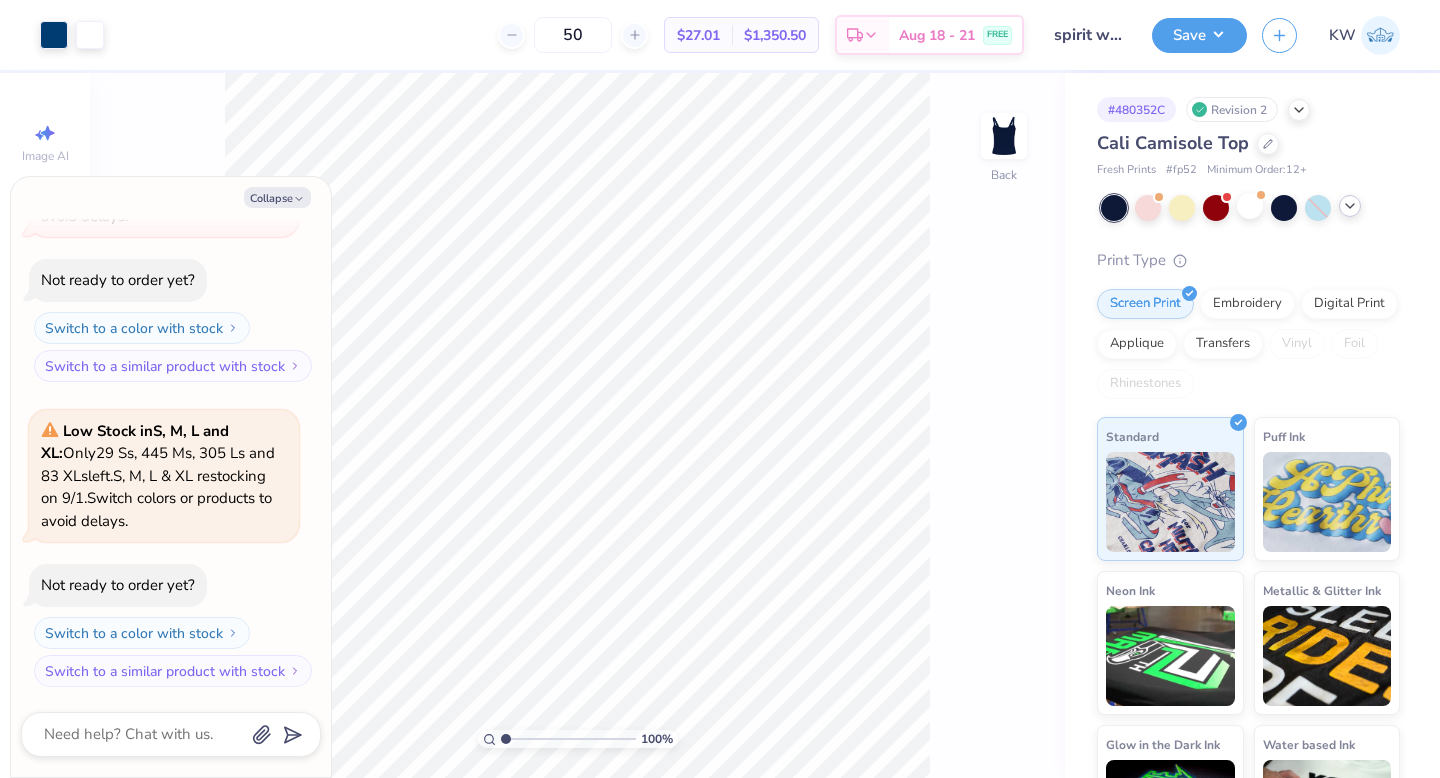 click 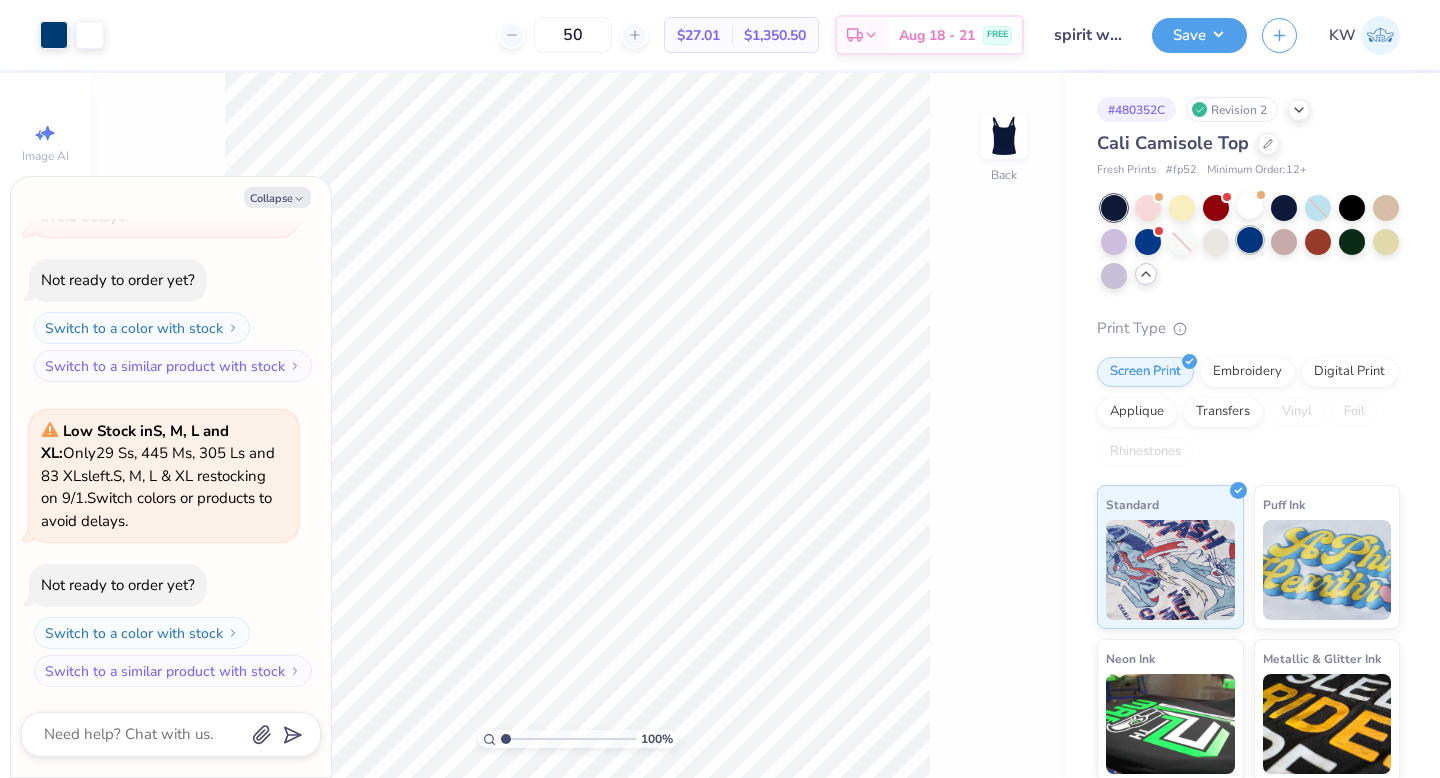 click at bounding box center [1250, 240] 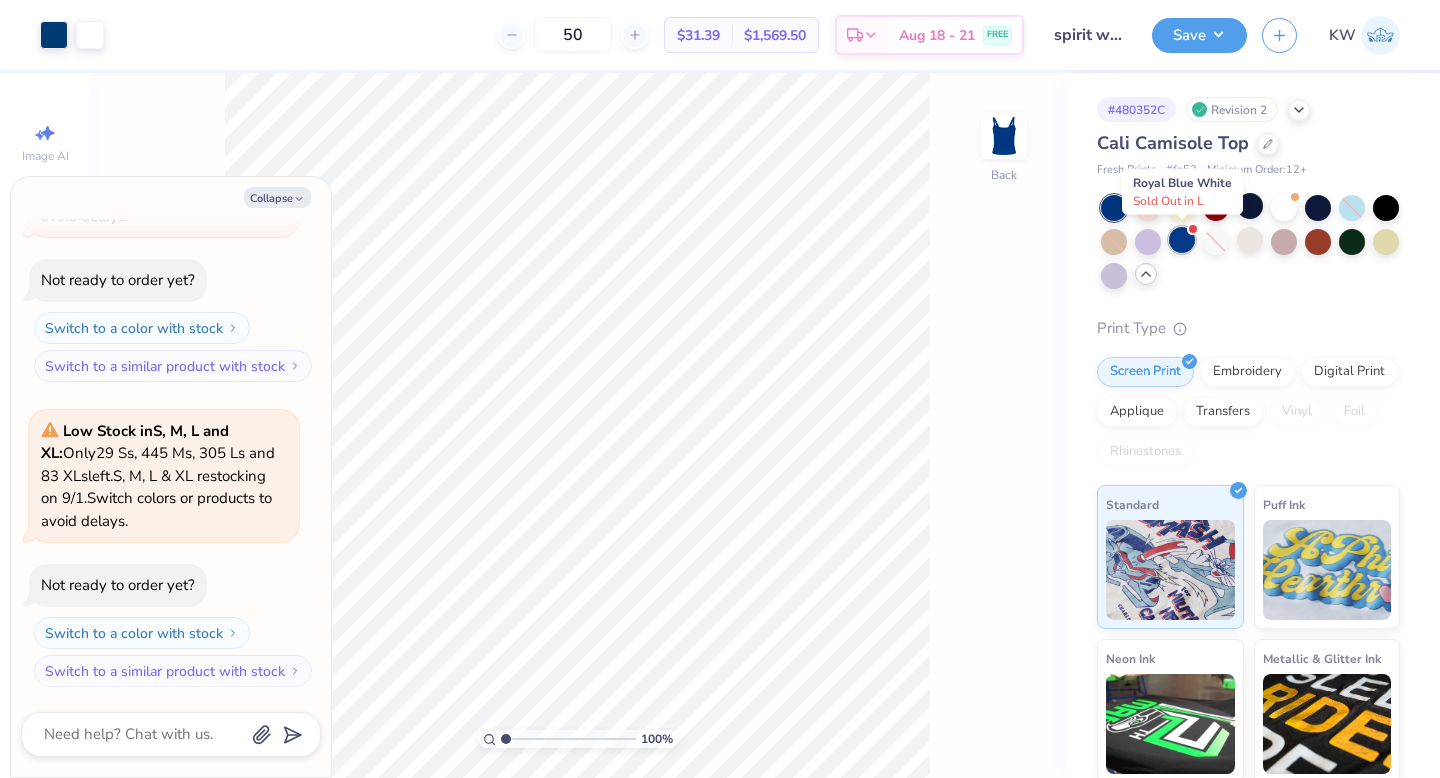 click at bounding box center [1182, 240] 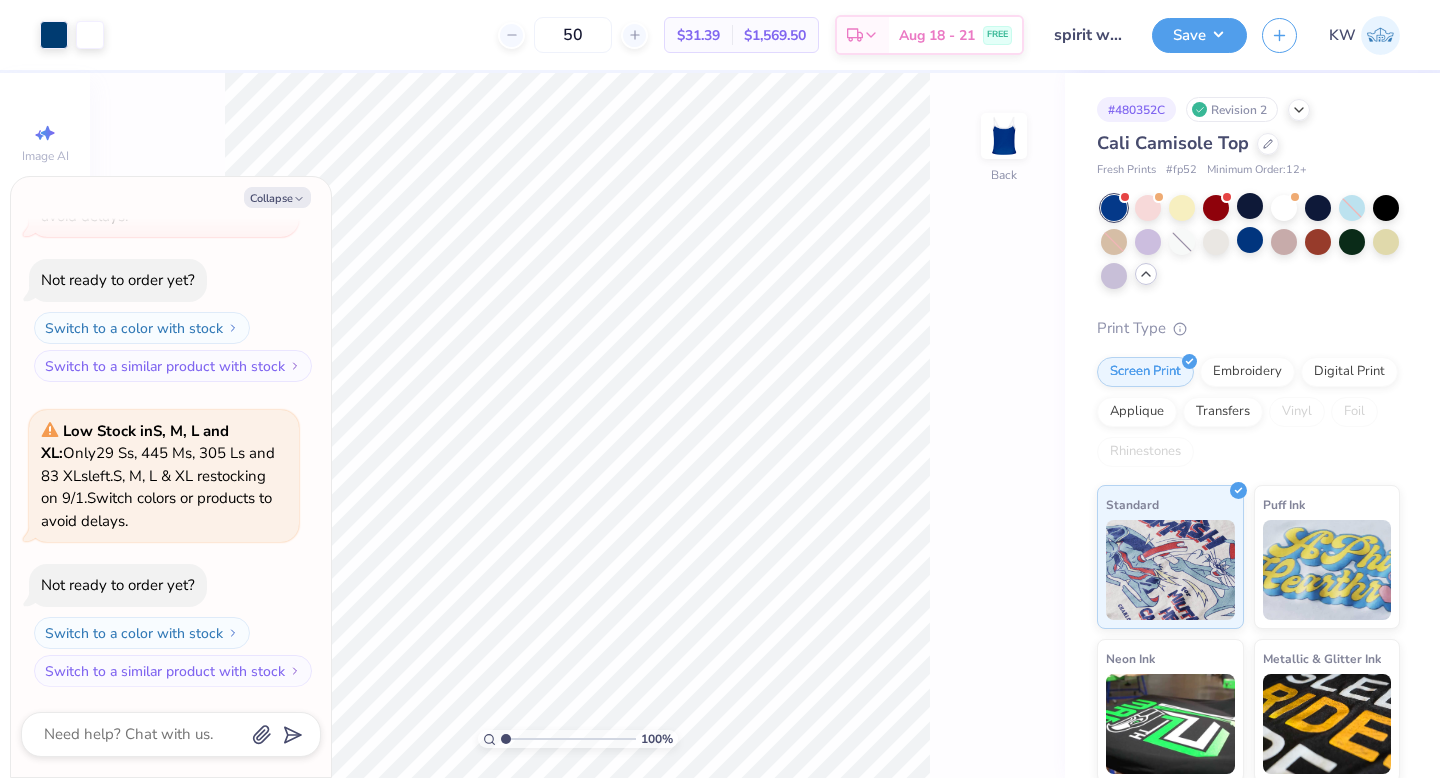 scroll, scrollTop: 483, scrollLeft: 0, axis: vertical 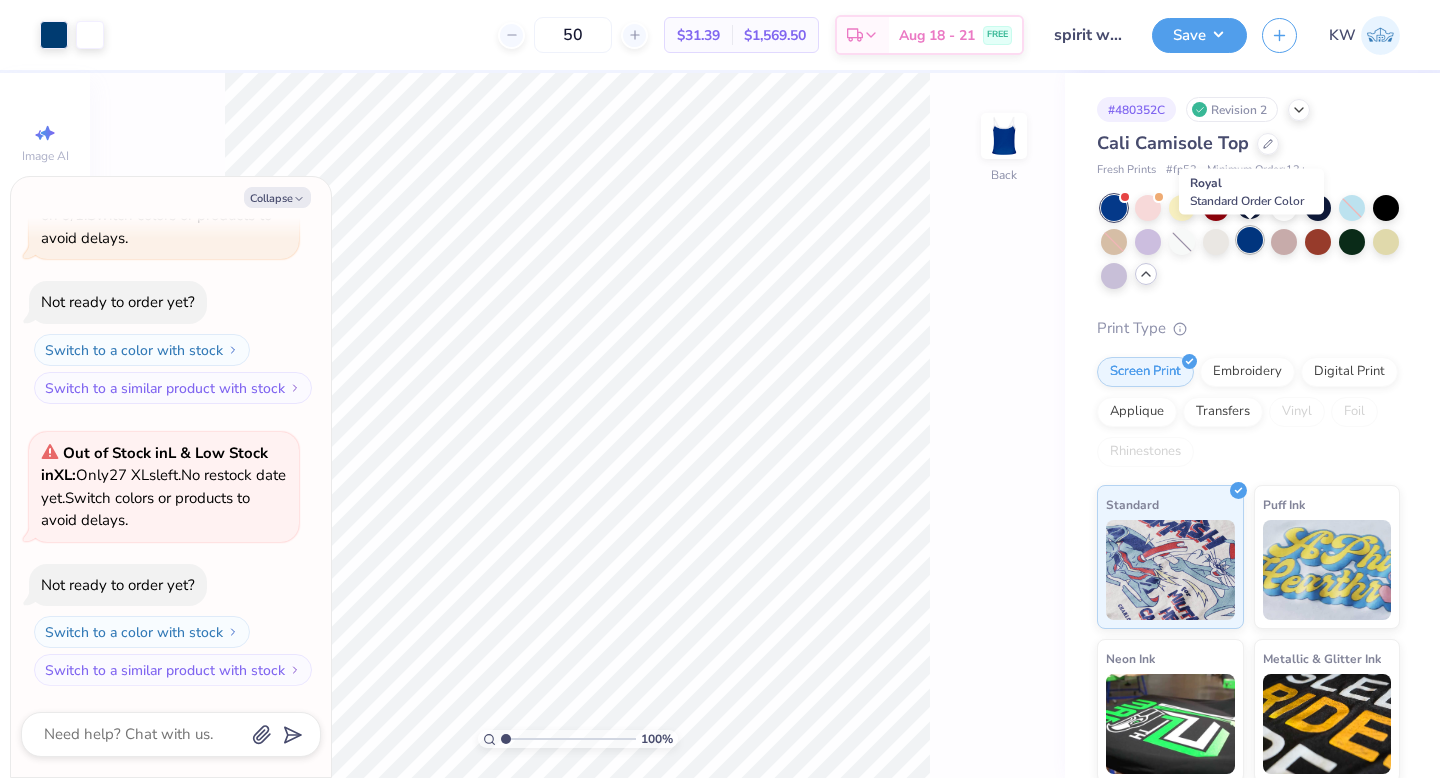 click at bounding box center (1250, 240) 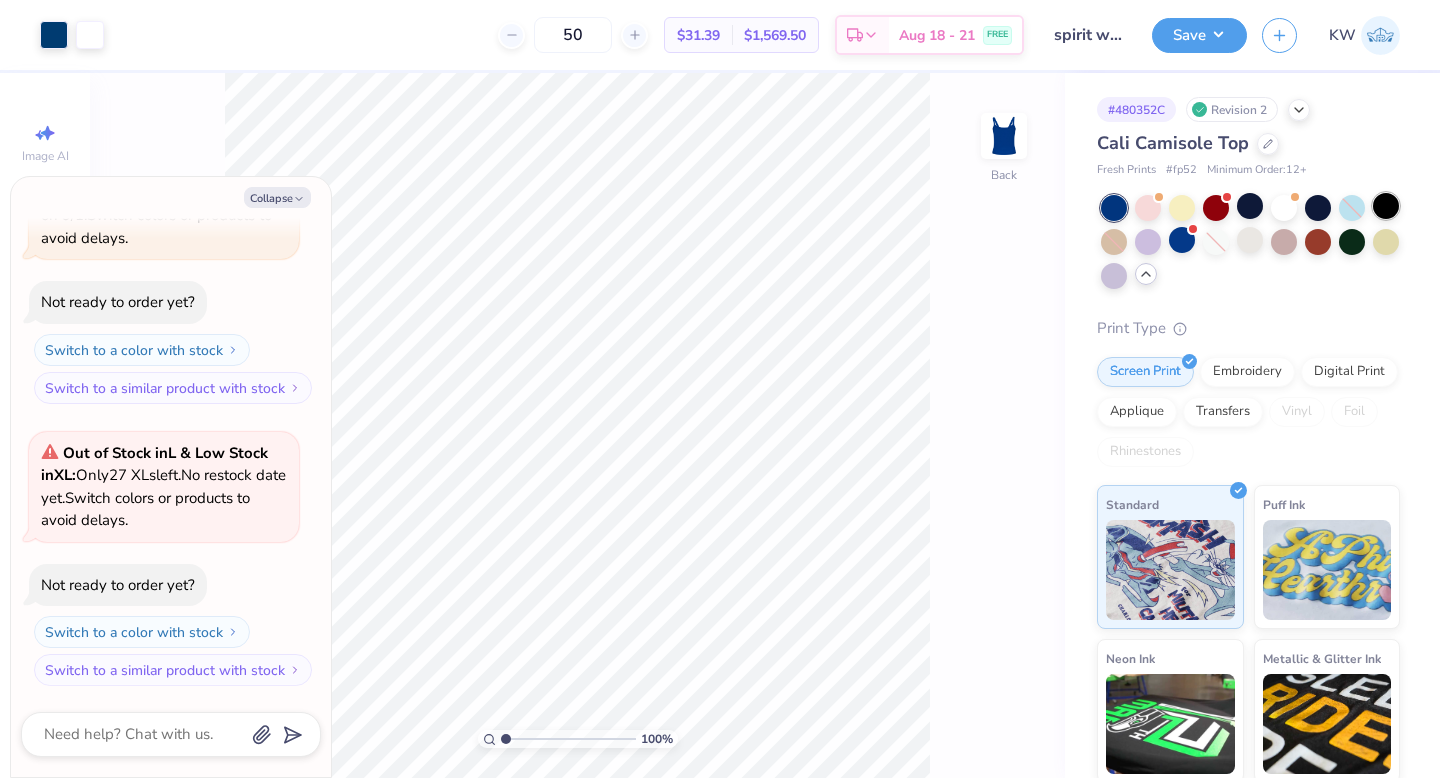 click at bounding box center (1386, 206) 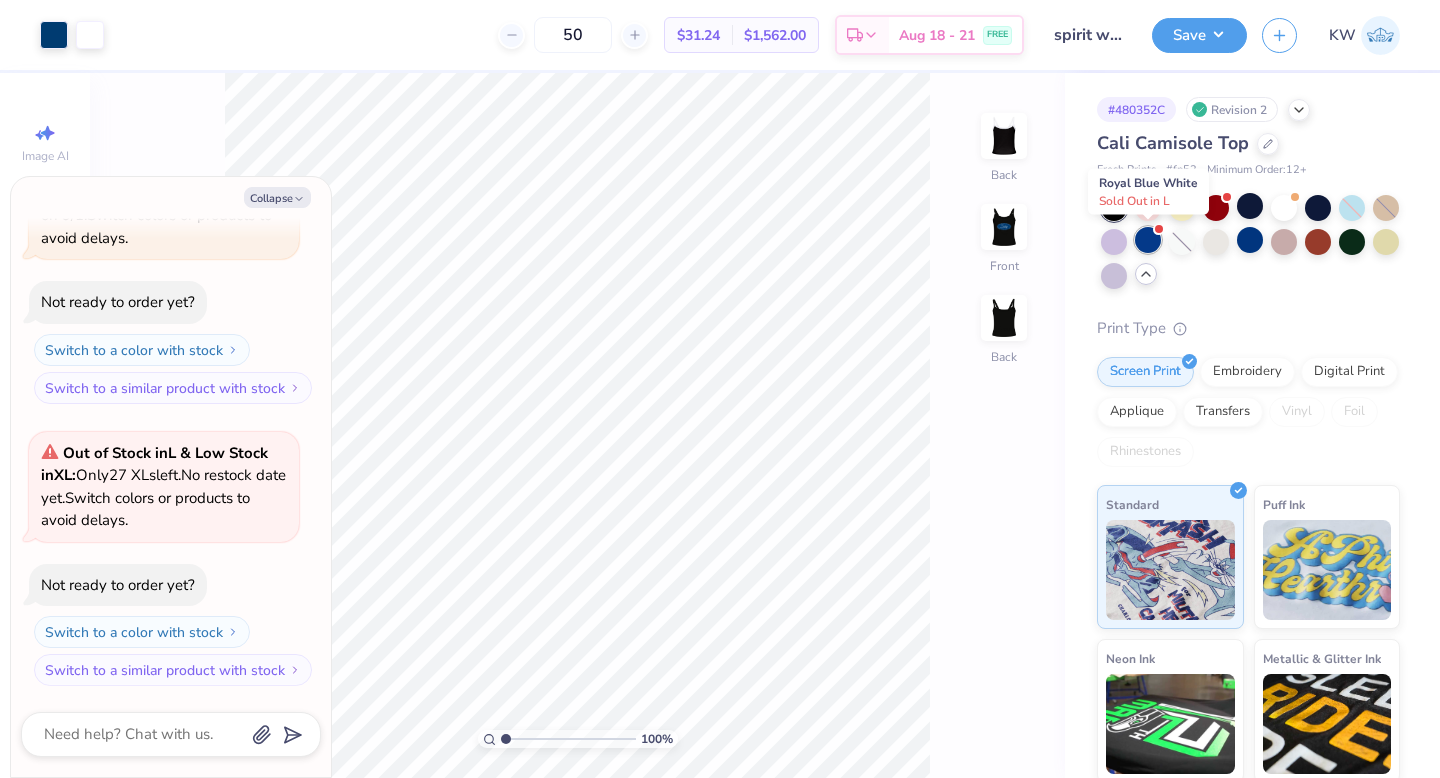 click at bounding box center [1148, 240] 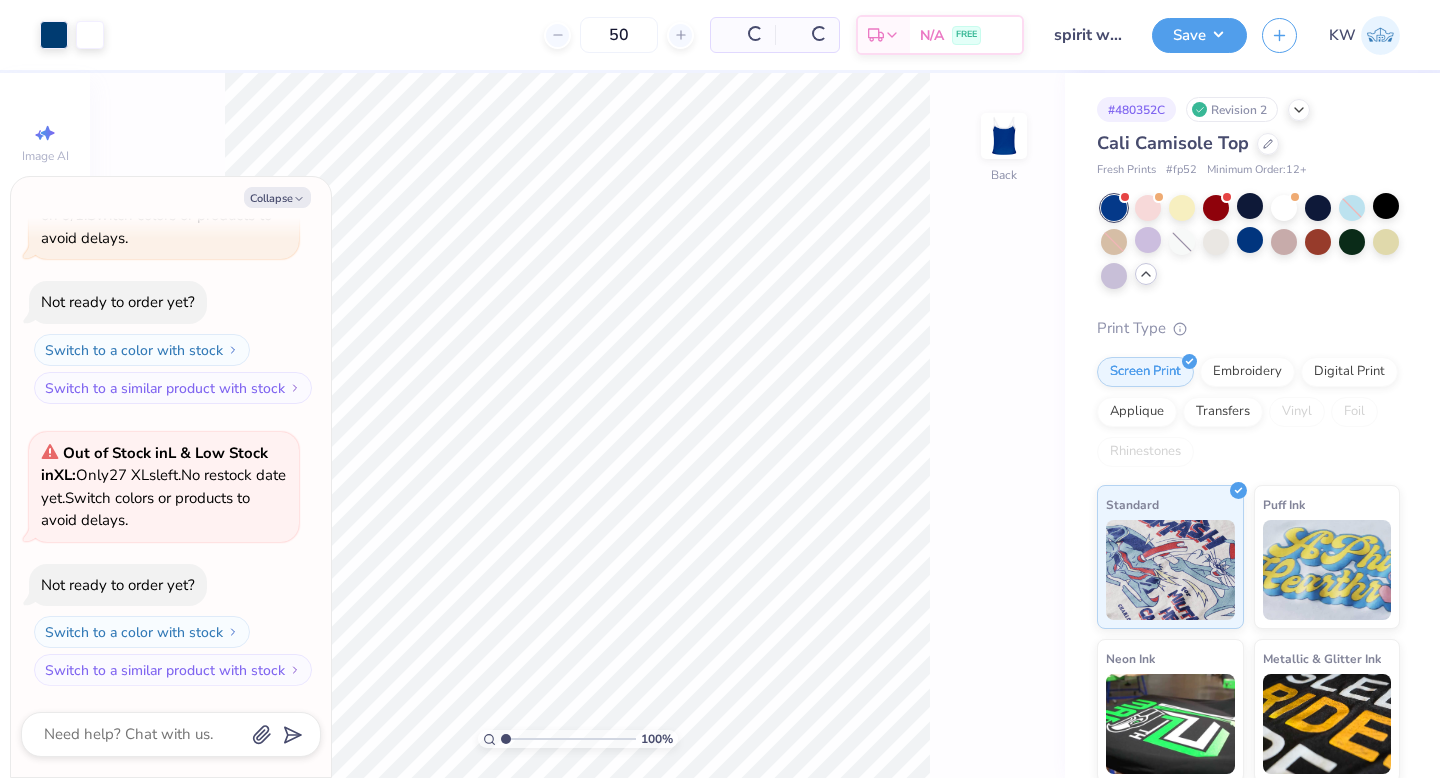 scroll, scrollTop: 765, scrollLeft: 0, axis: vertical 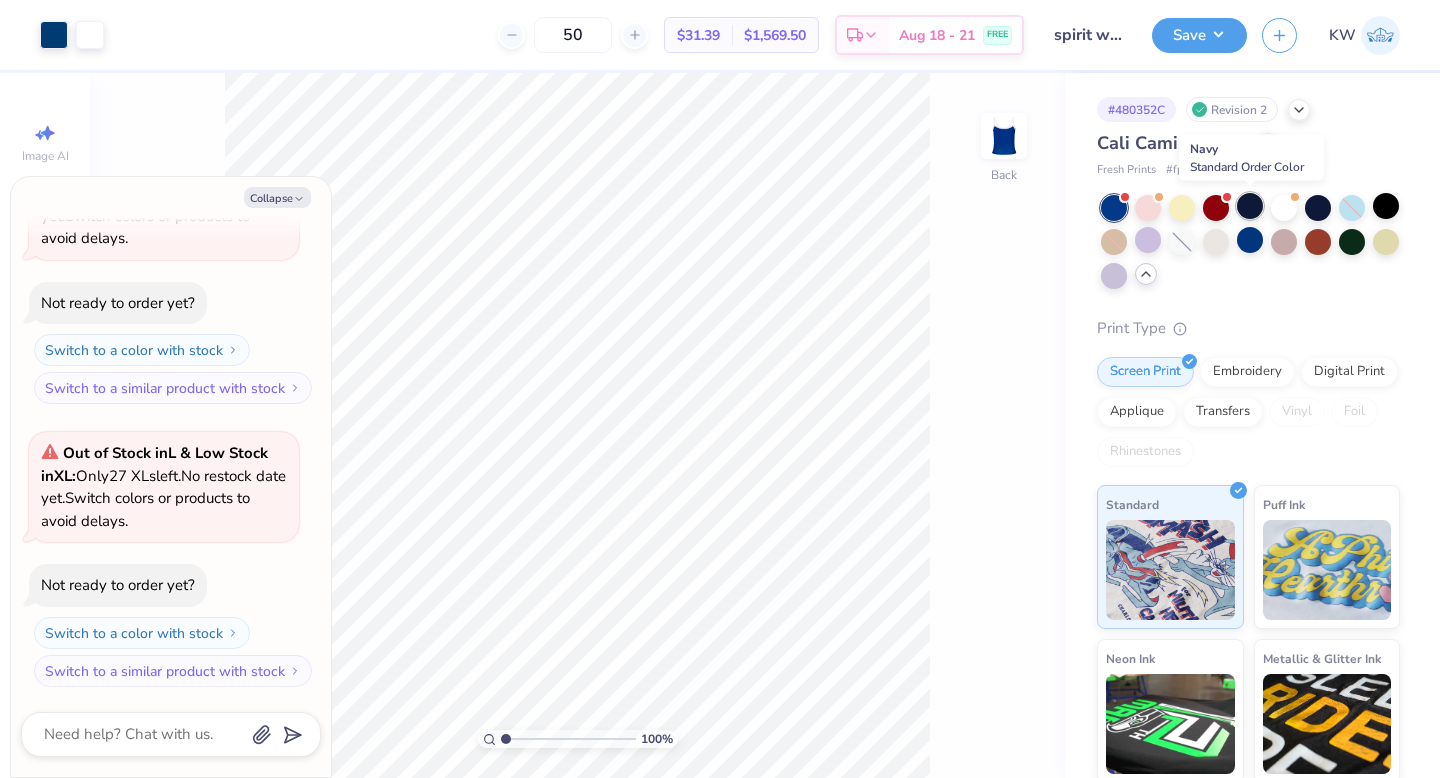 click at bounding box center (1250, 206) 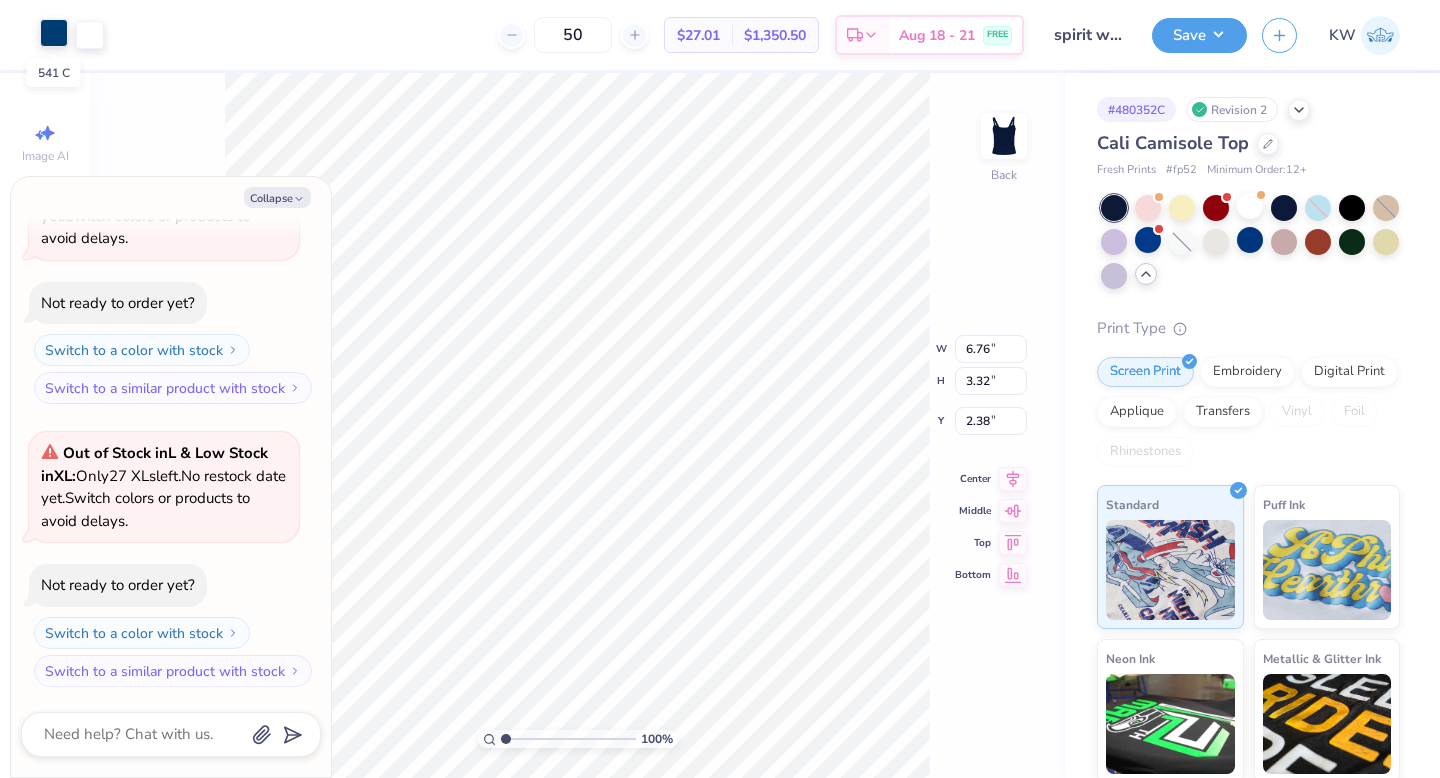 click at bounding box center (54, 33) 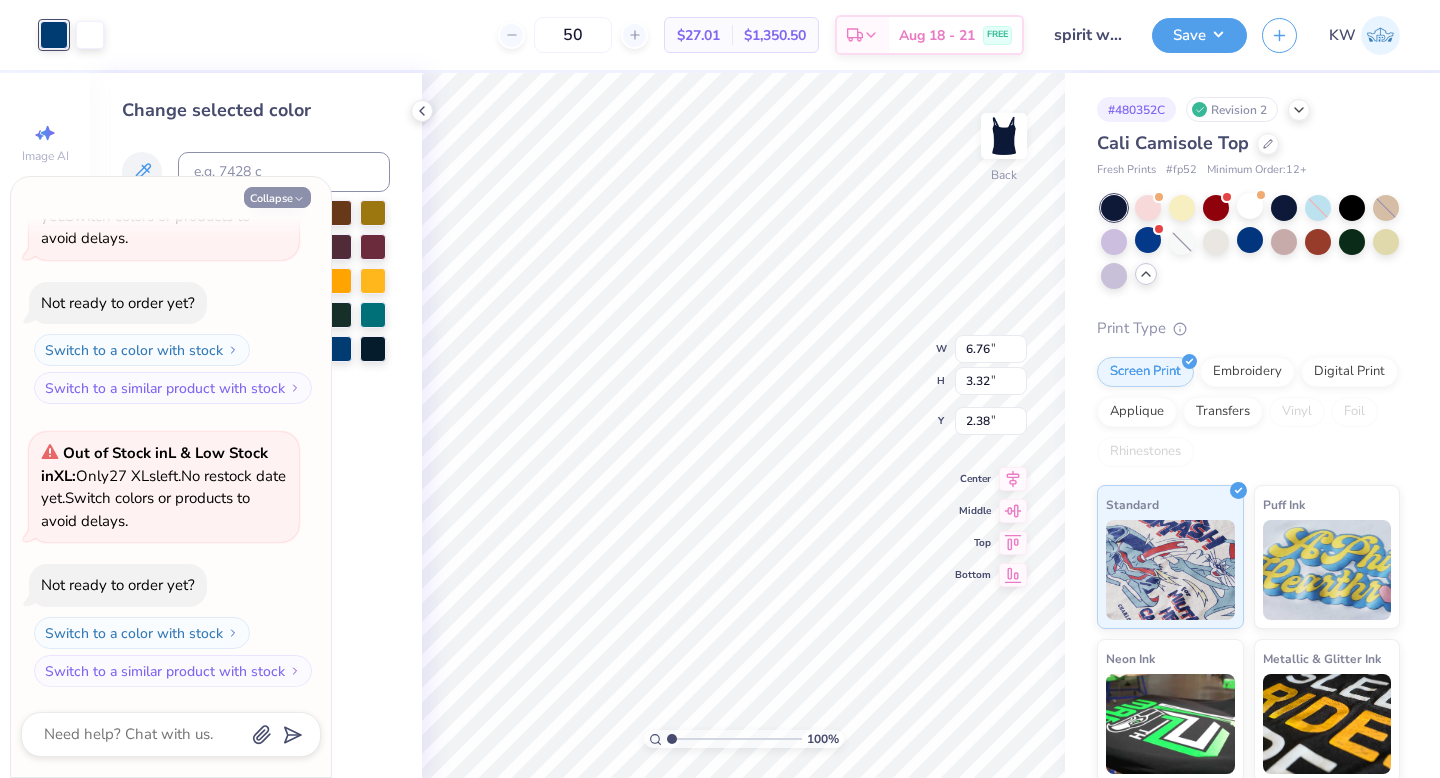 click 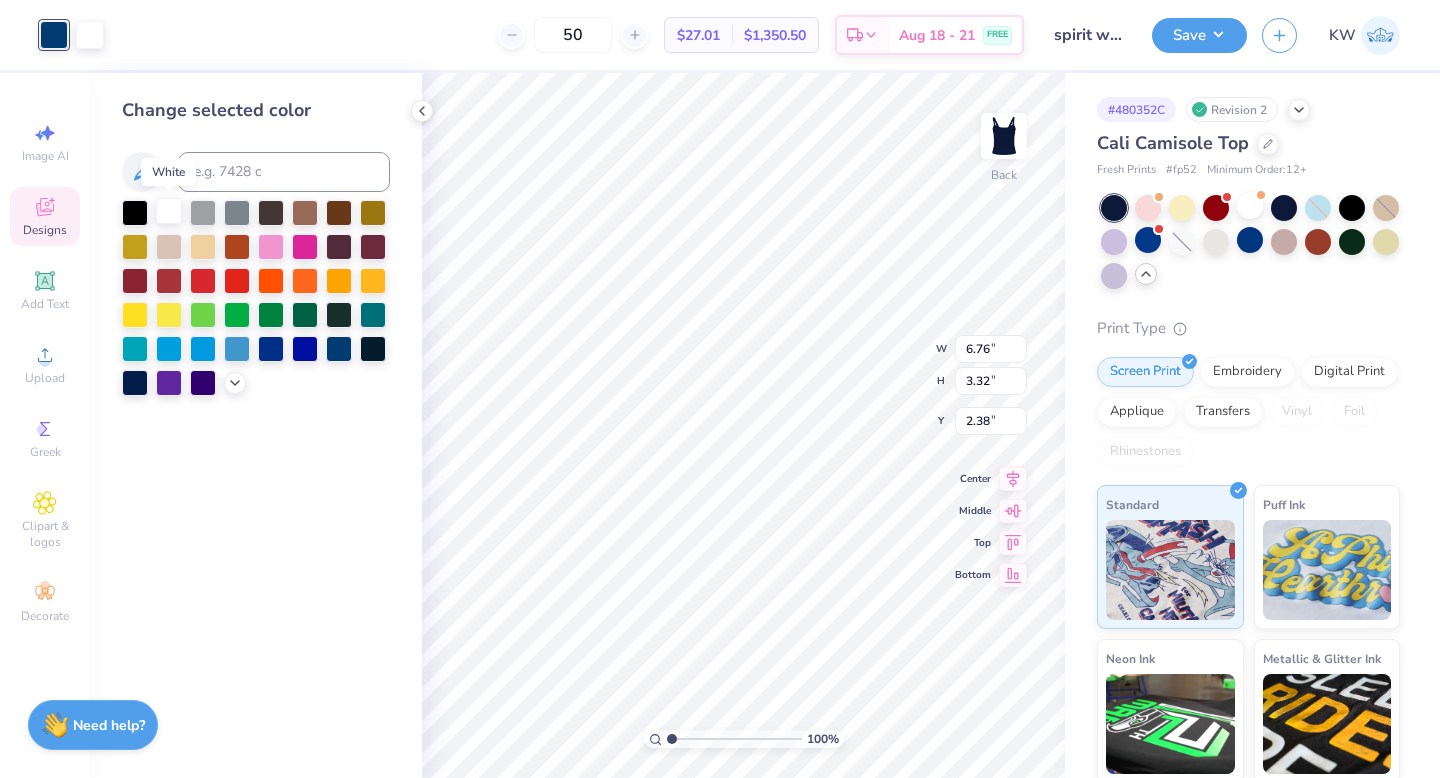 click at bounding box center [169, 211] 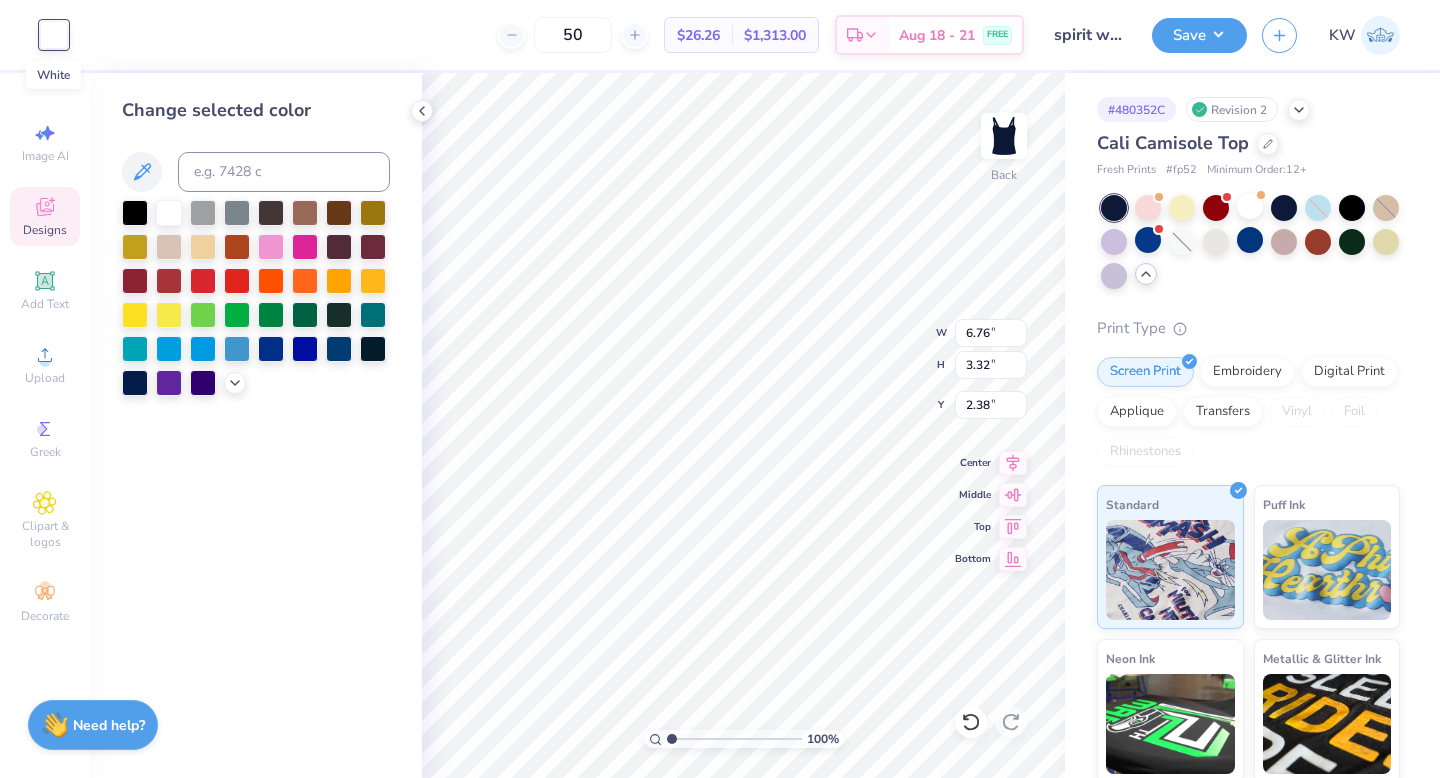 click at bounding box center [54, 35] 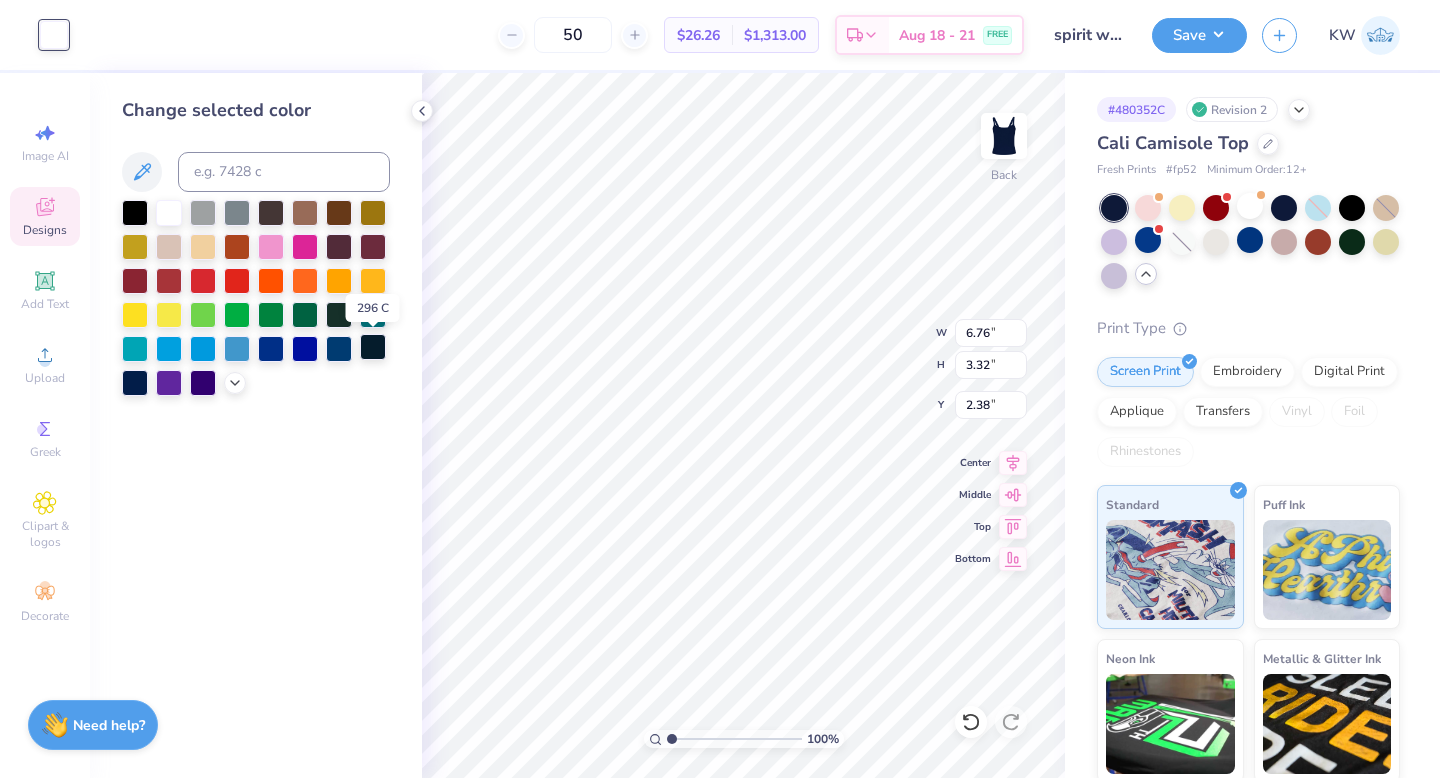 click at bounding box center [373, 347] 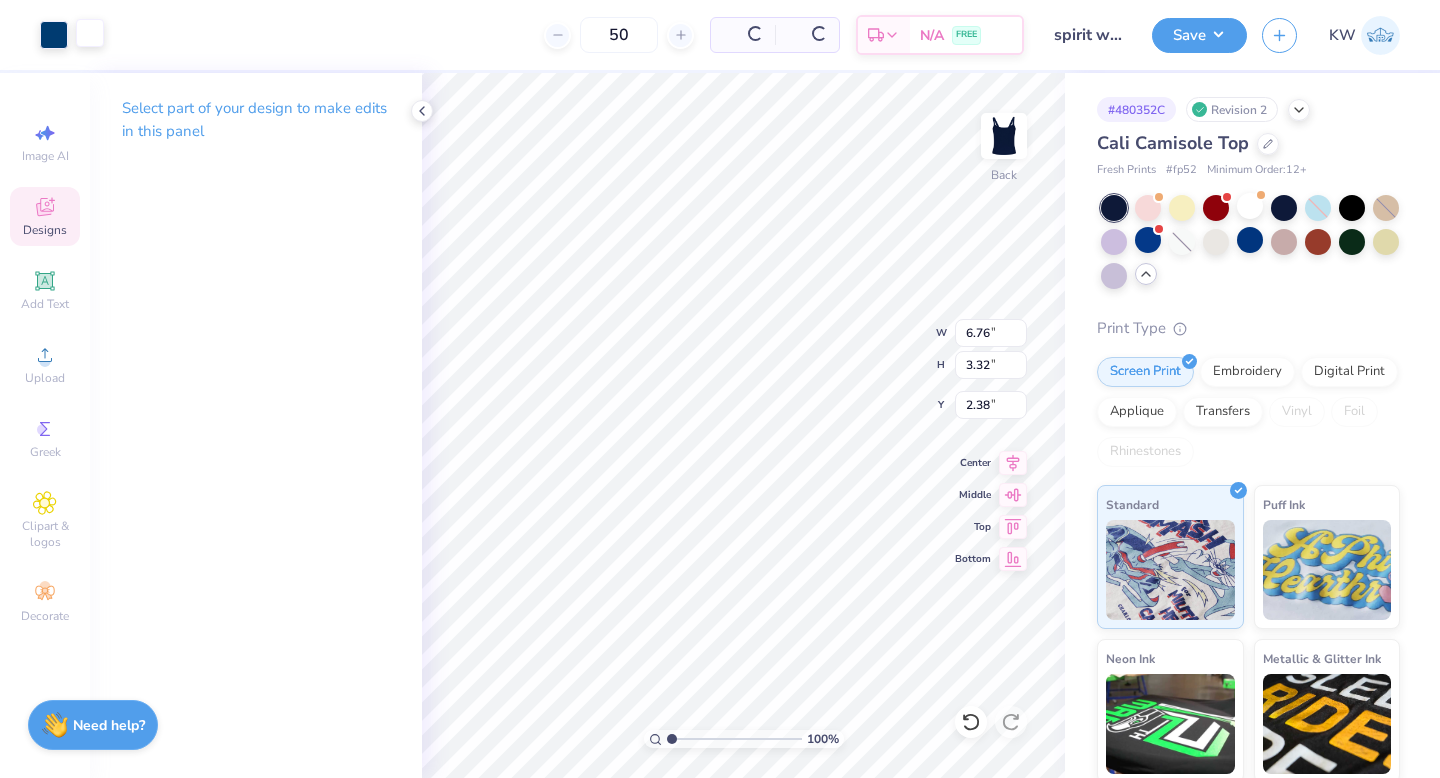 click at bounding box center (90, 33) 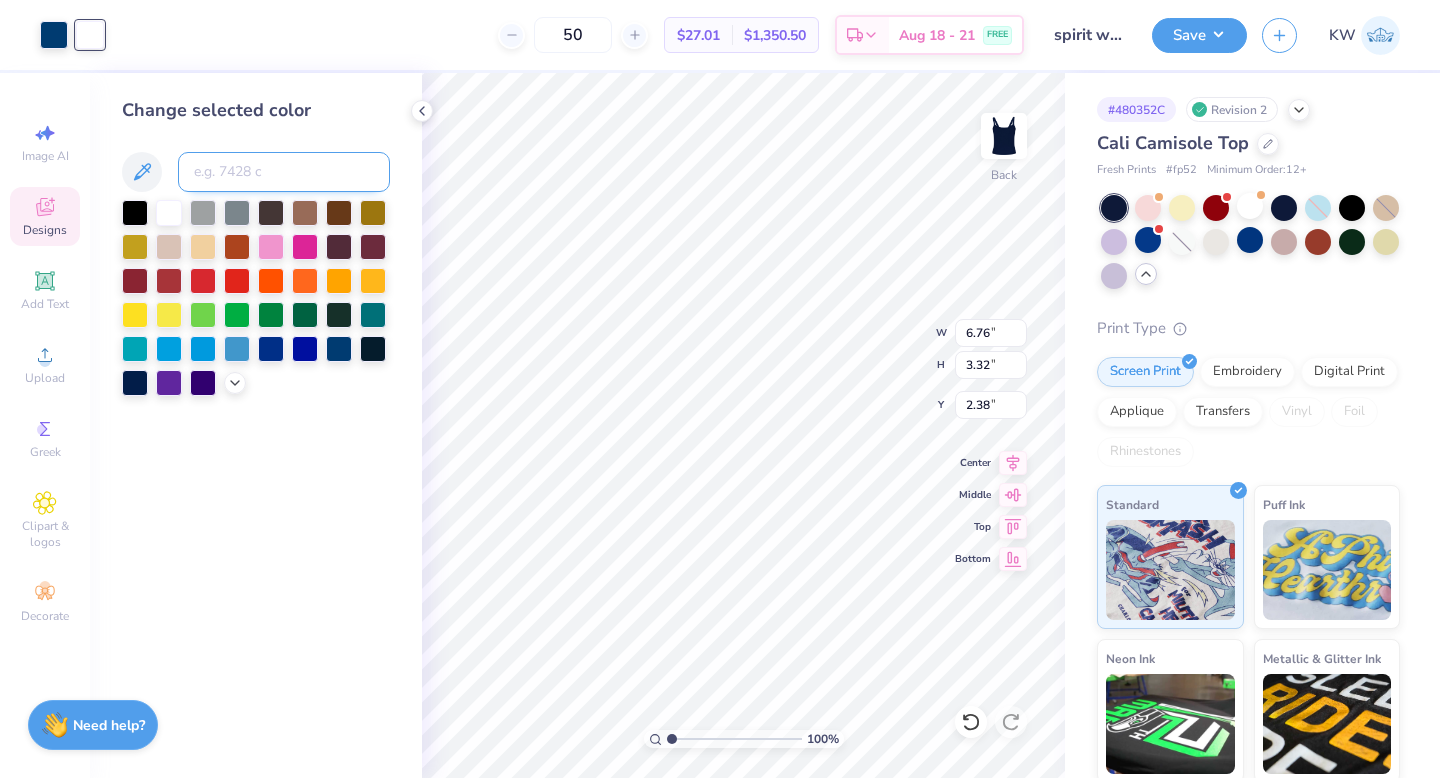 click at bounding box center [284, 172] 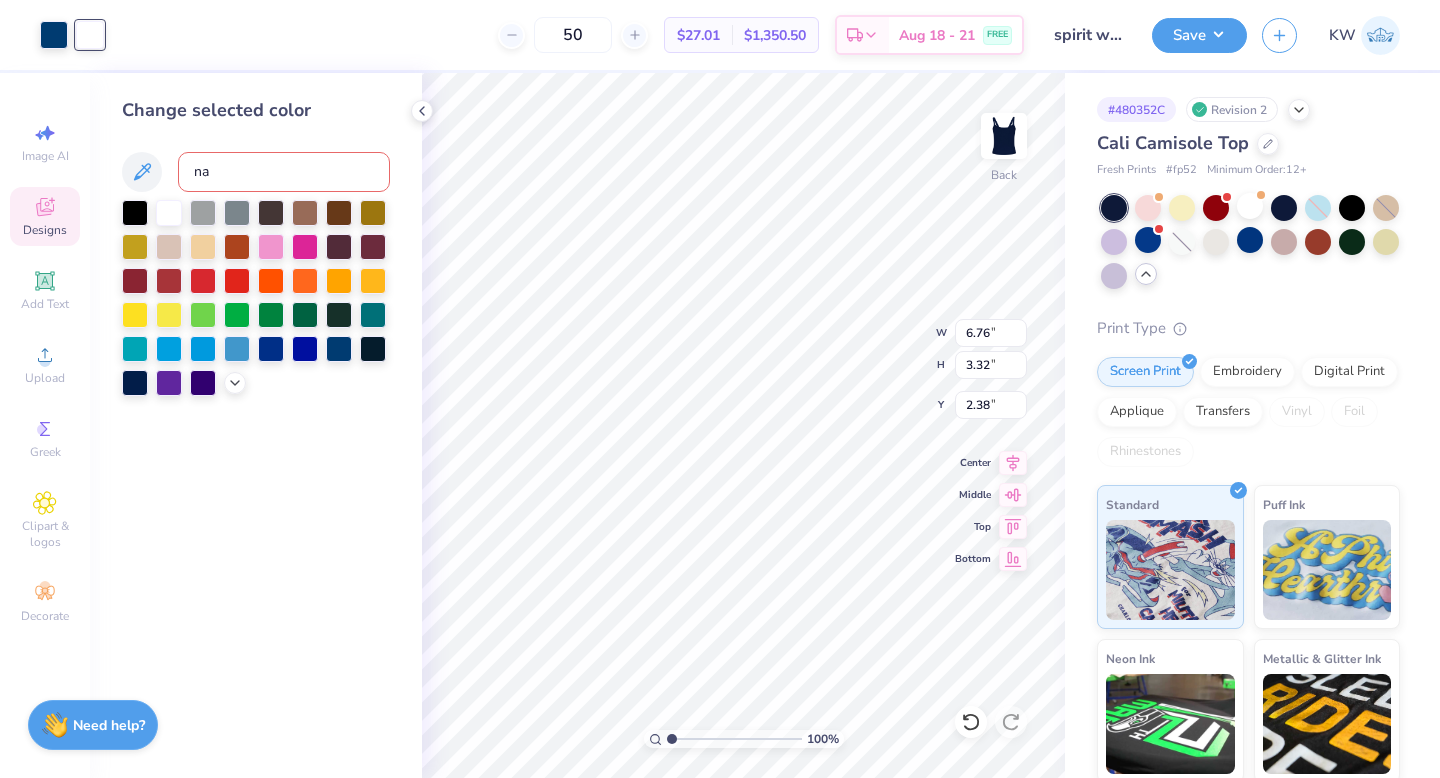 type on "n" 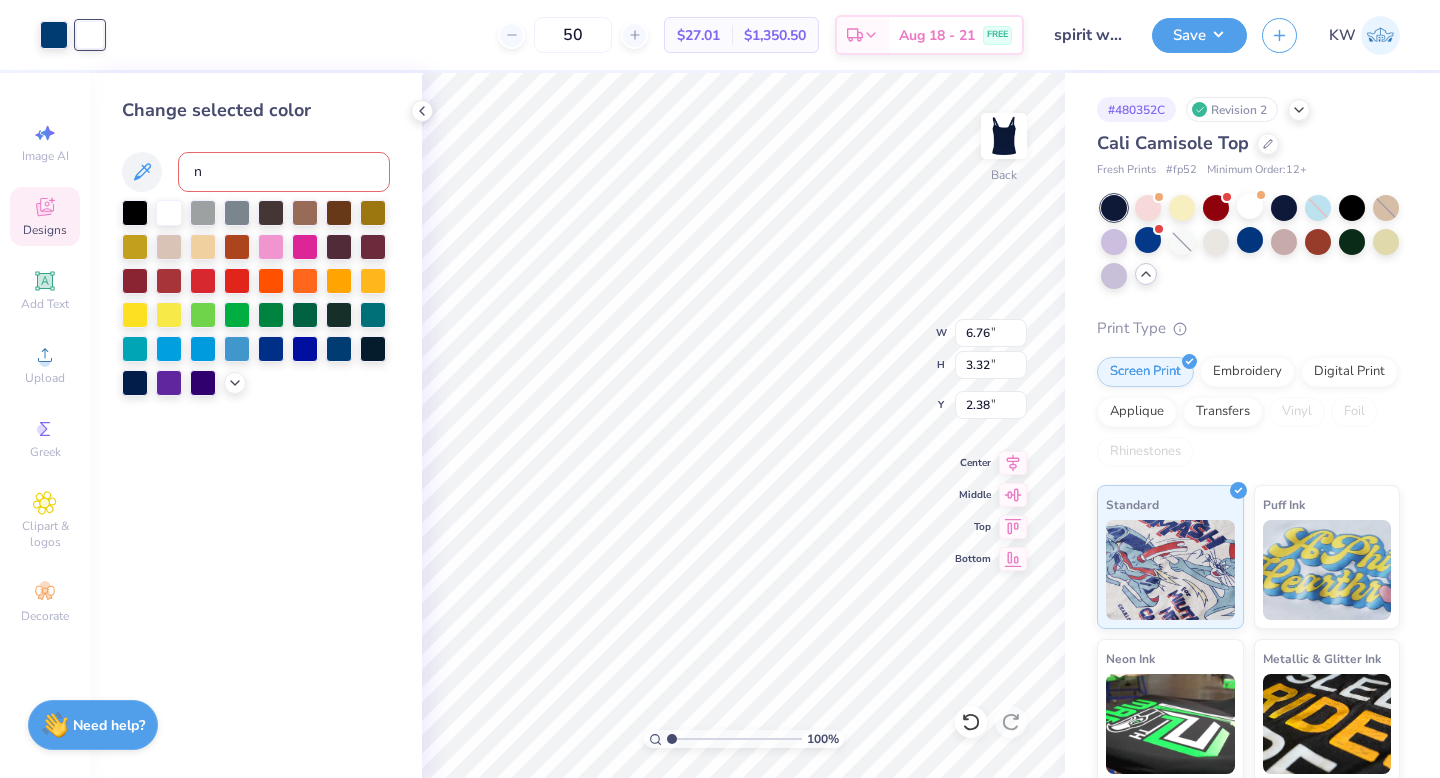 type 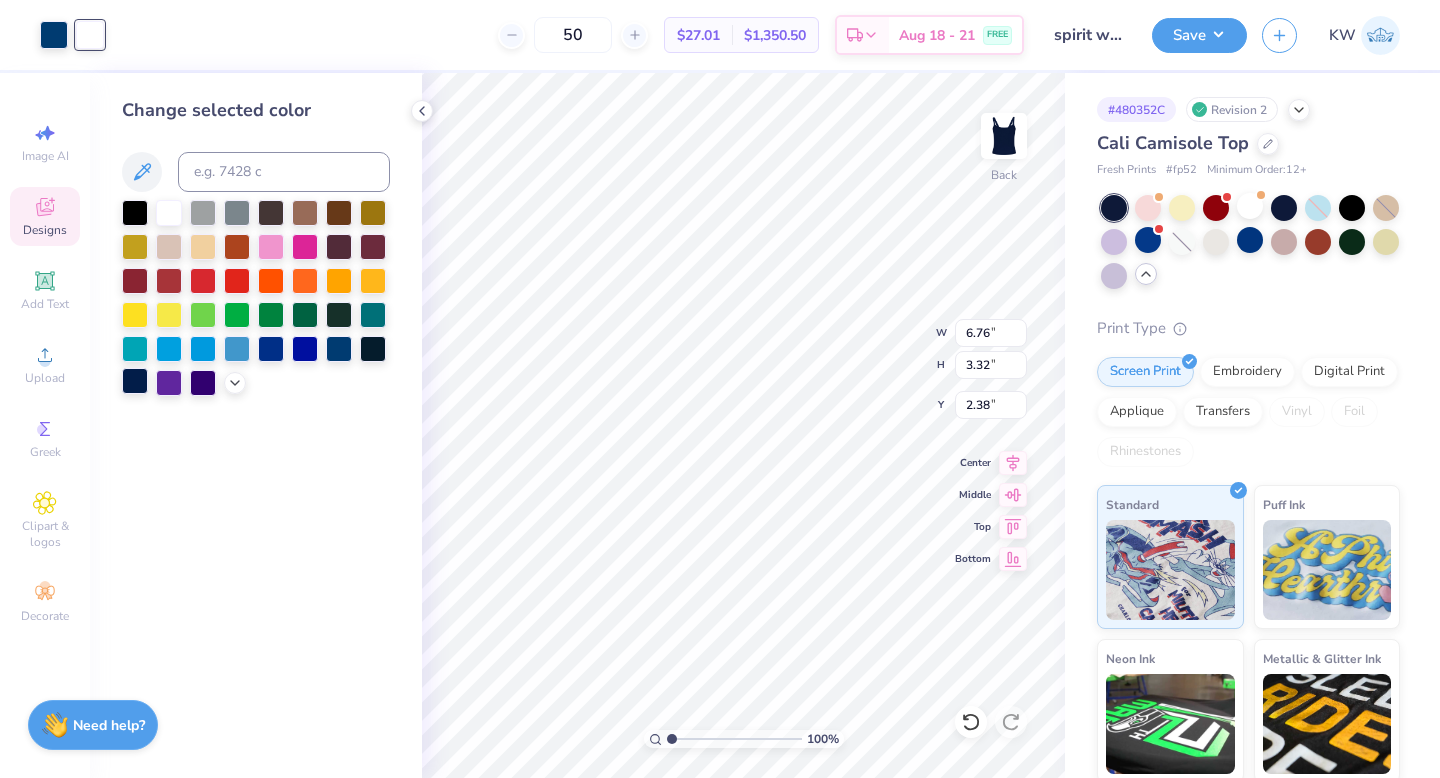 click at bounding box center (135, 381) 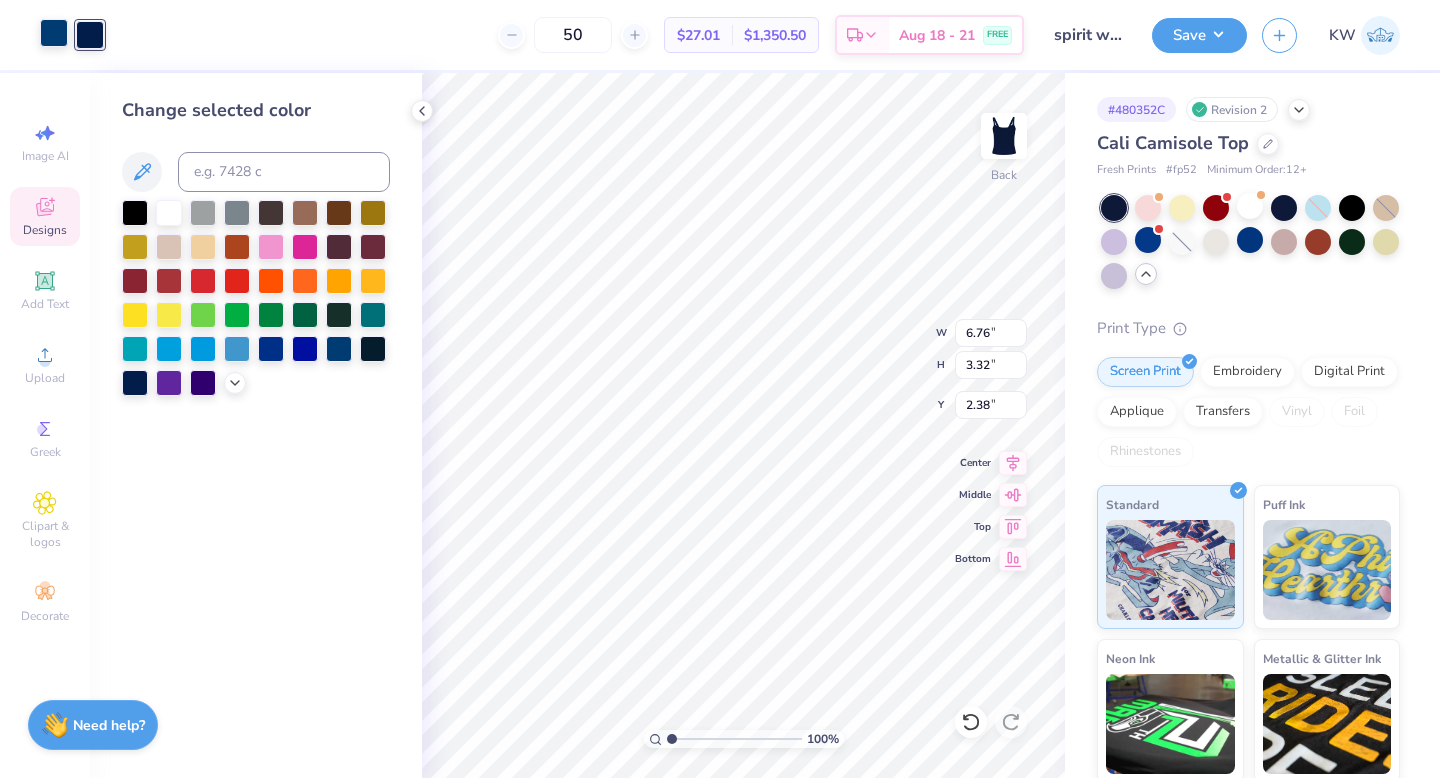 click at bounding box center [54, 33] 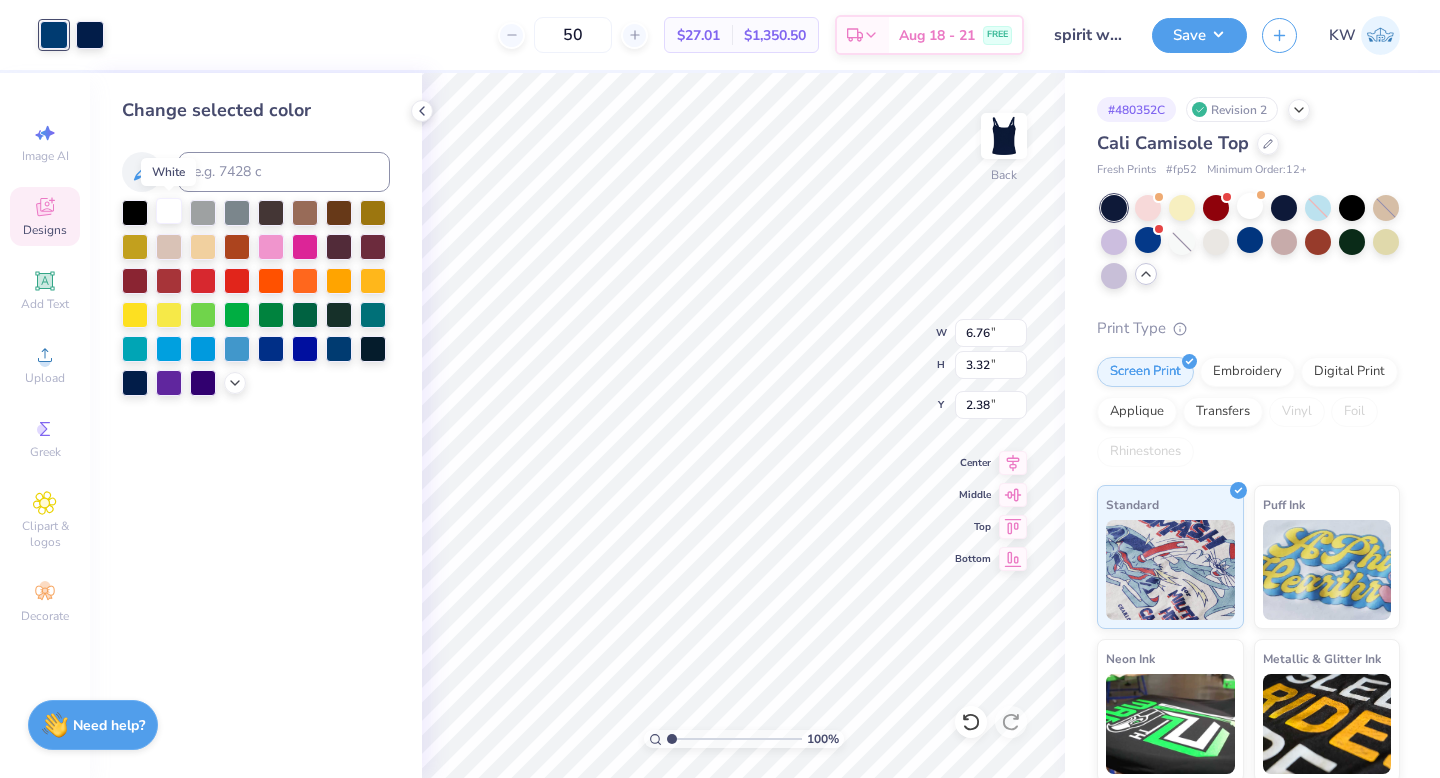 click at bounding box center [169, 211] 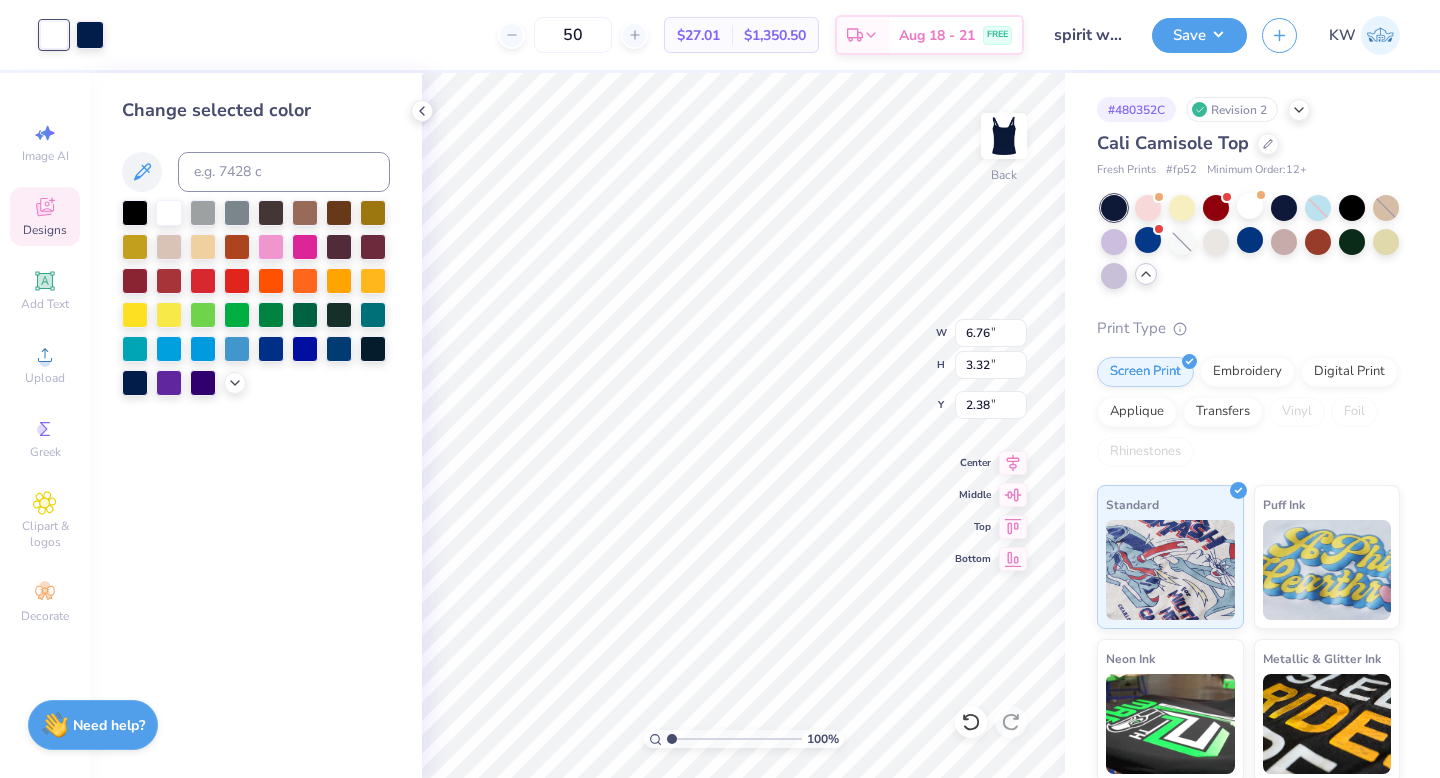 click on "Change selected color" at bounding box center [256, 425] 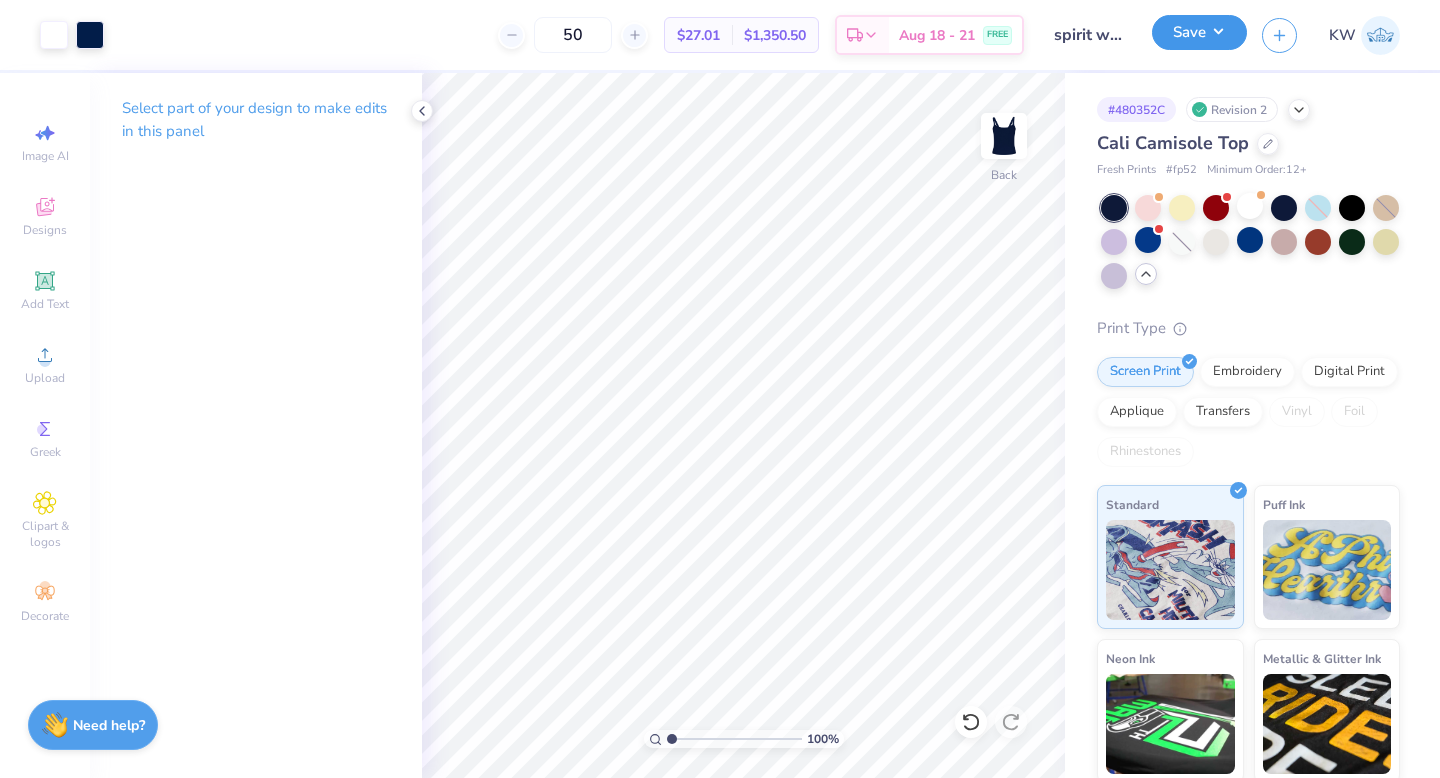 click on "Save" at bounding box center [1199, 32] 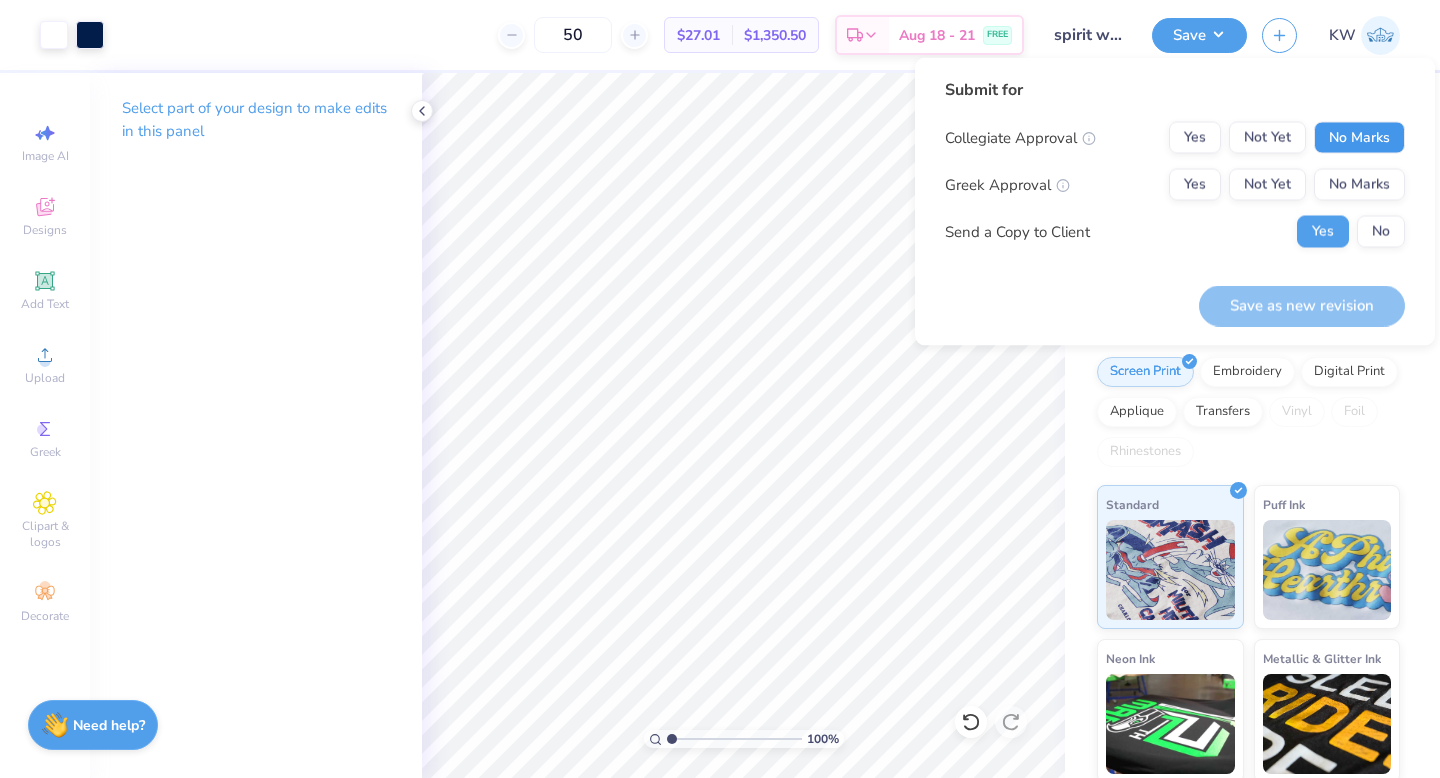 click on "No Marks" at bounding box center (1359, 138) 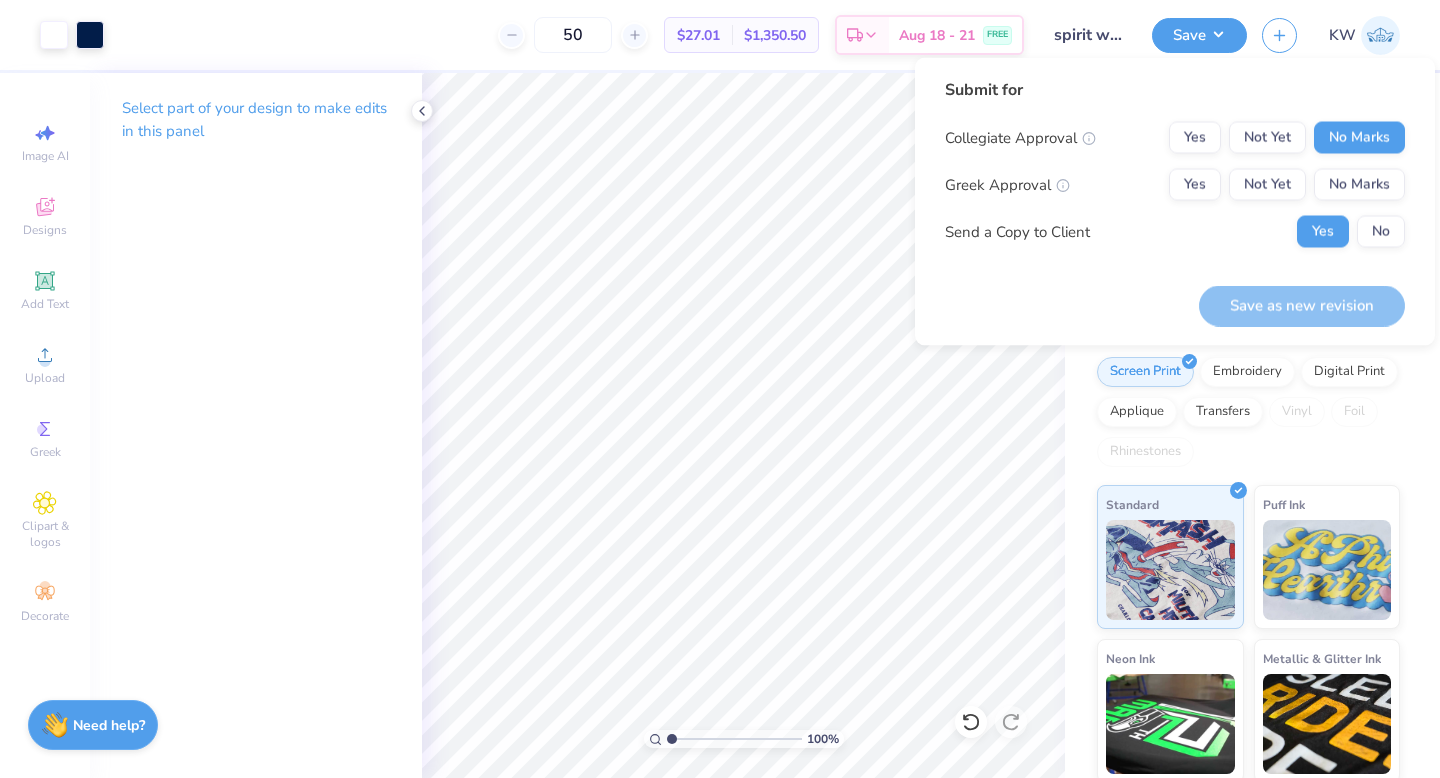 click on "Yes Not Yet No Marks" at bounding box center (1287, 185) 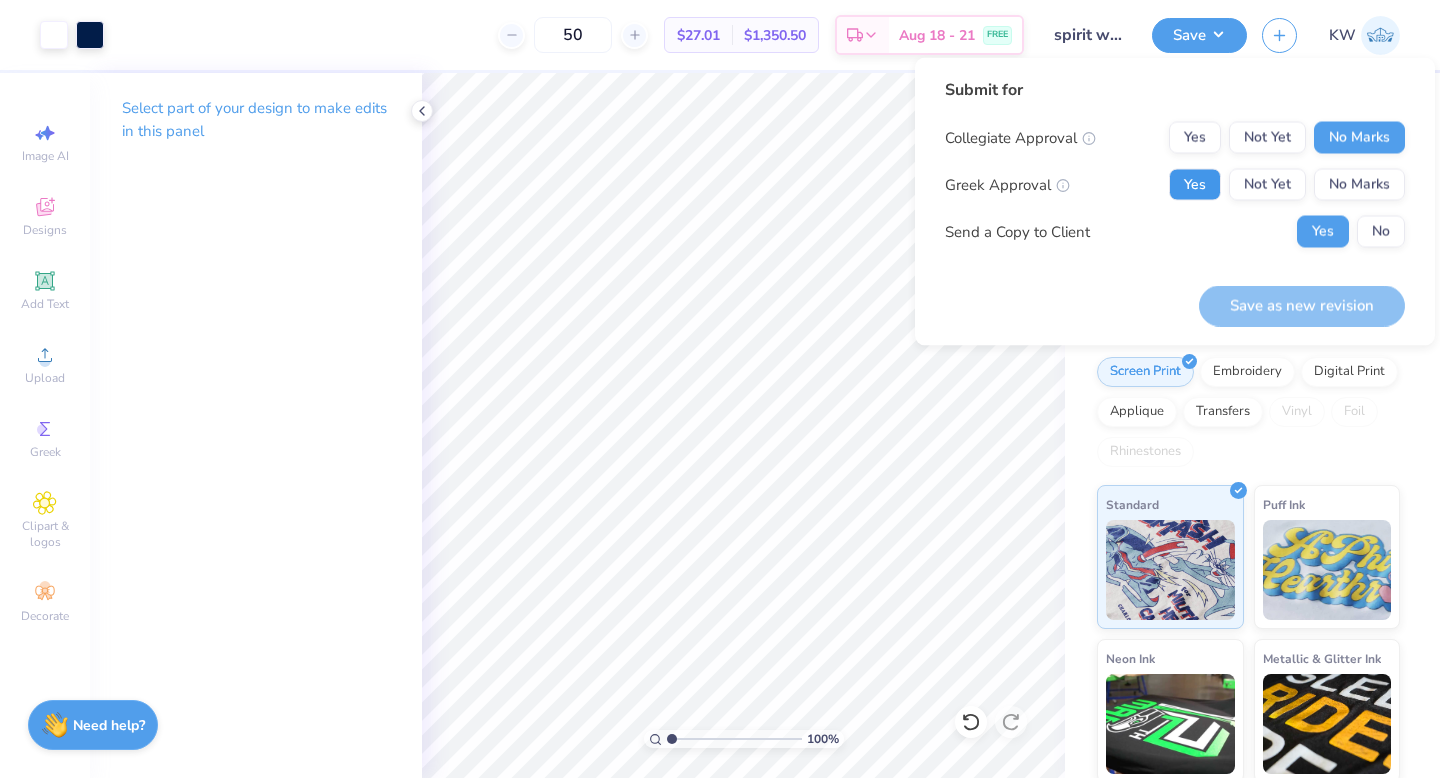 click on "Yes" at bounding box center (1195, 185) 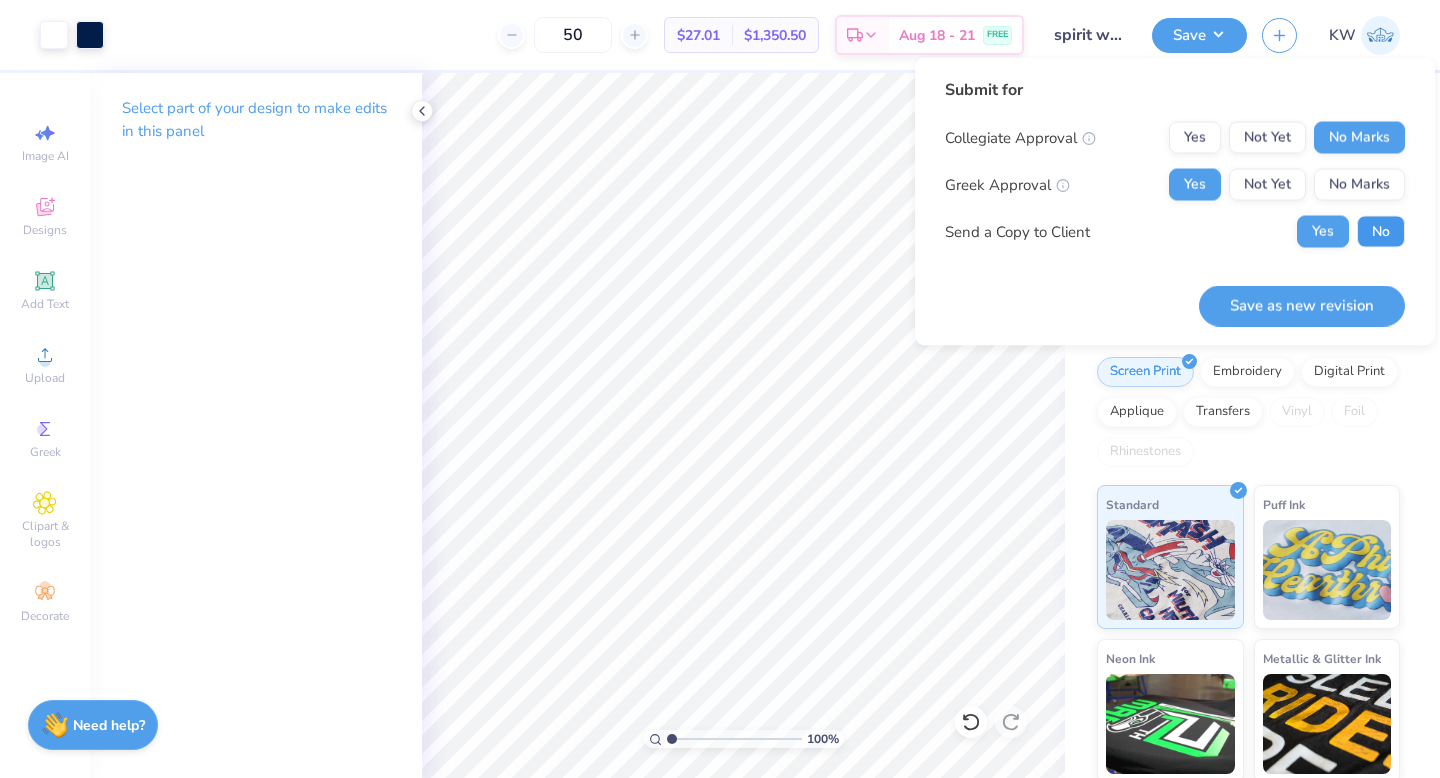 click on "No" at bounding box center [1381, 232] 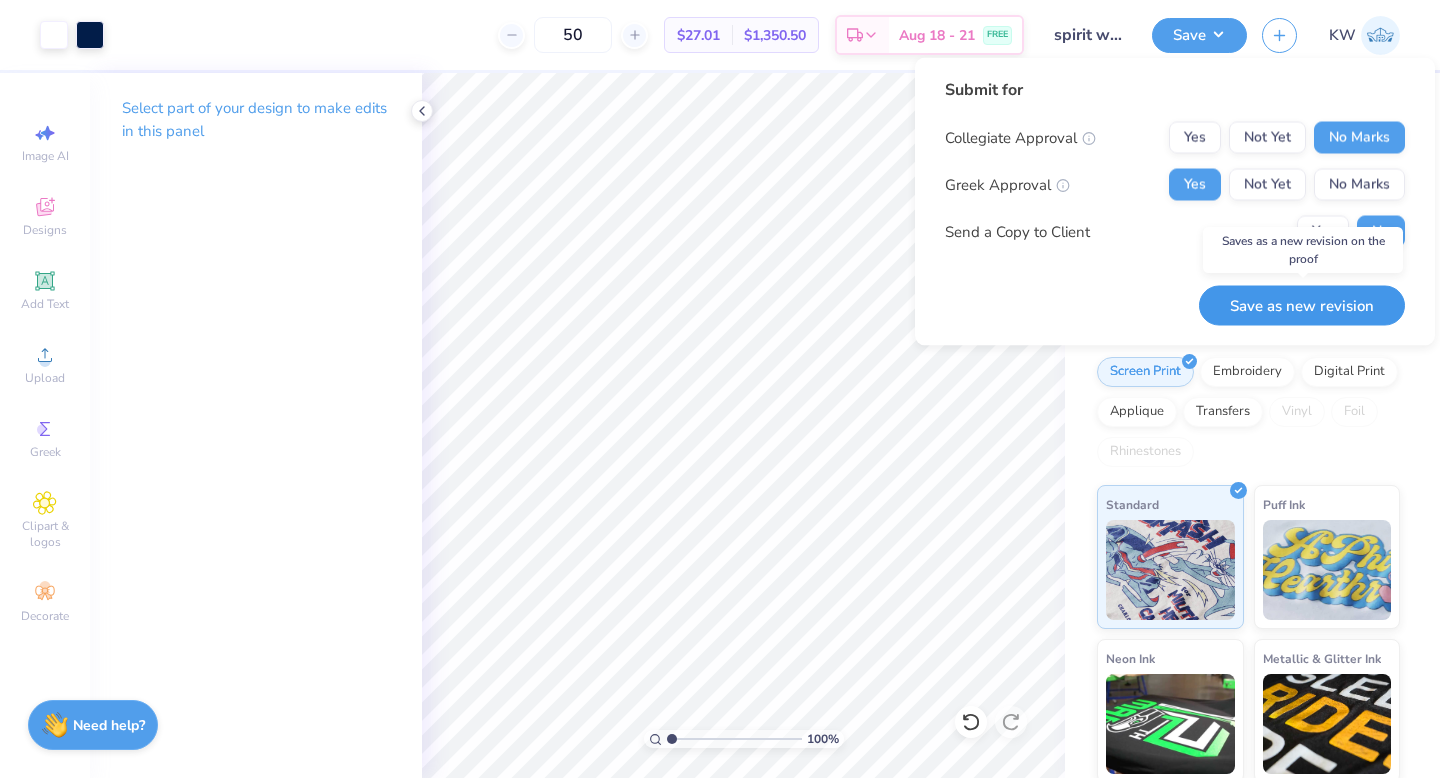 click on "Save as new revision" at bounding box center [1302, 305] 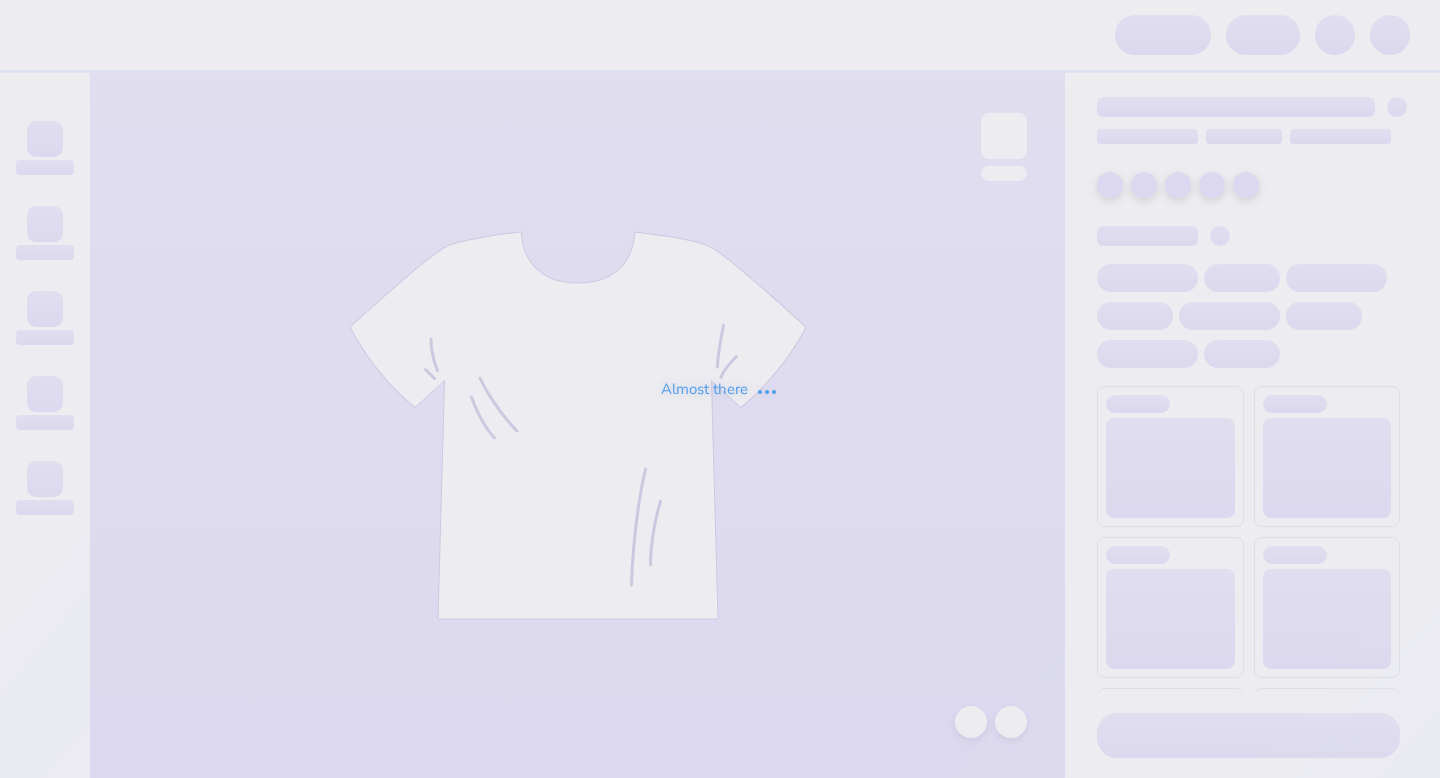 scroll, scrollTop: 0, scrollLeft: 0, axis: both 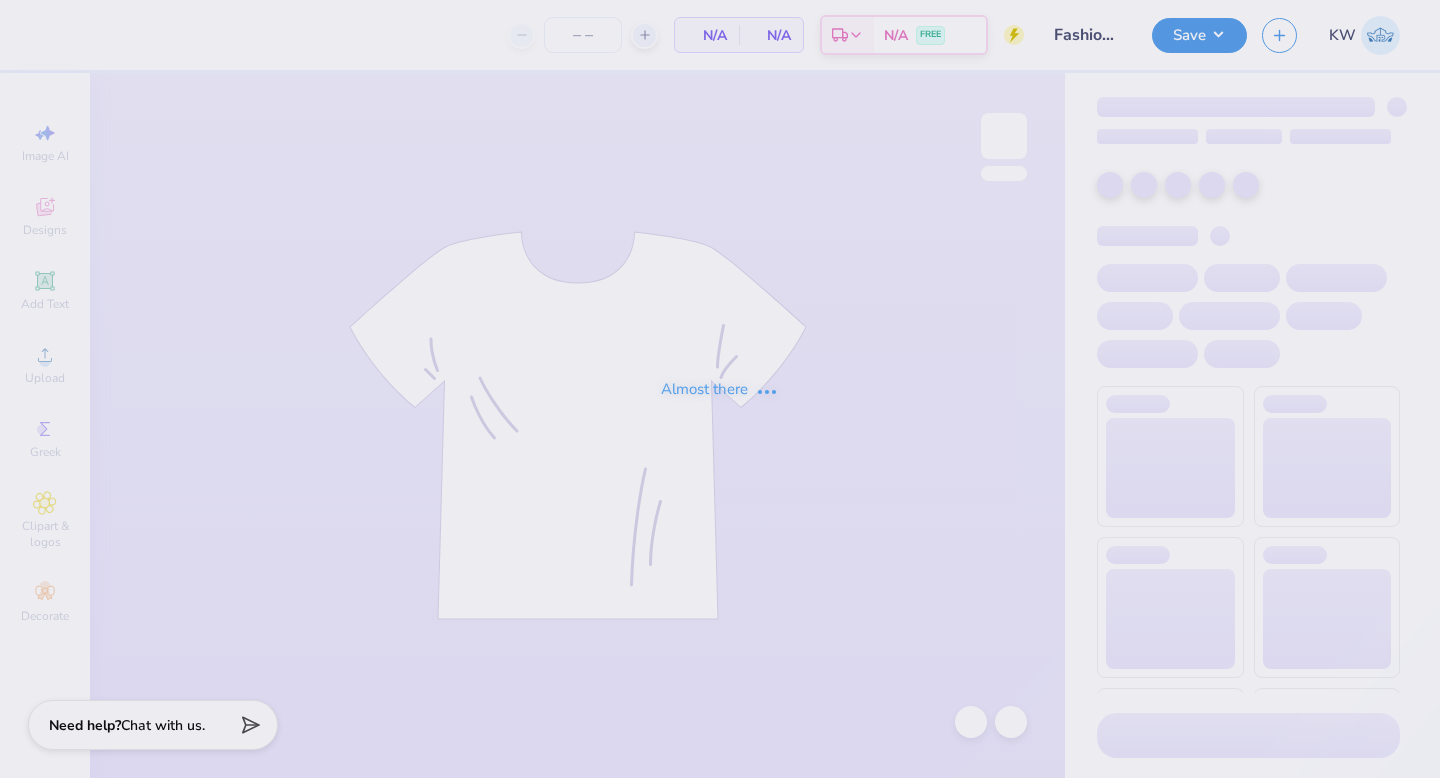 type on "45" 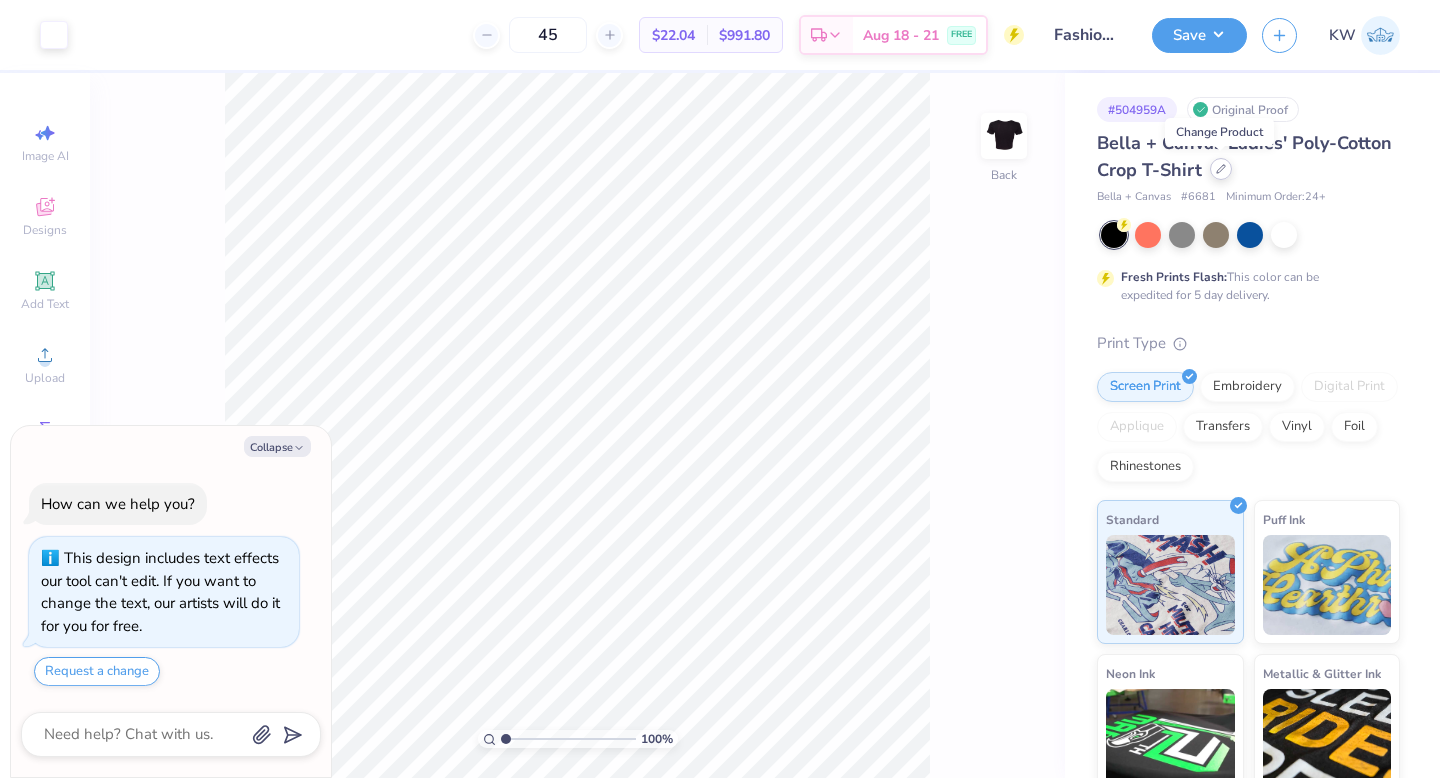 click 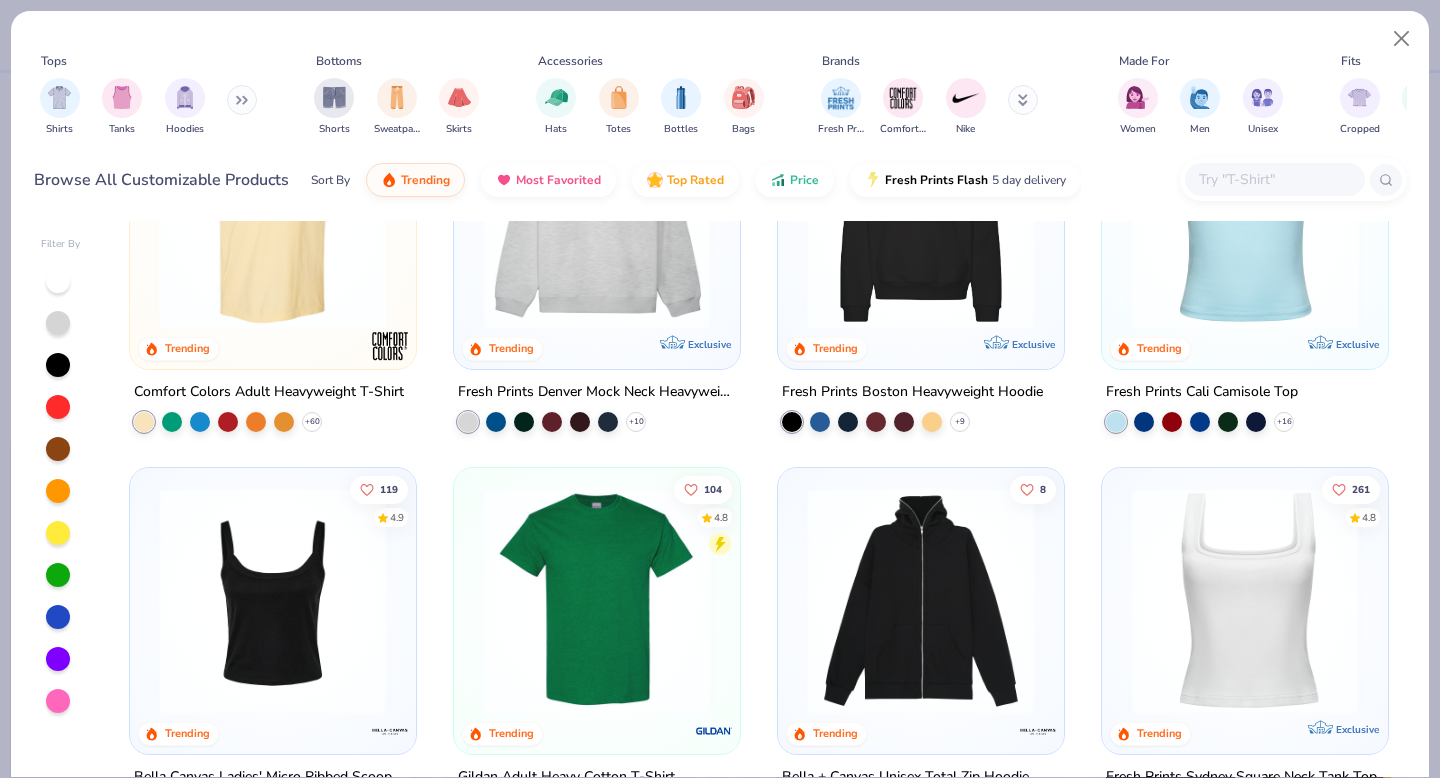 scroll, scrollTop: 39, scrollLeft: 0, axis: vertical 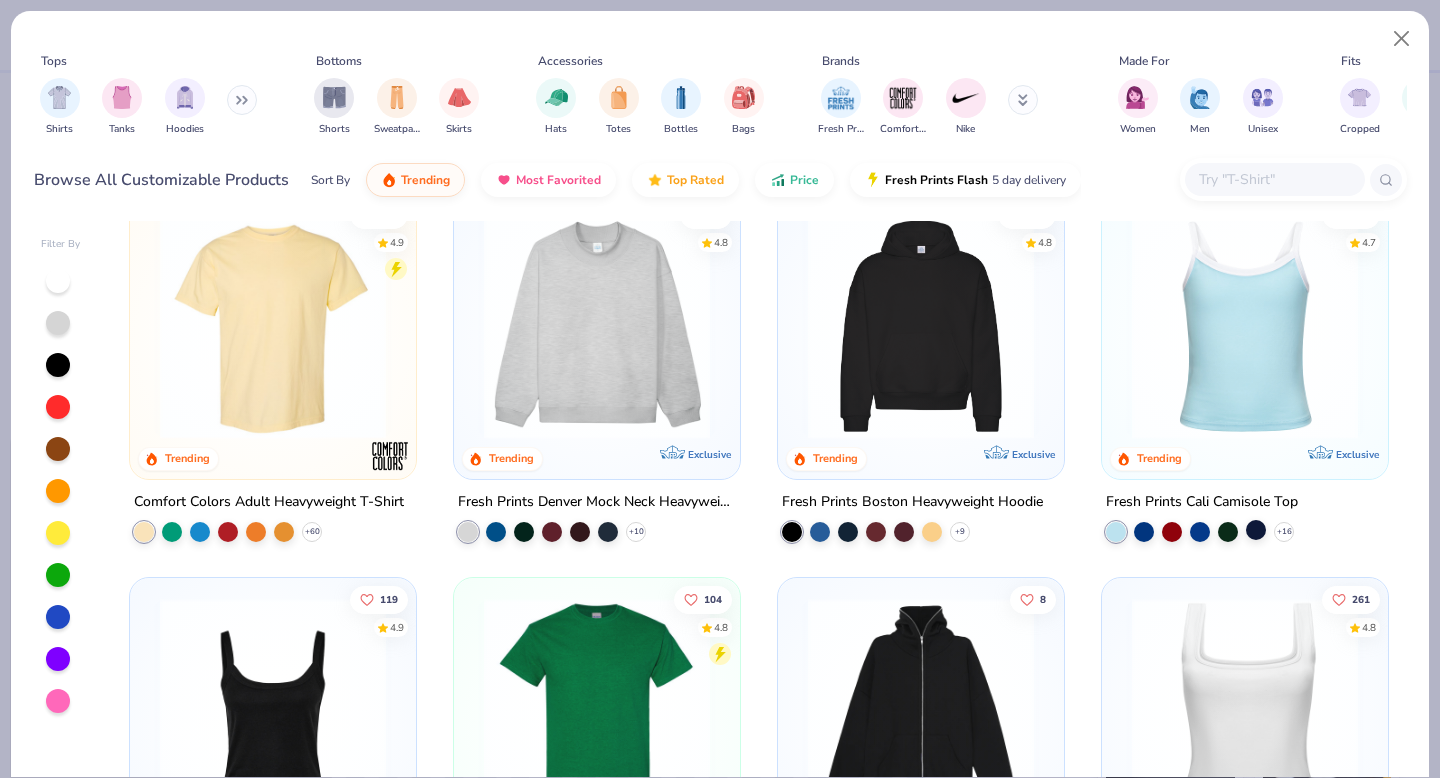 click at bounding box center (1256, 530) 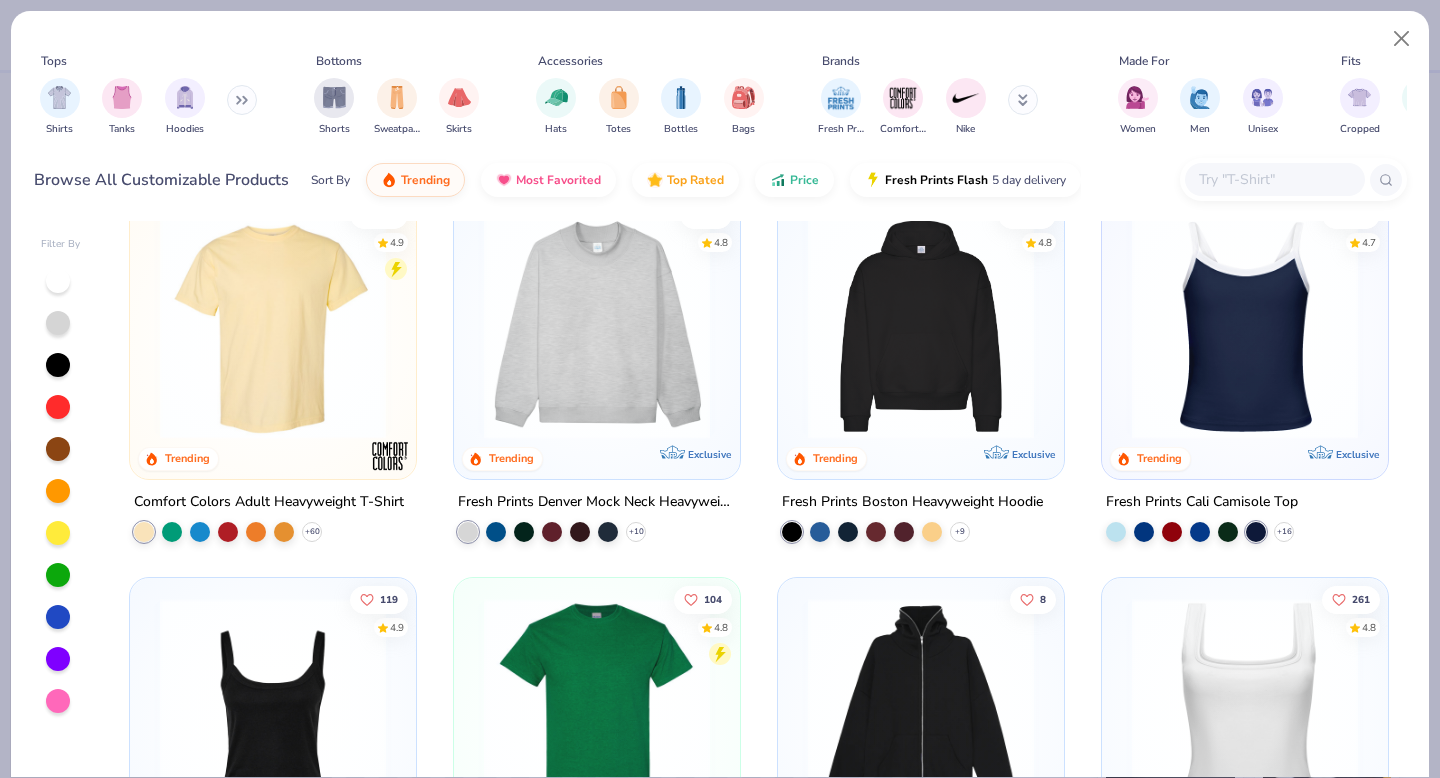scroll, scrollTop: 21, scrollLeft: 0, axis: vertical 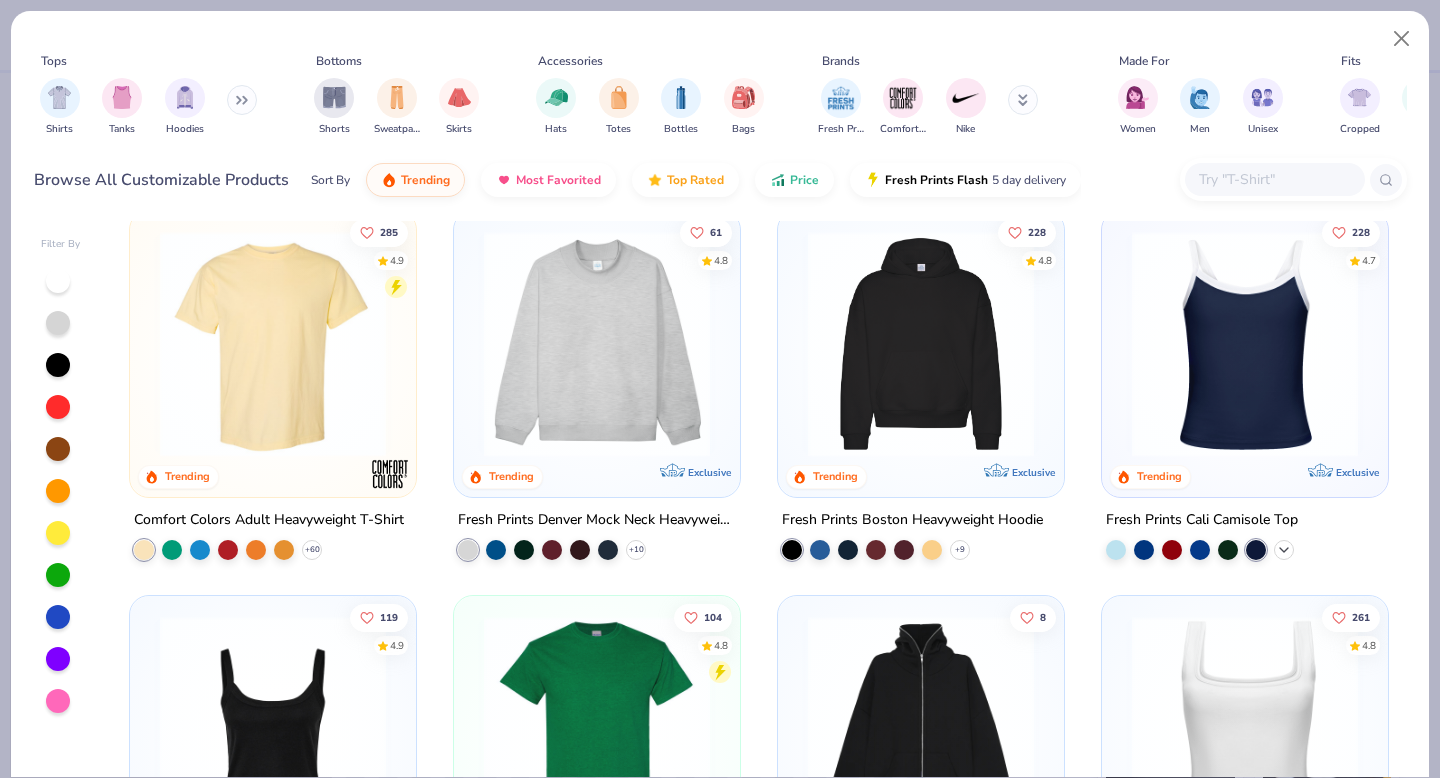click 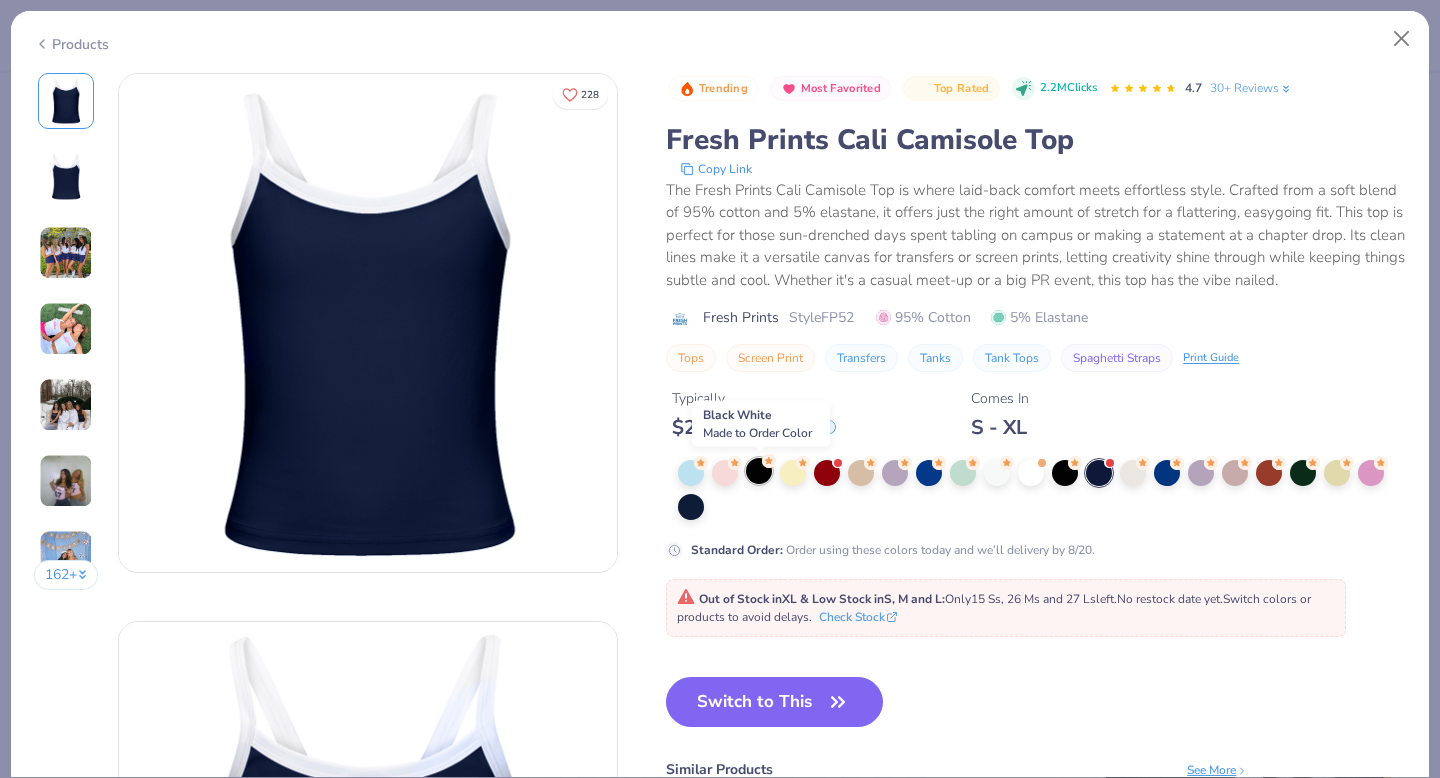 click at bounding box center (759, 471) 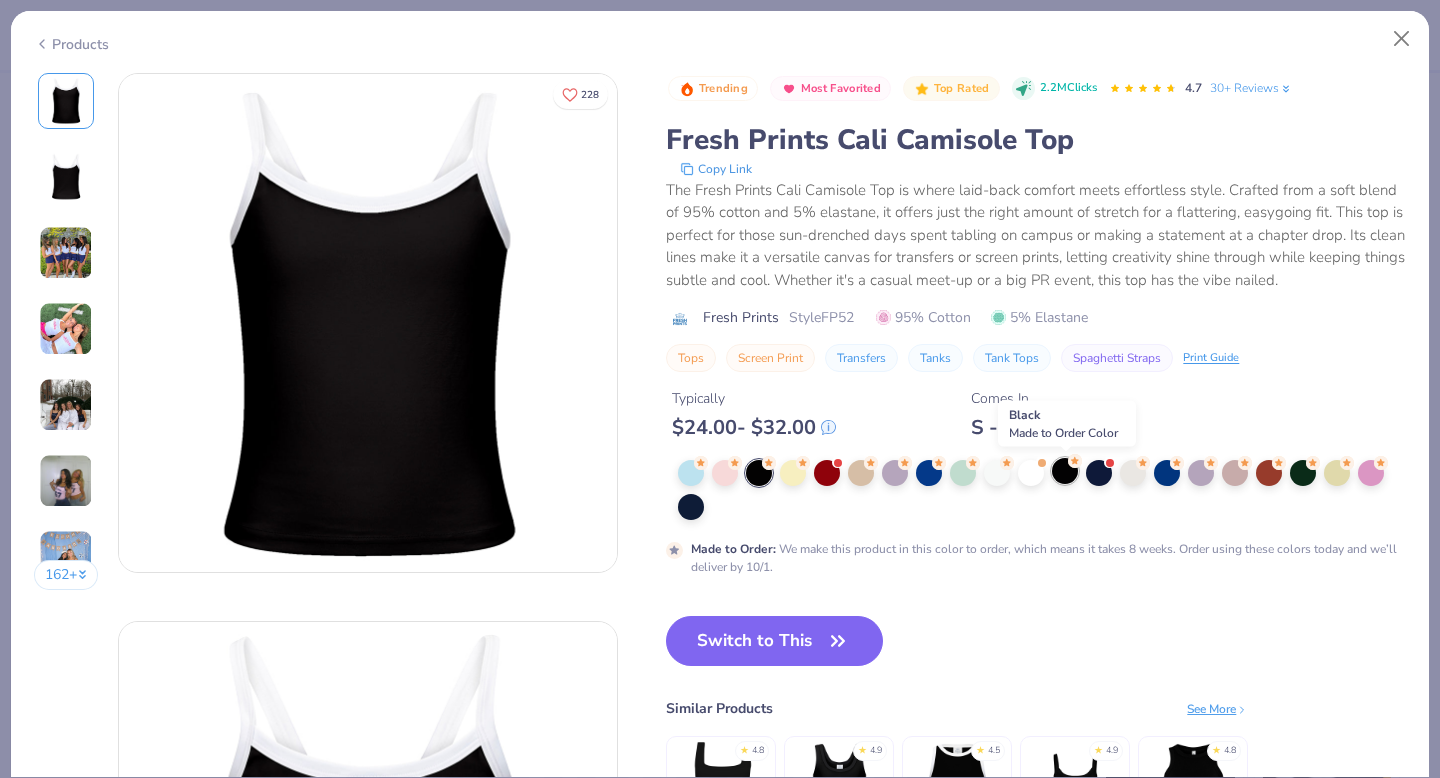 click at bounding box center [1065, 471] 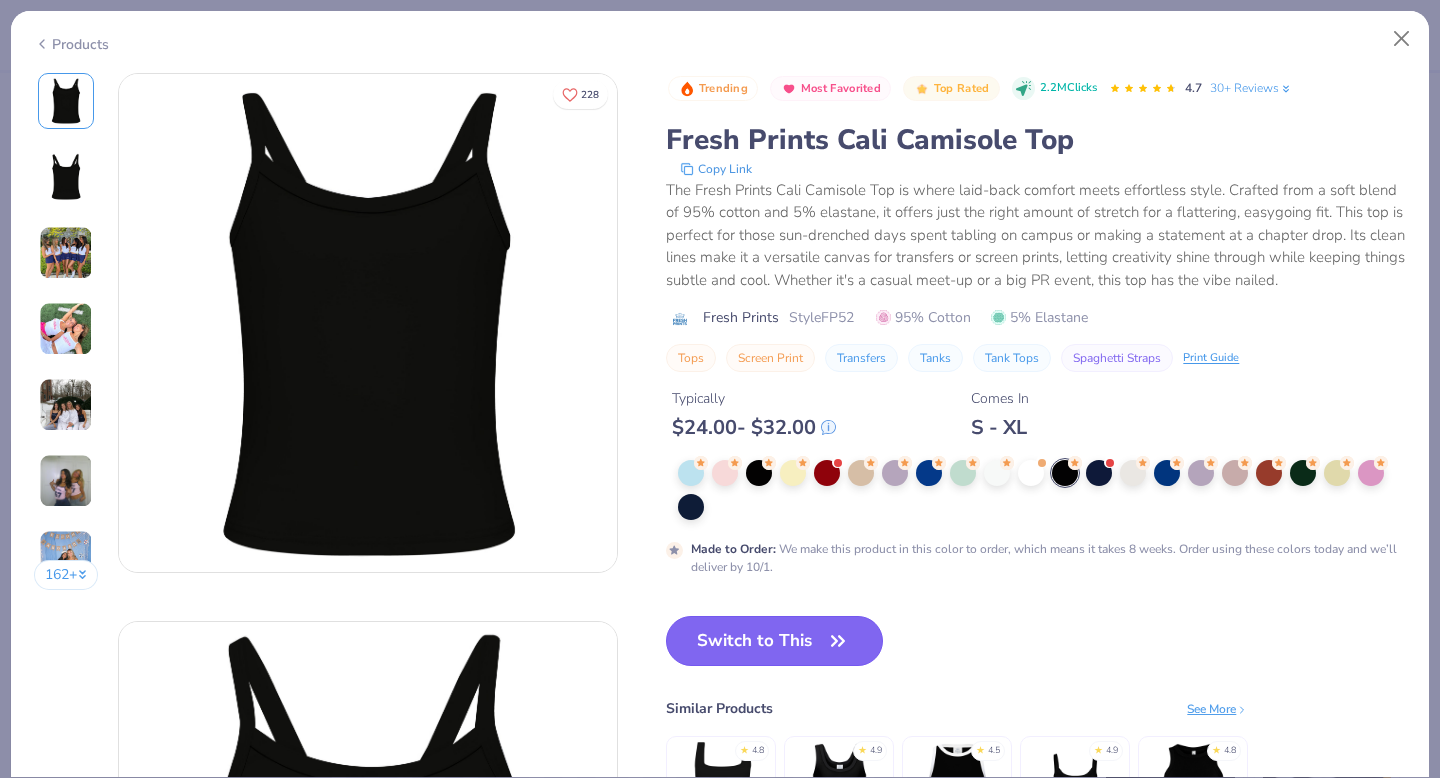 click on "Switch to This" at bounding box center (774, 641) 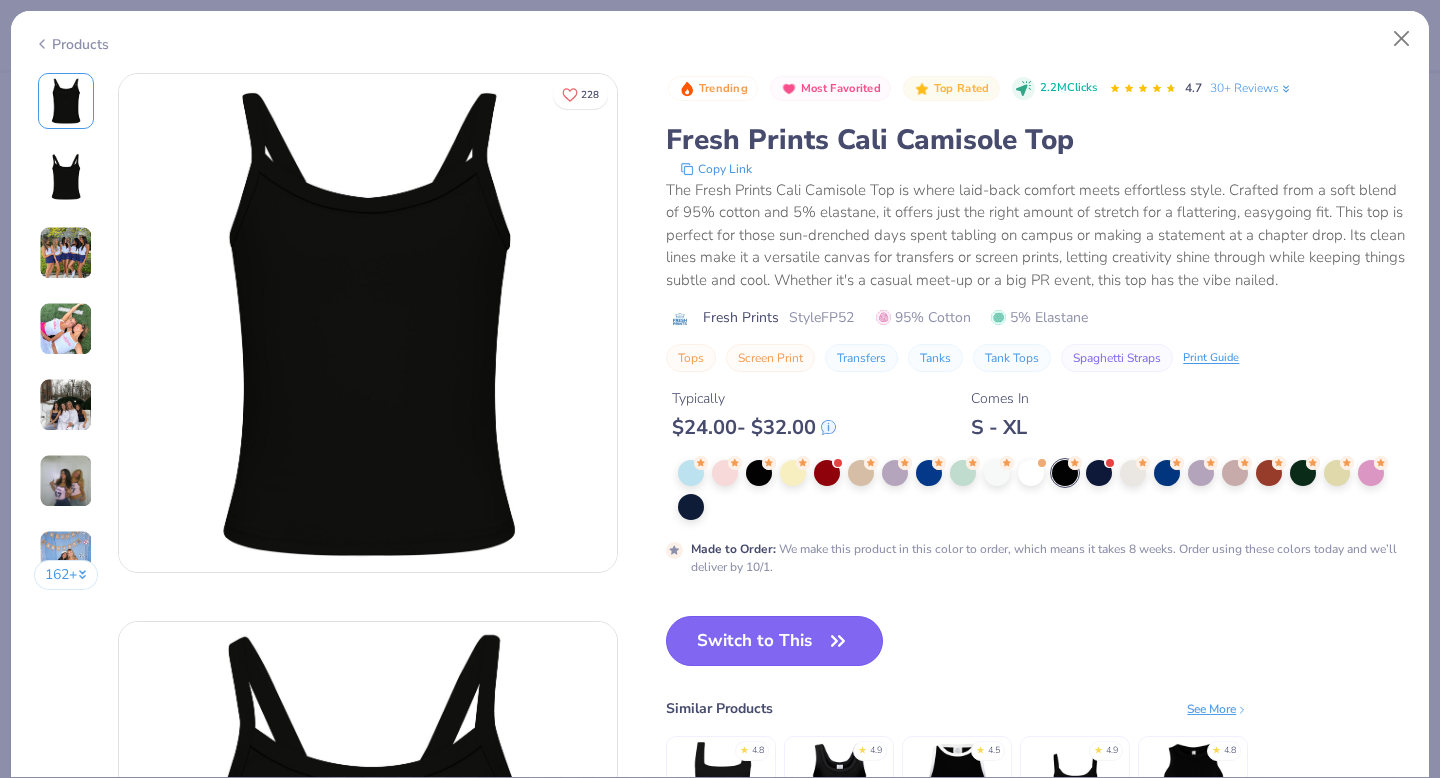 type on "x" 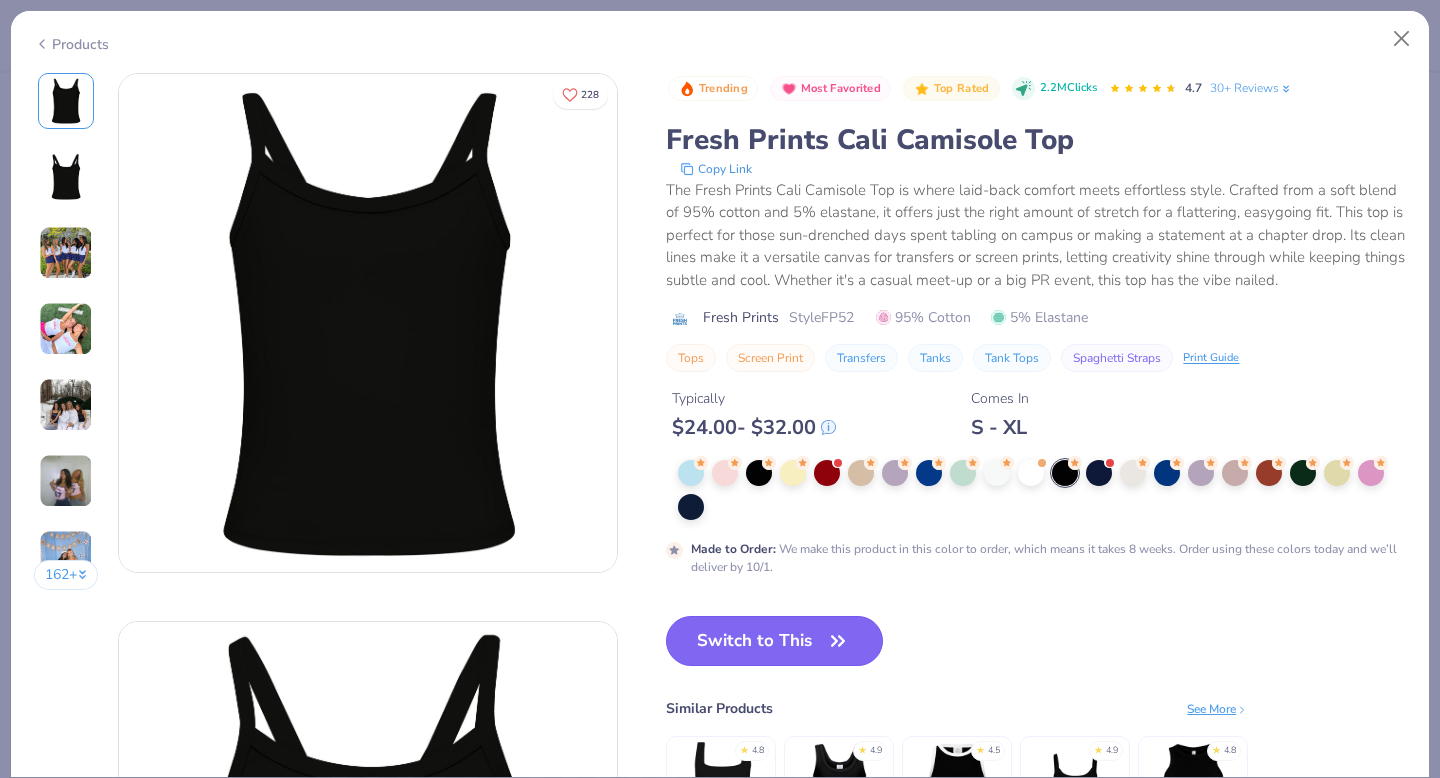 type on "50" 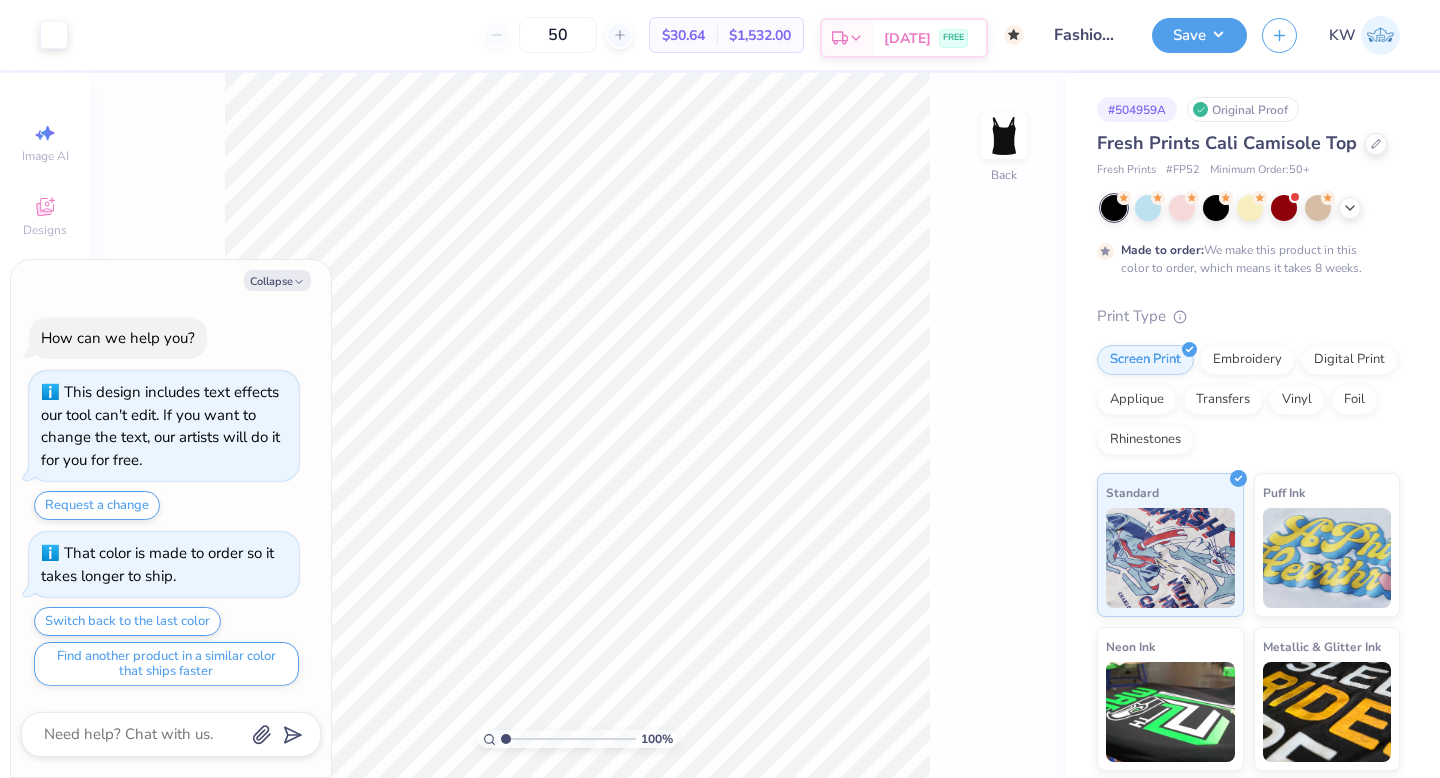 click on "[DATE]" at bounding box center (907, 38) 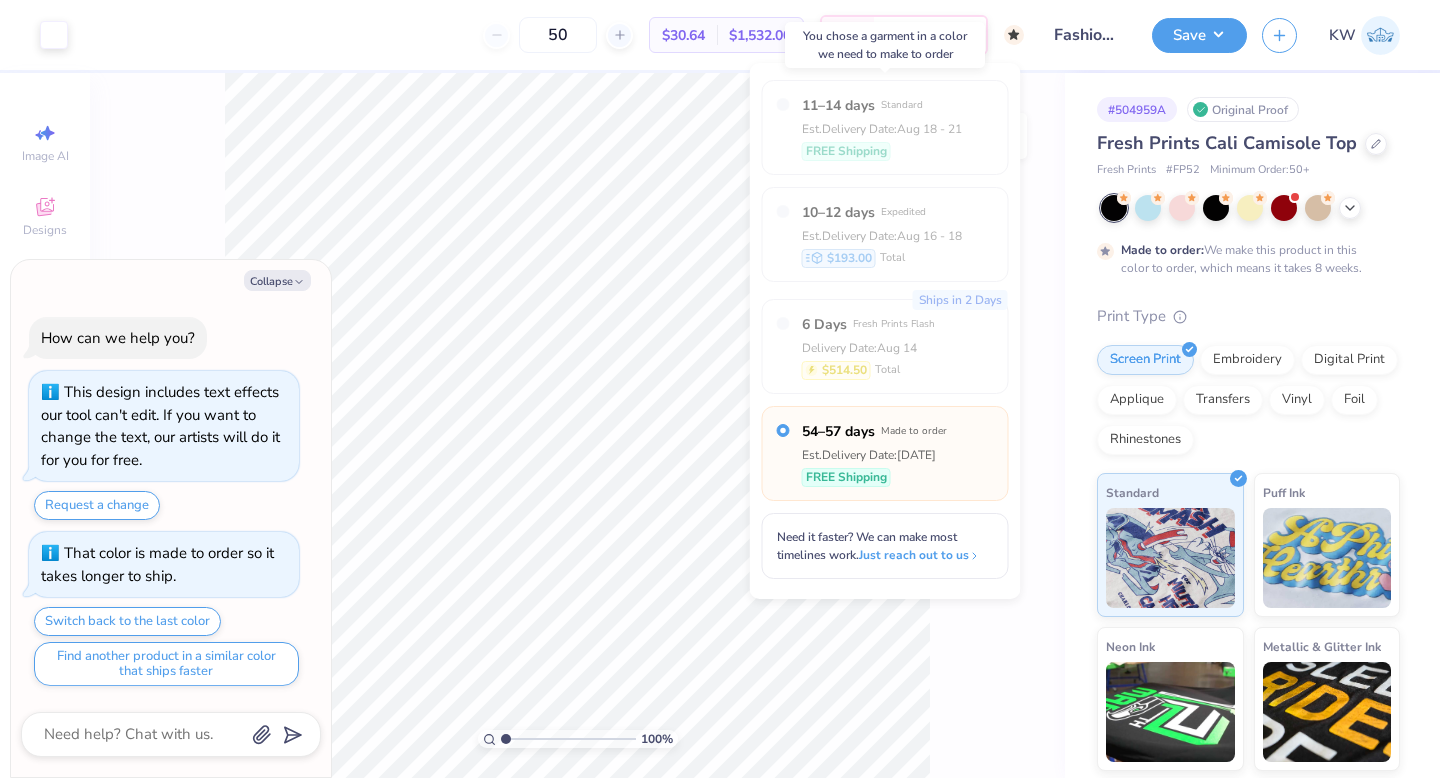 click on "Est.  Delivery Date:  Aug 18 - 21" at bounding box center [882, 129] 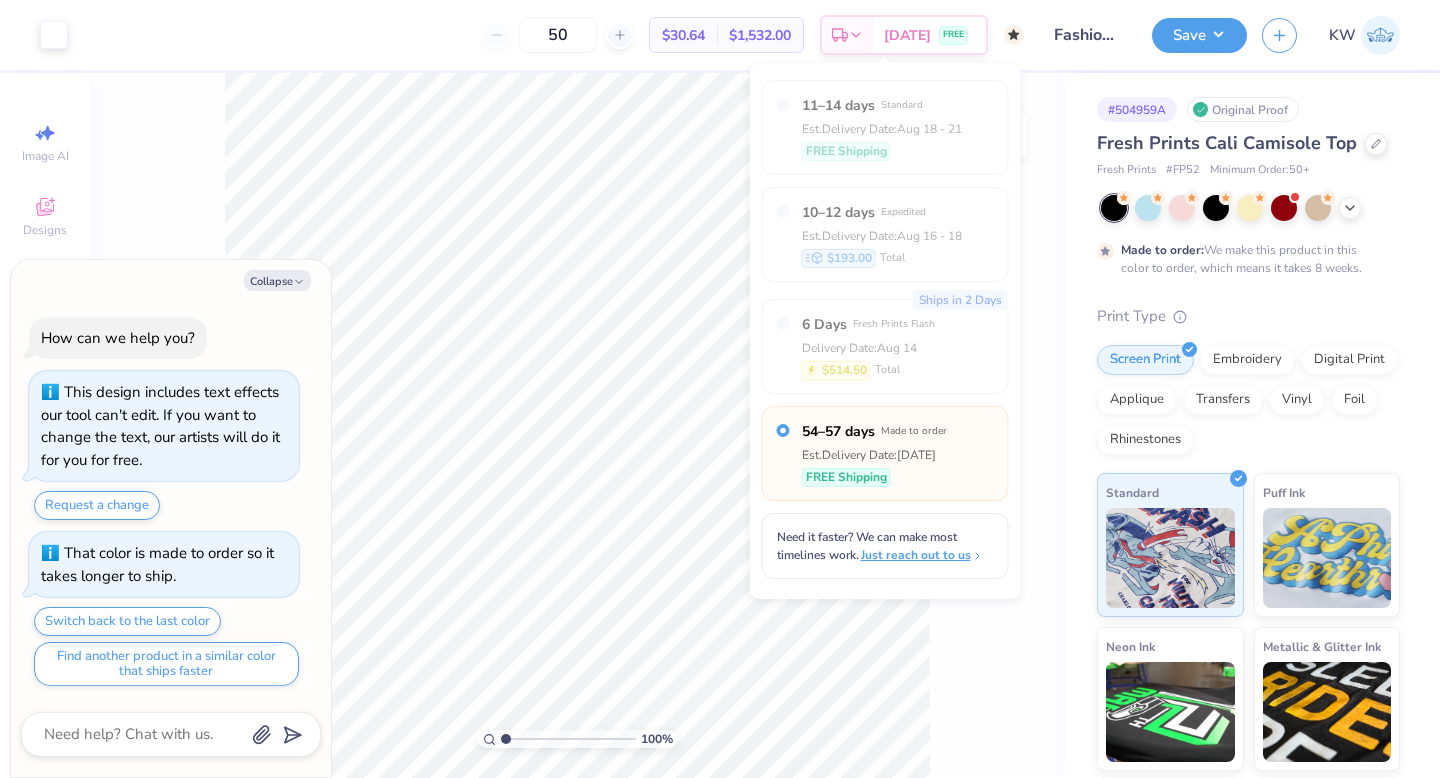 click on "Just reach out to us" at bounding box center [922, 555] 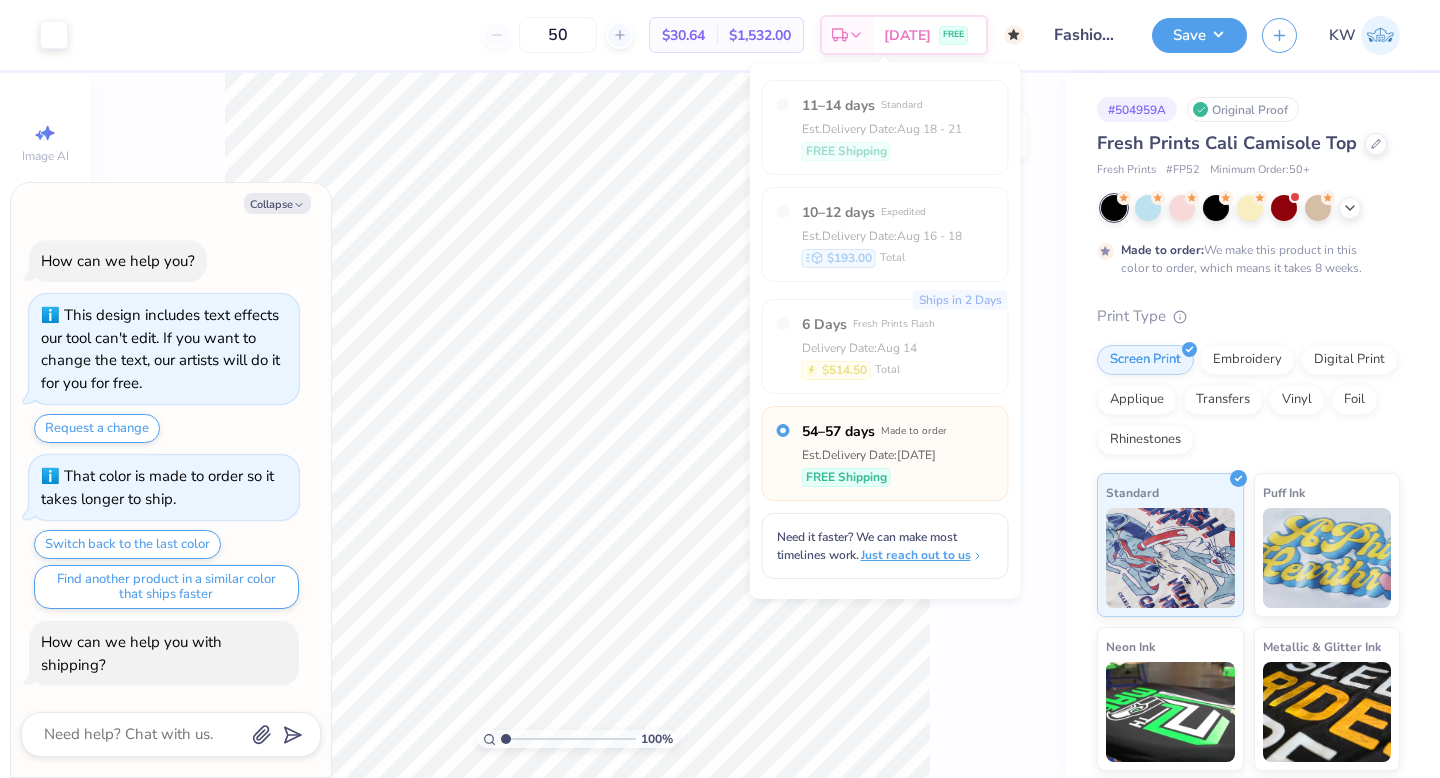 click on "Just reach out to us" at bounding box center (922, 555) 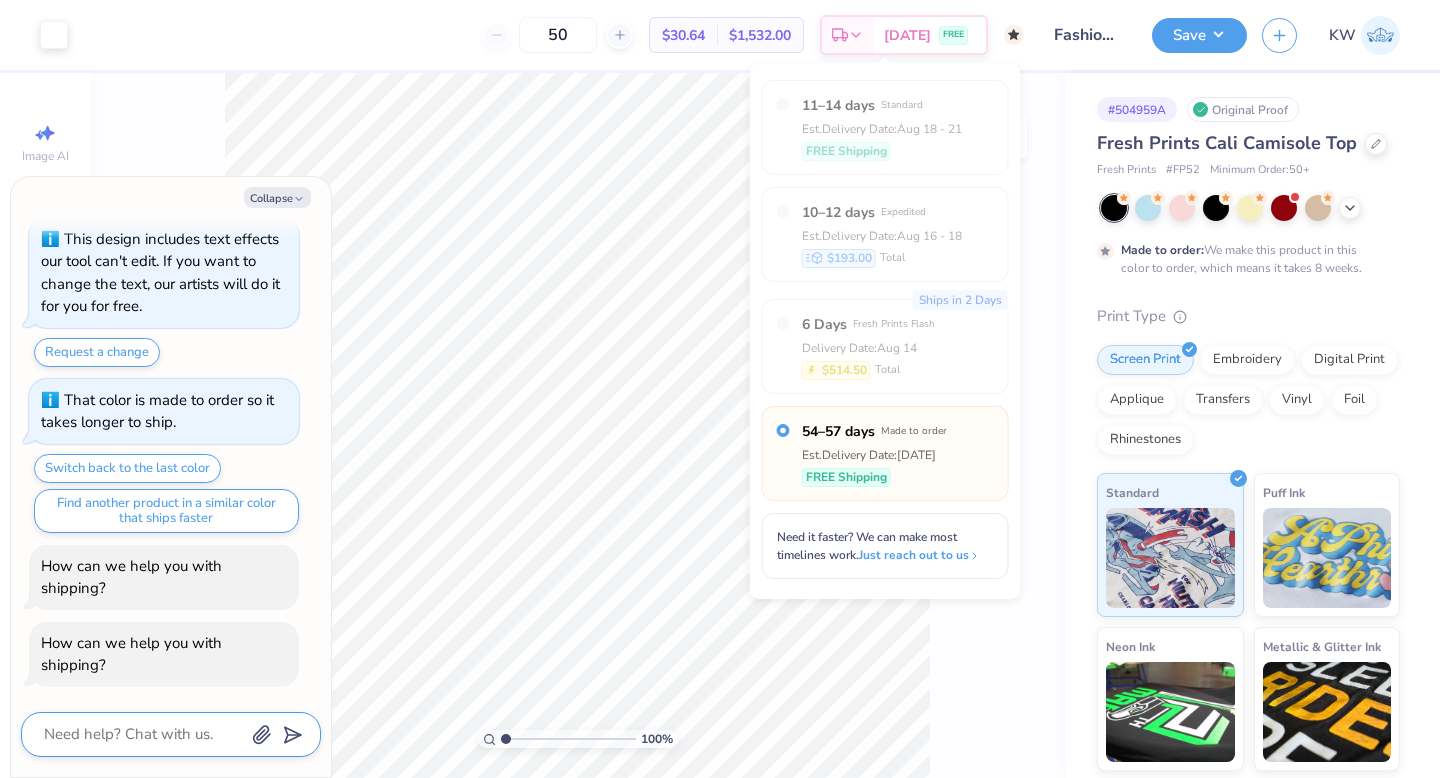 click at bounding box center (143, 734) 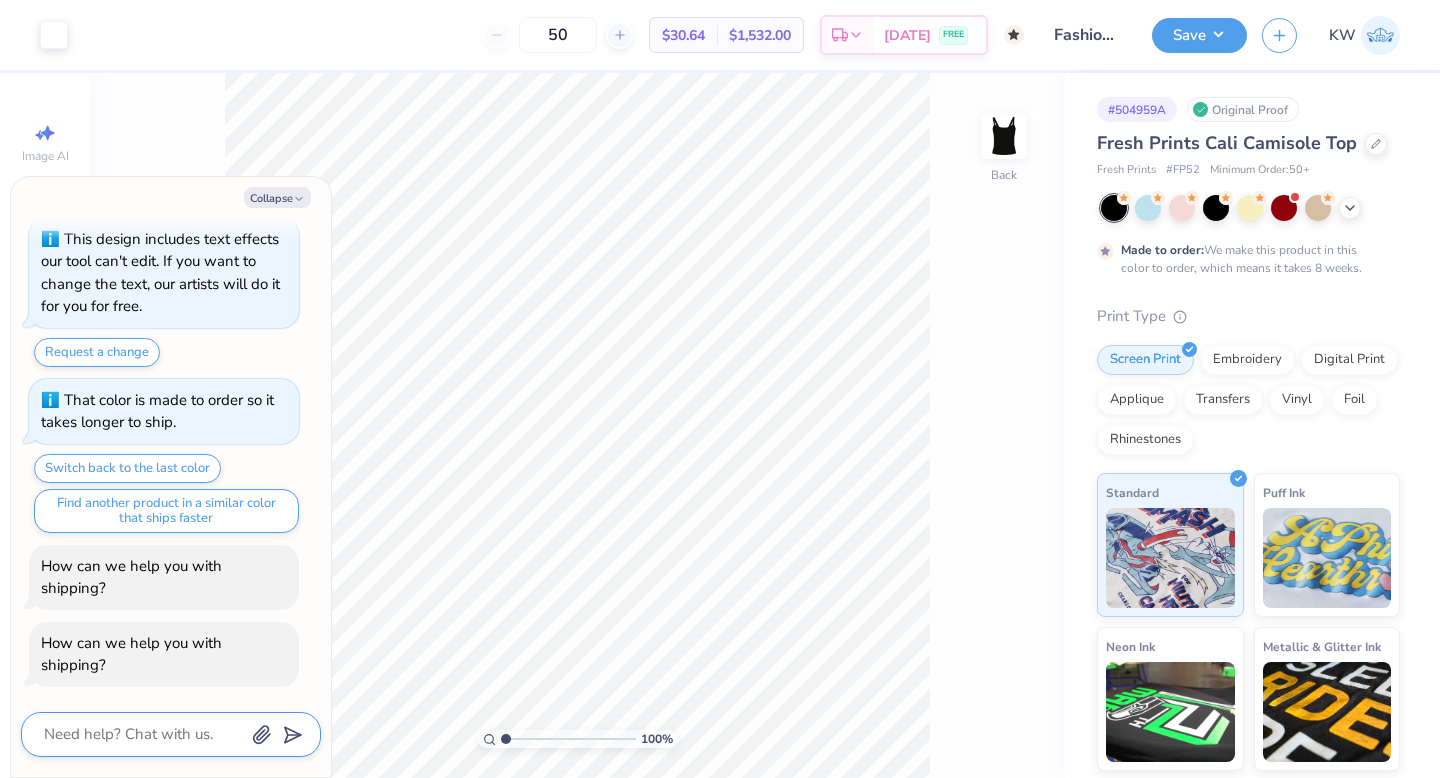 type on "c" 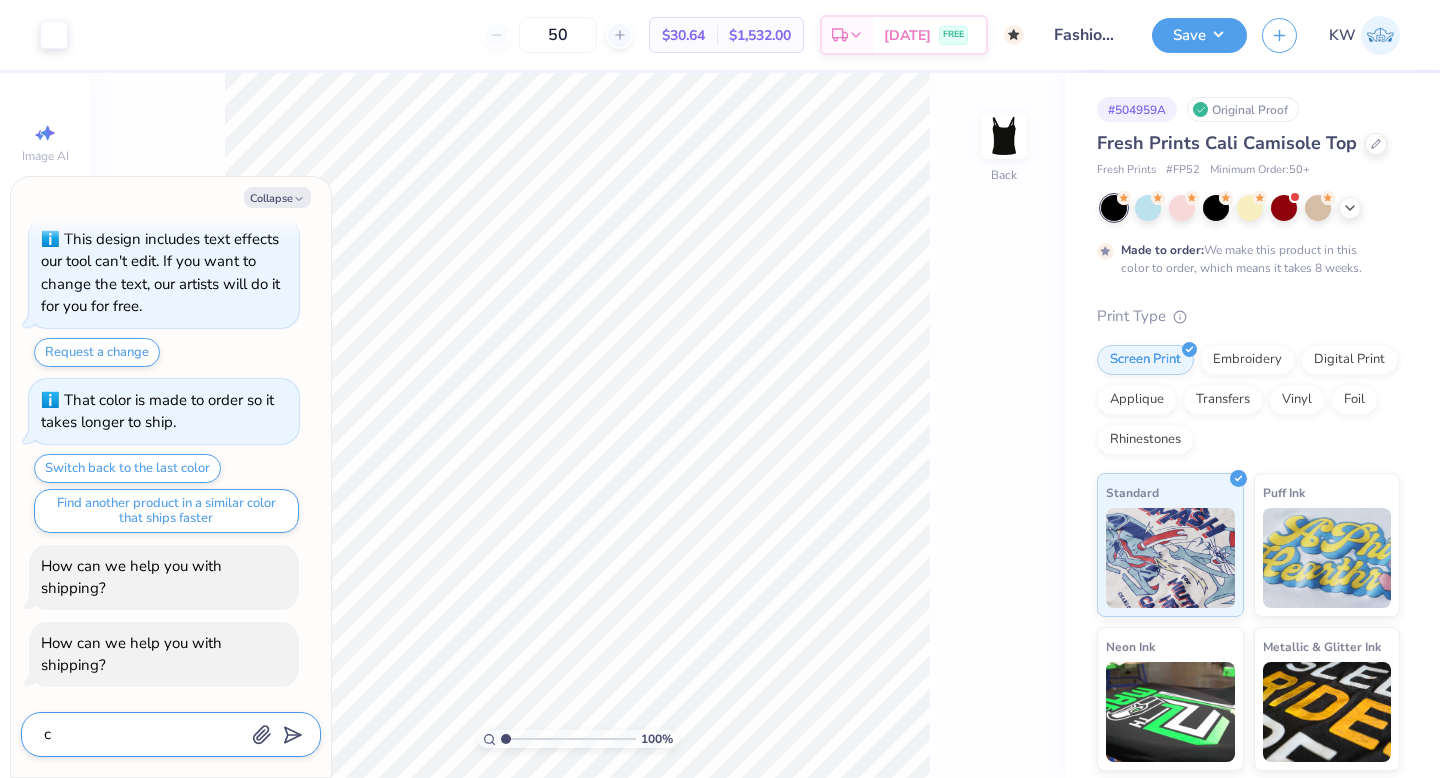 type on "ca" 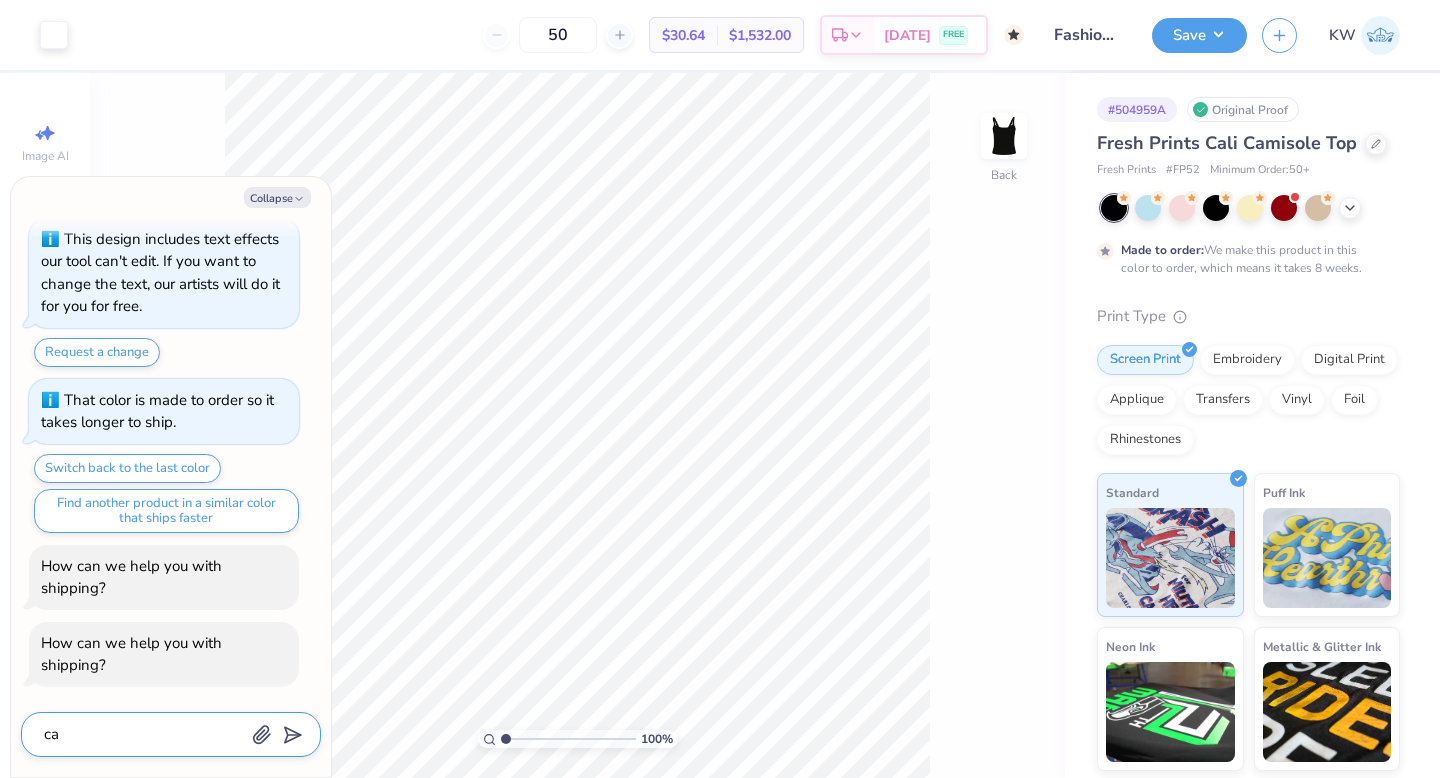 type on "can" 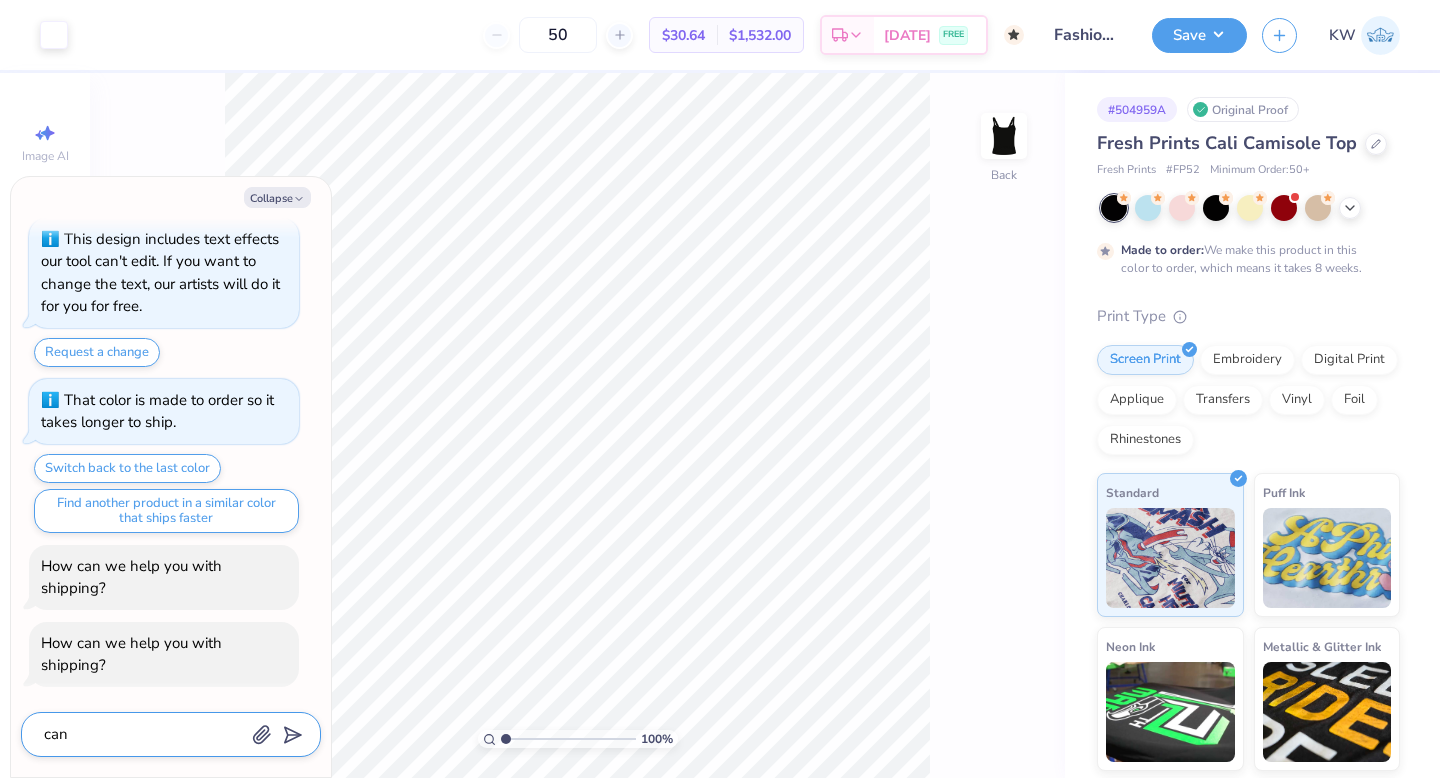 type on "can" 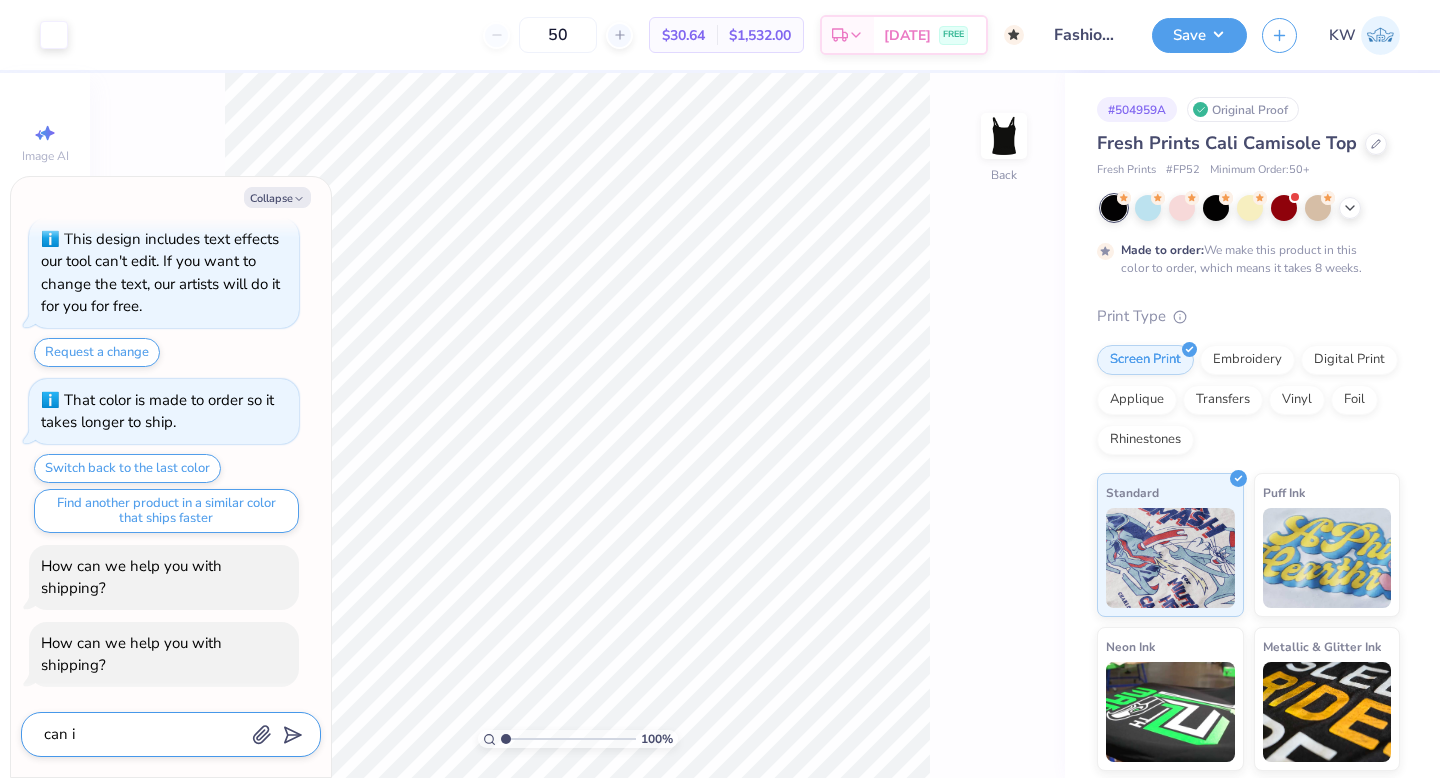 type on "can i" 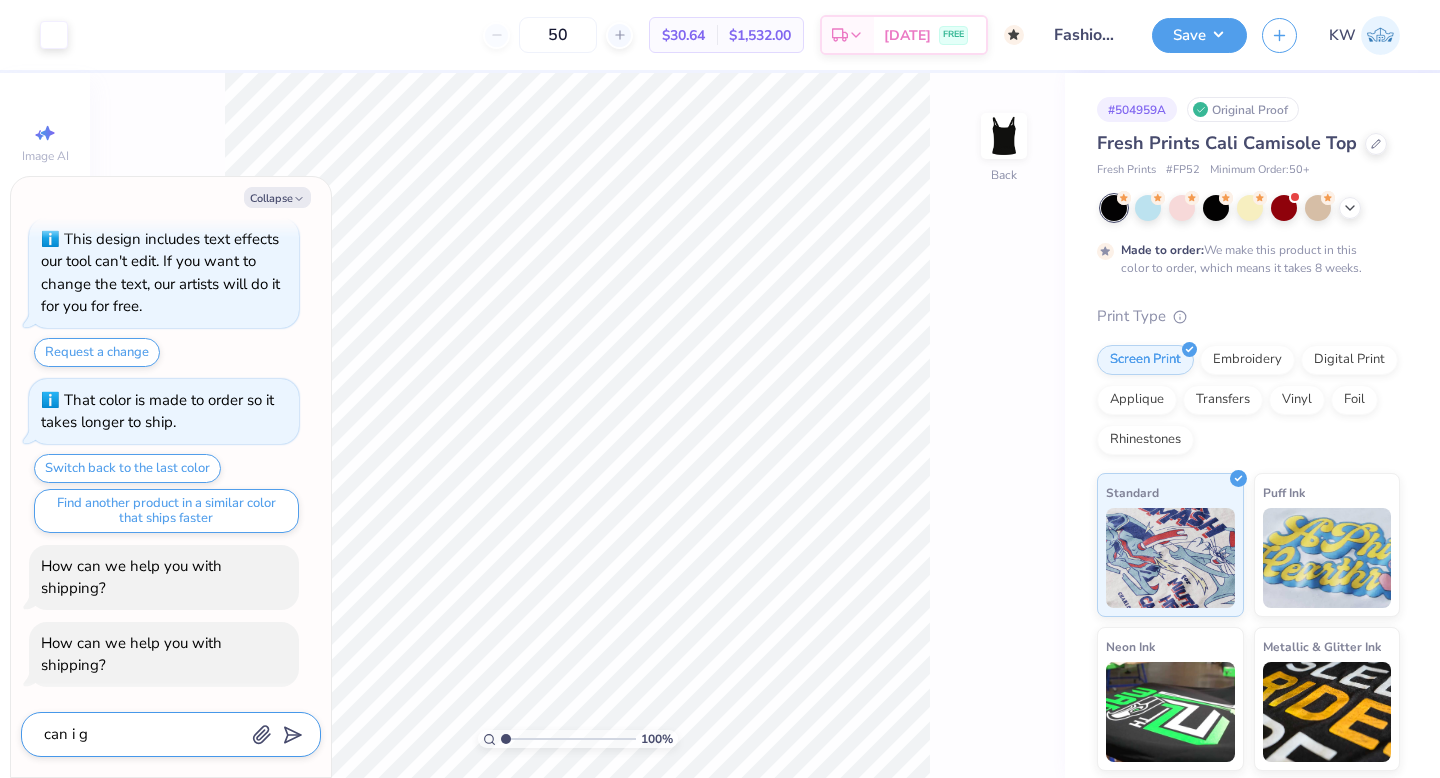 type on "can i ge" 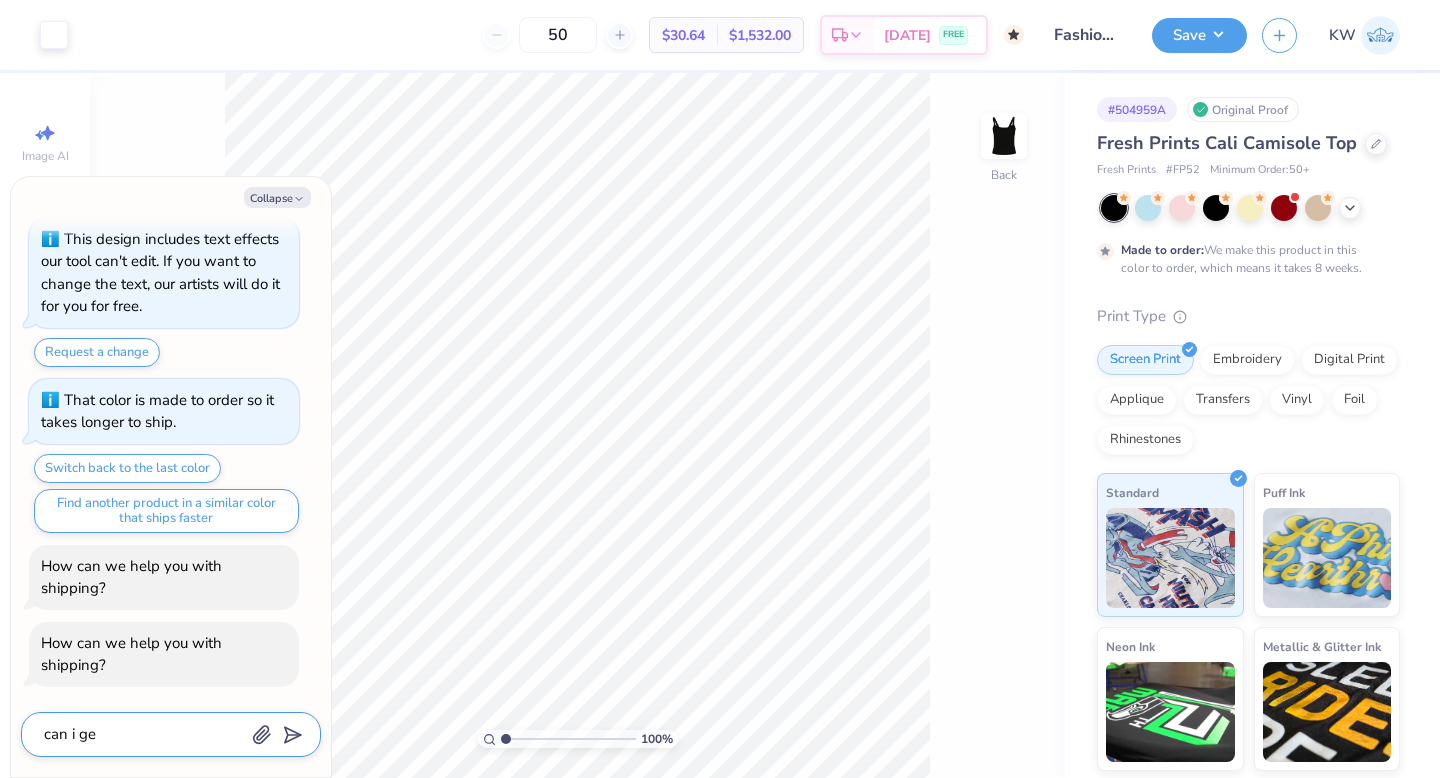 type on "can i get" 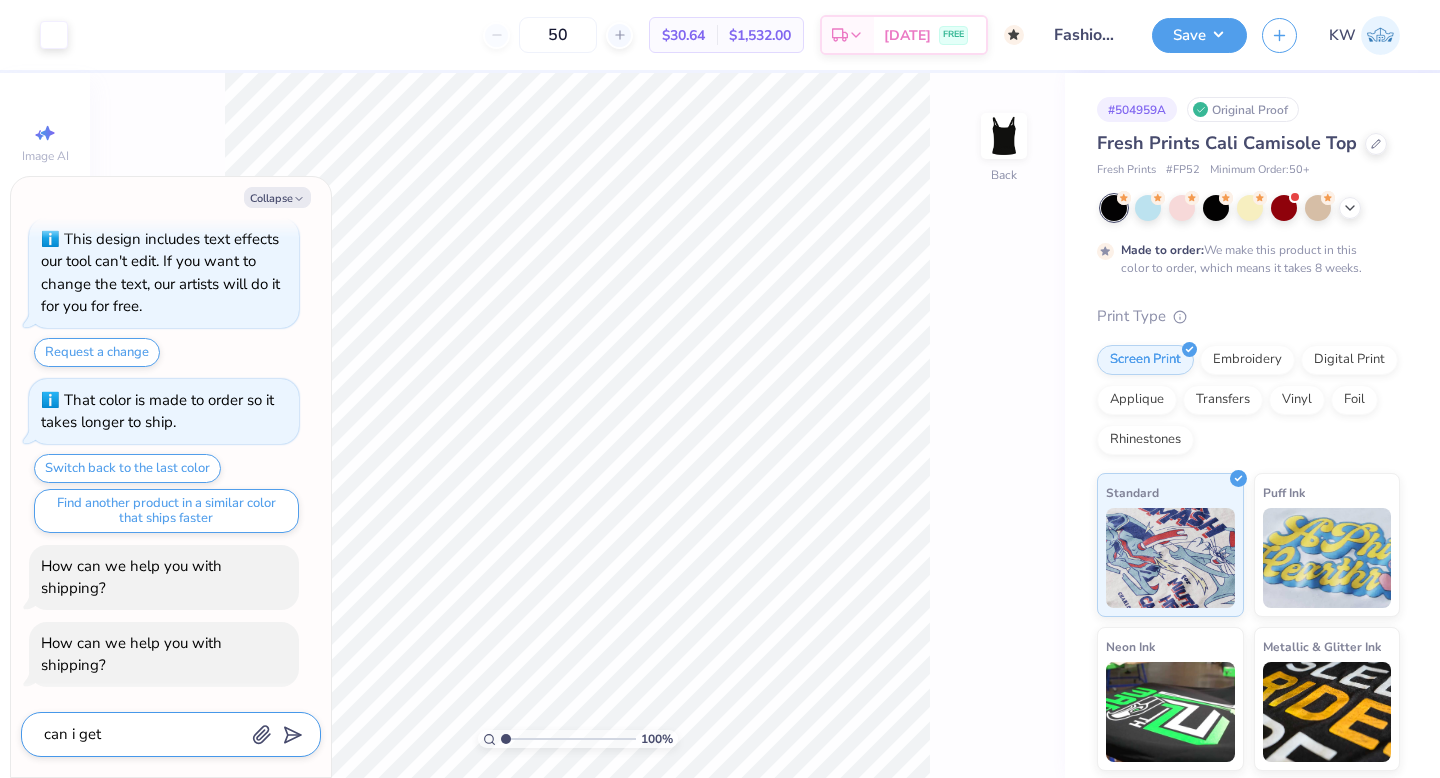 type on "can i get" 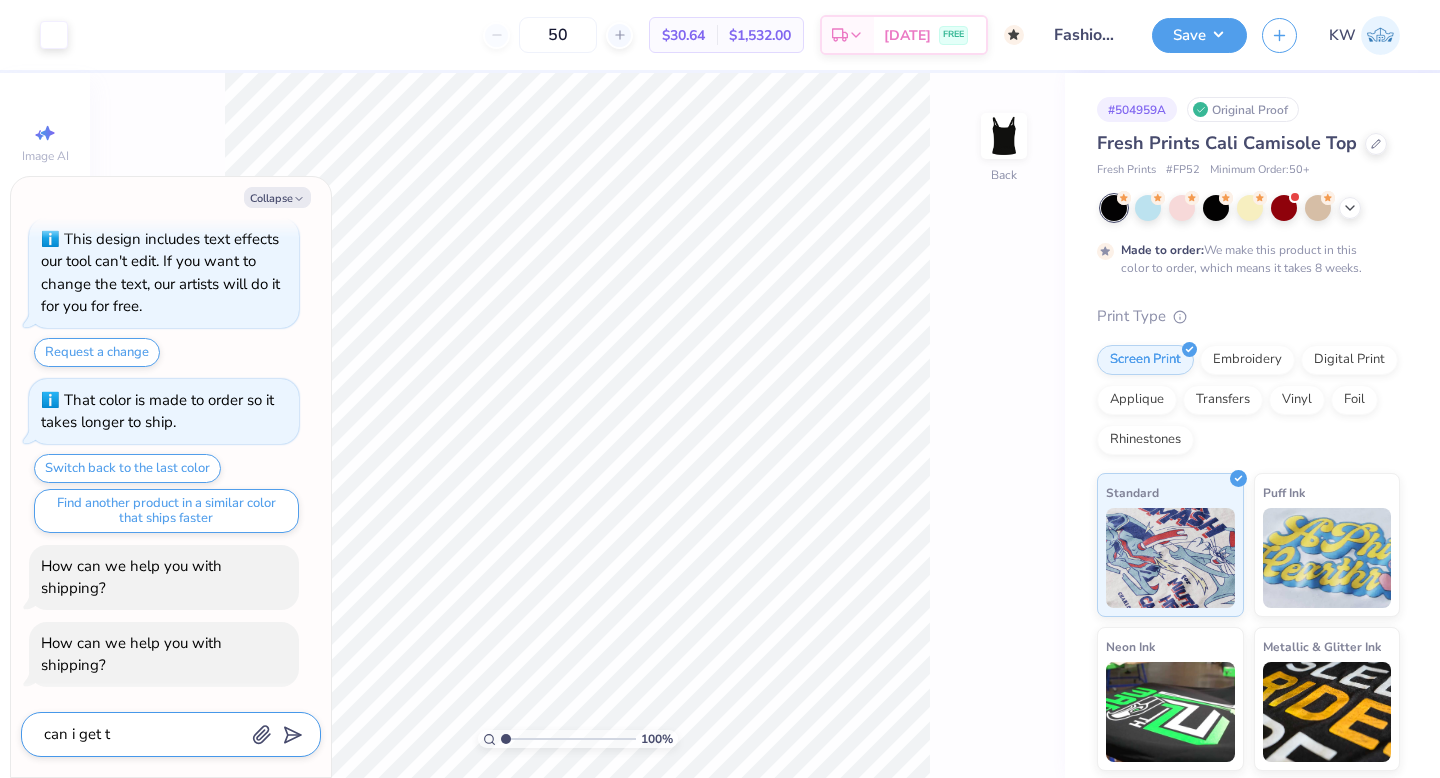 type on "x" 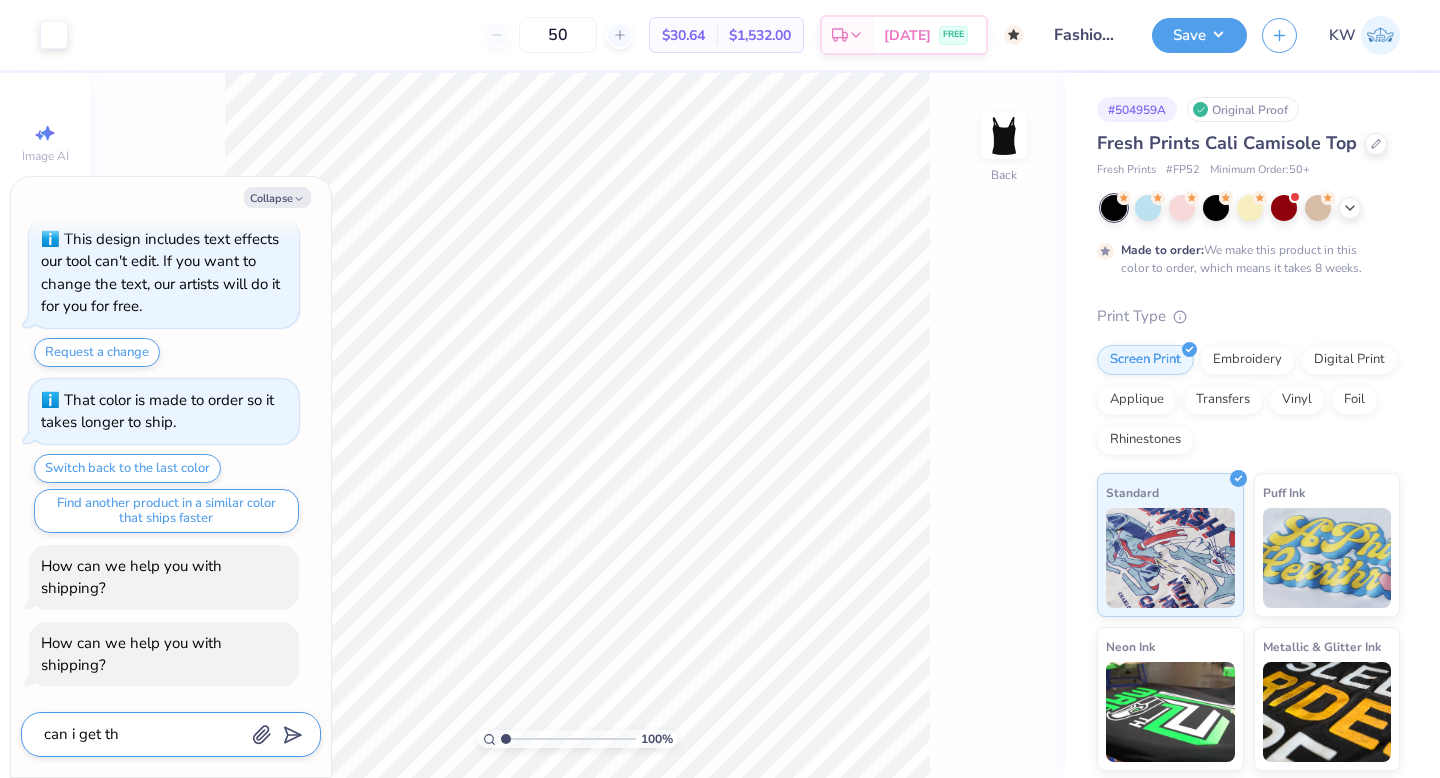 type on "can i get thi" 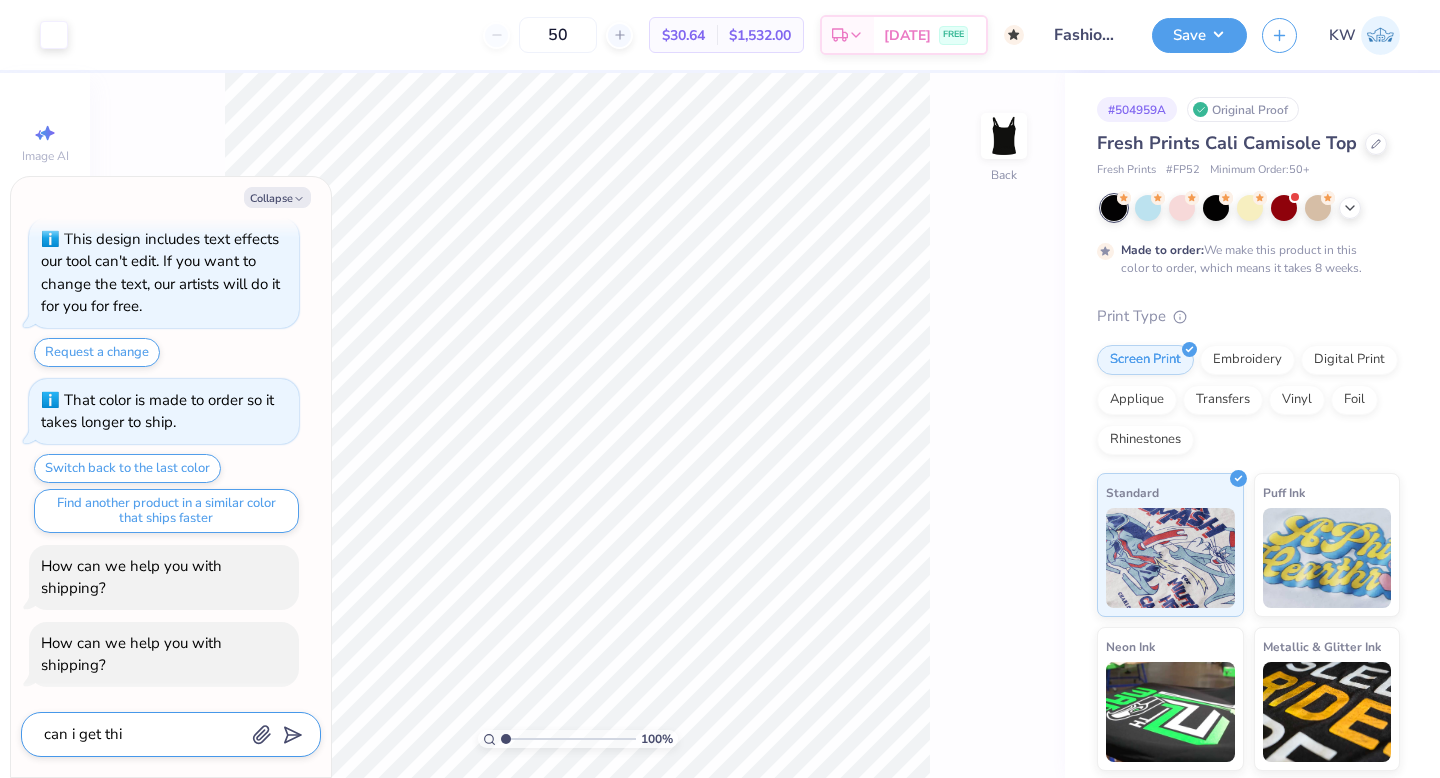 type on "can i get this" 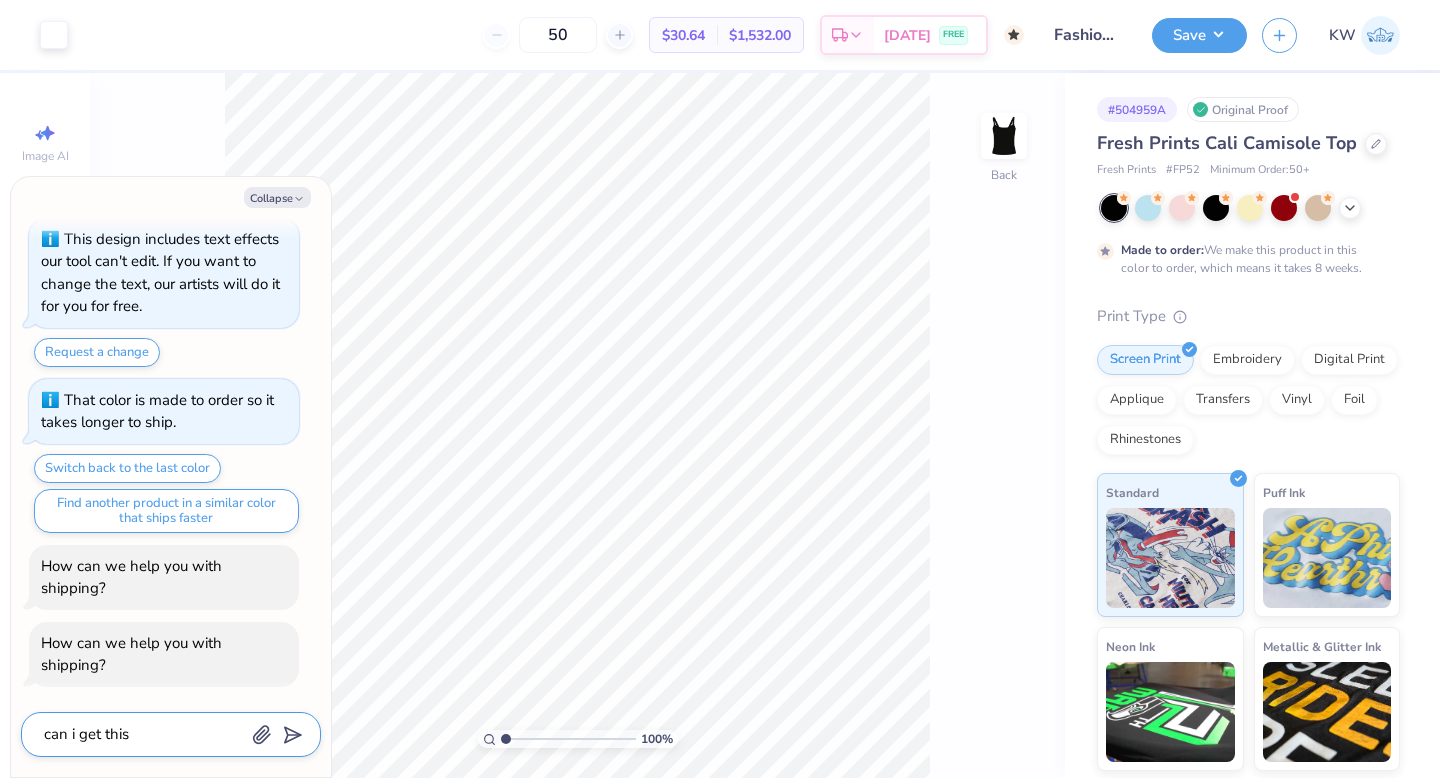 type on "can i get this" 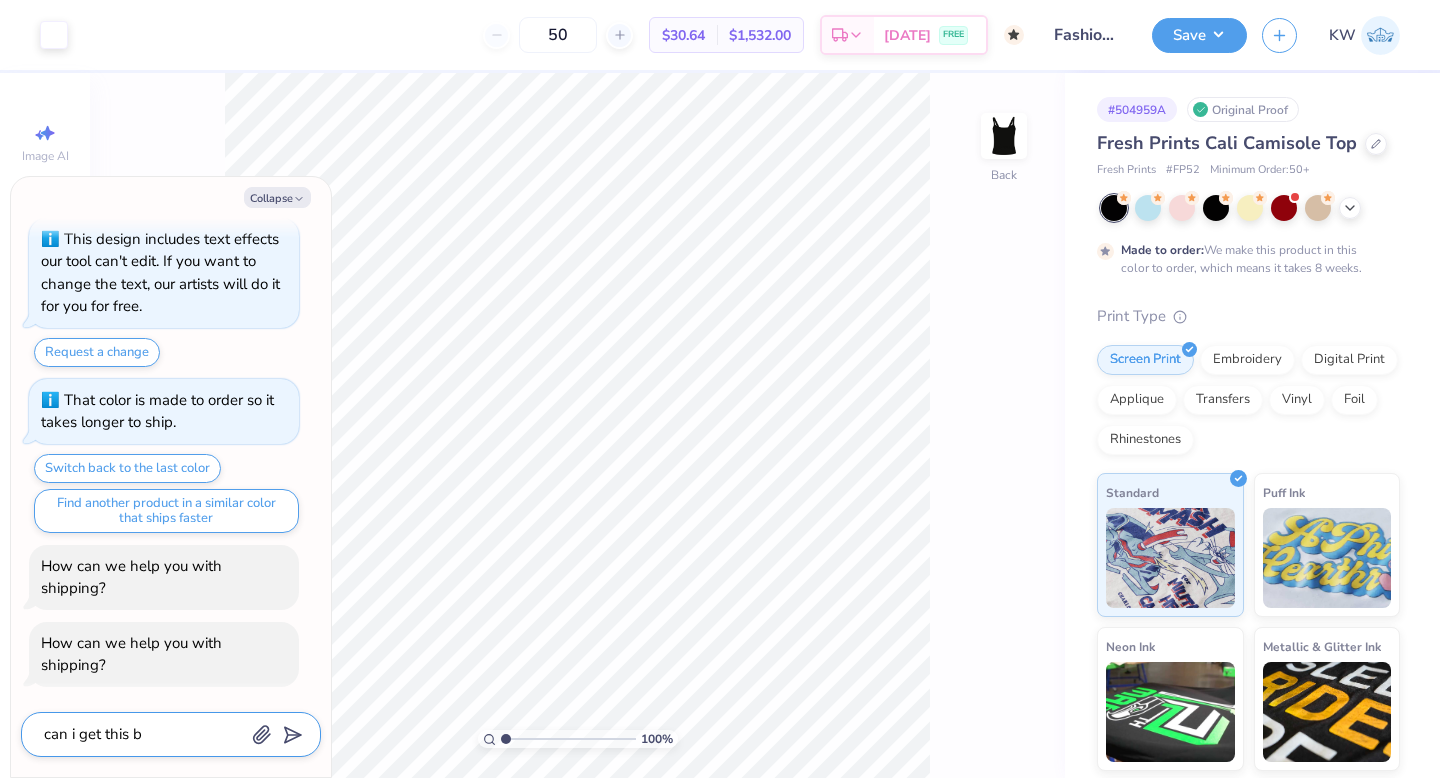 type on "can i get this by" 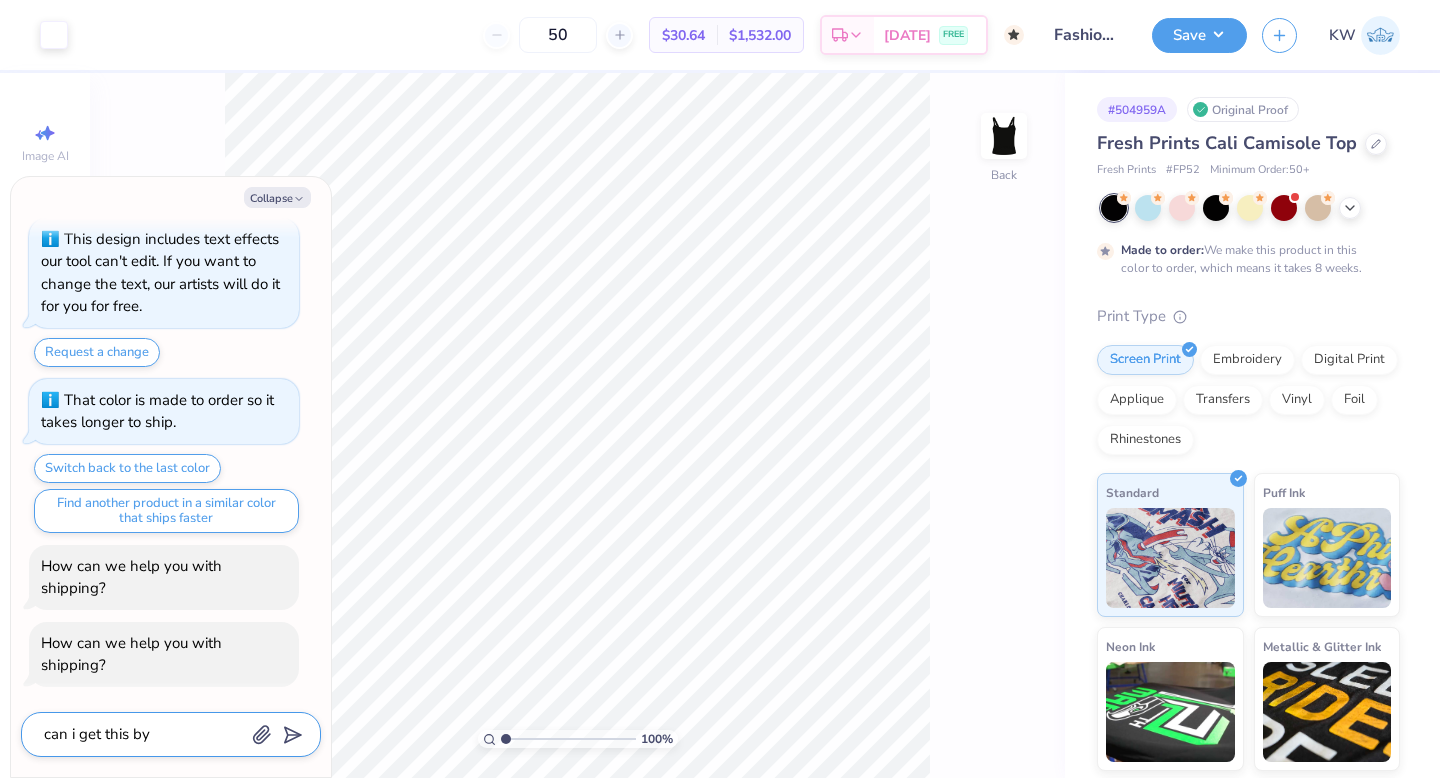 type on "can i get this by" 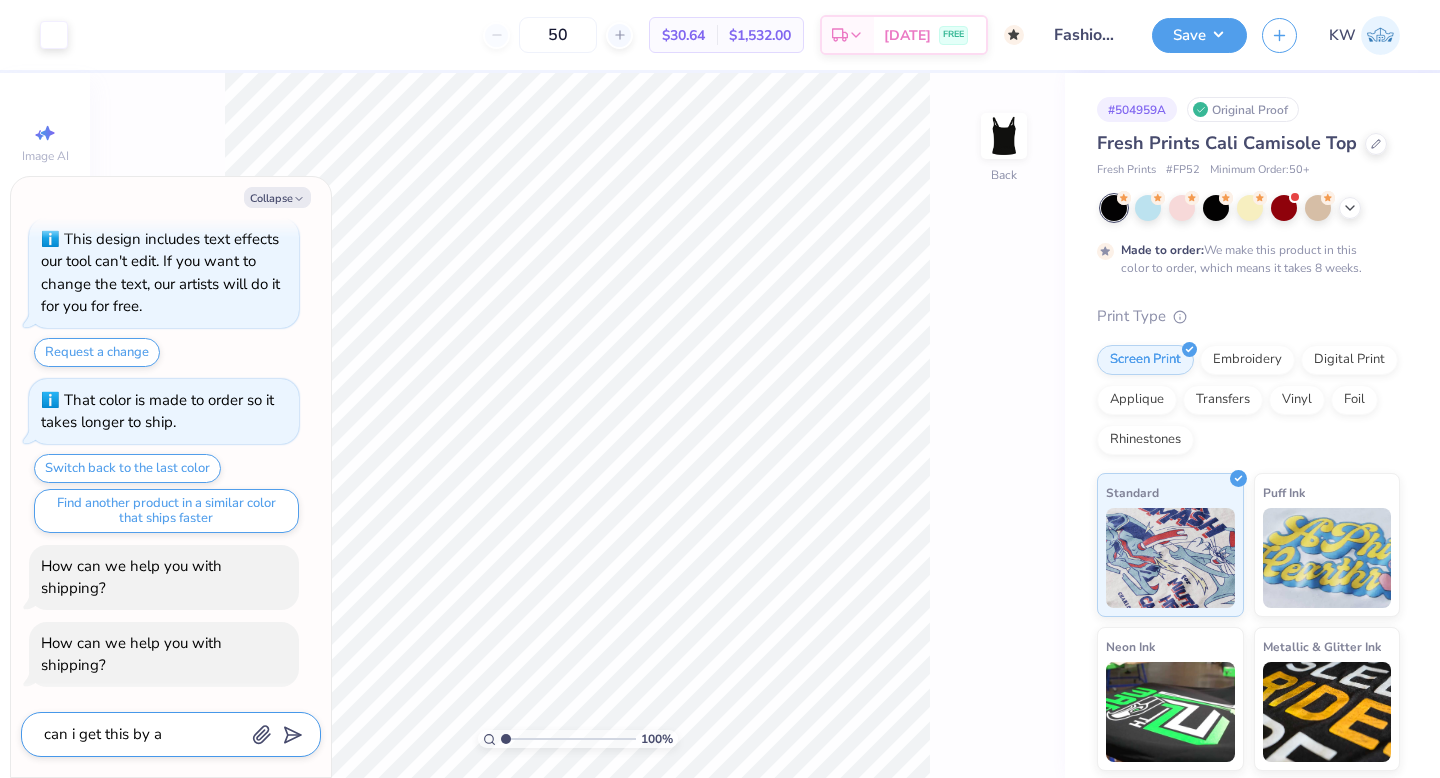 type on "can i get this by au" 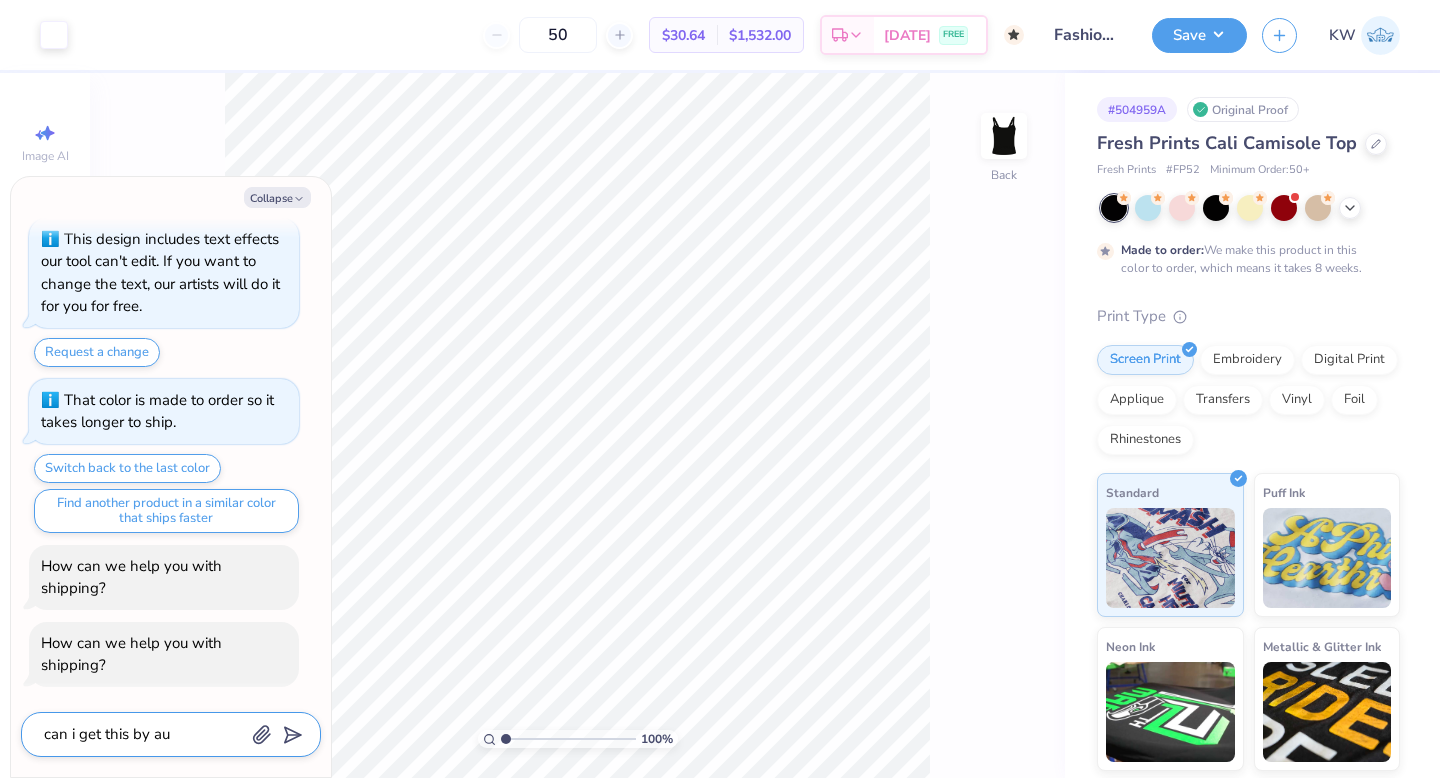 type on "can i get this by au" 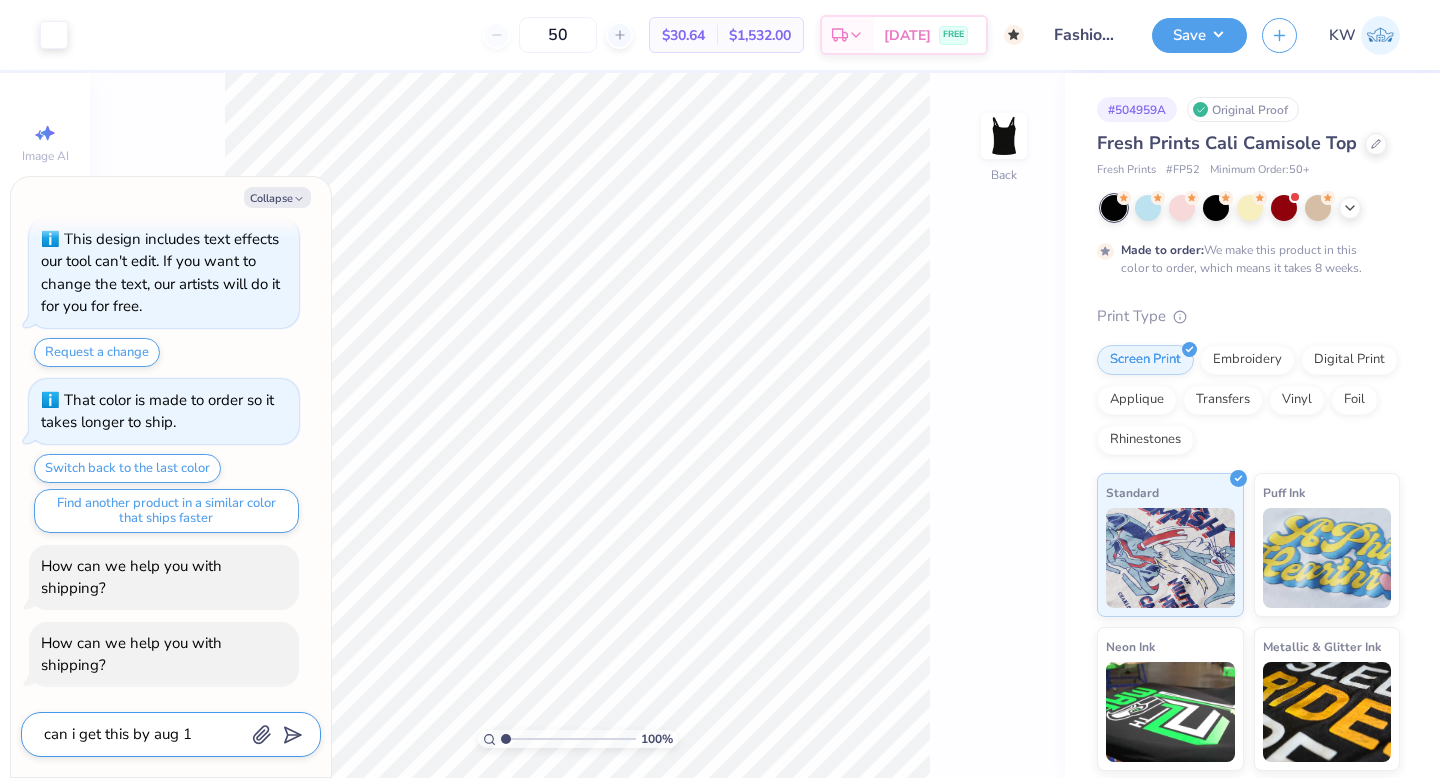 type on "can i get this by [DATE]" 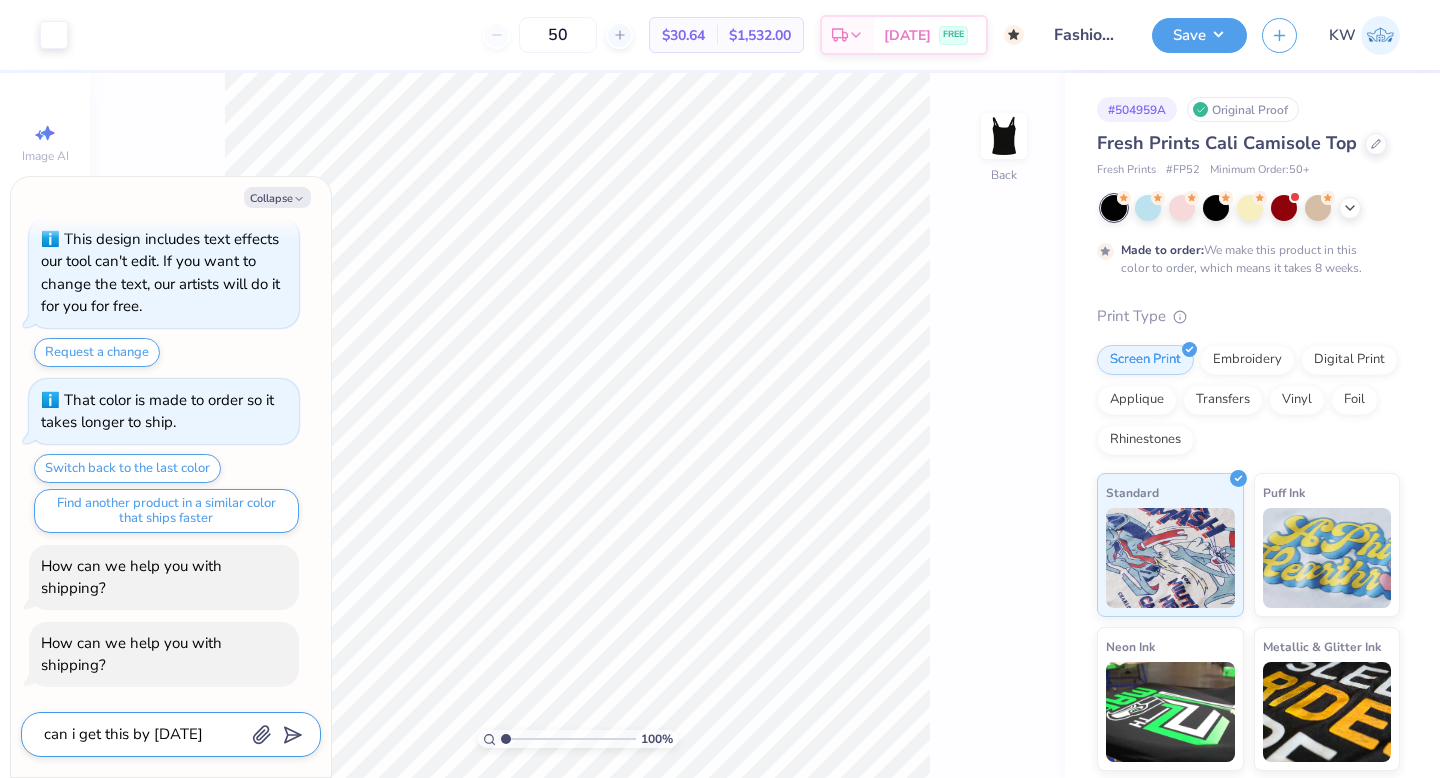 type on "can i get this by aug 18?" 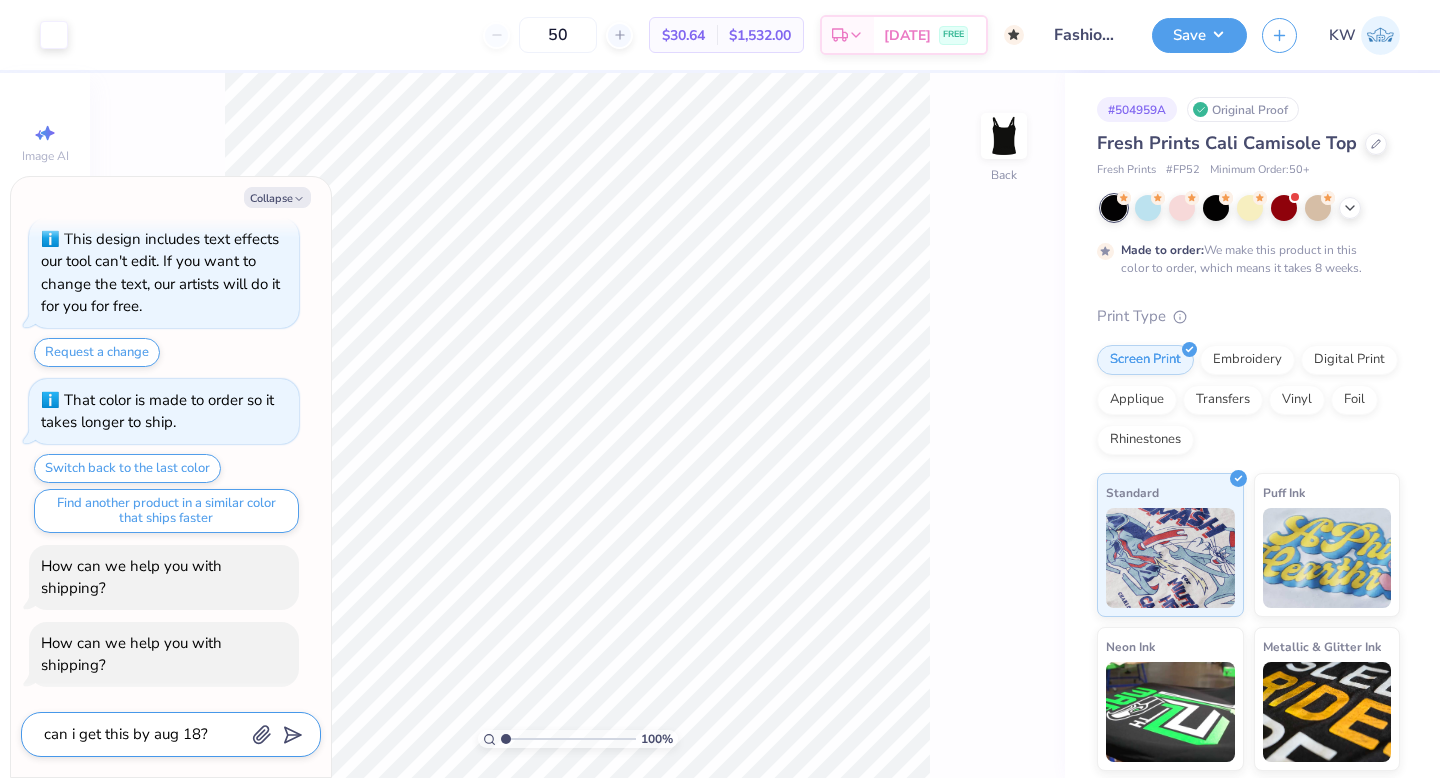 type on "can i get this by aug 18?" 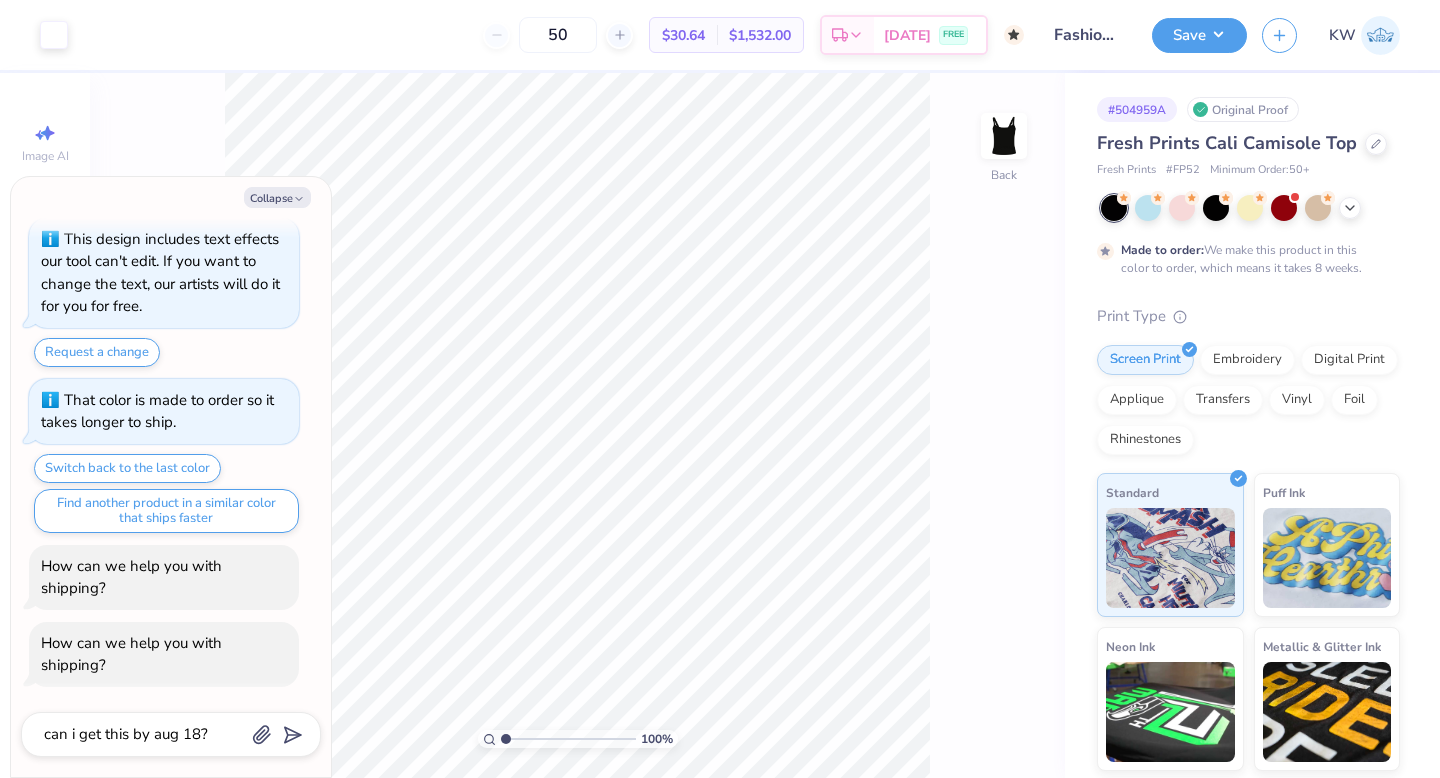 scroll, scrollTop: 126, scrollLeft: 0, axis: vertical 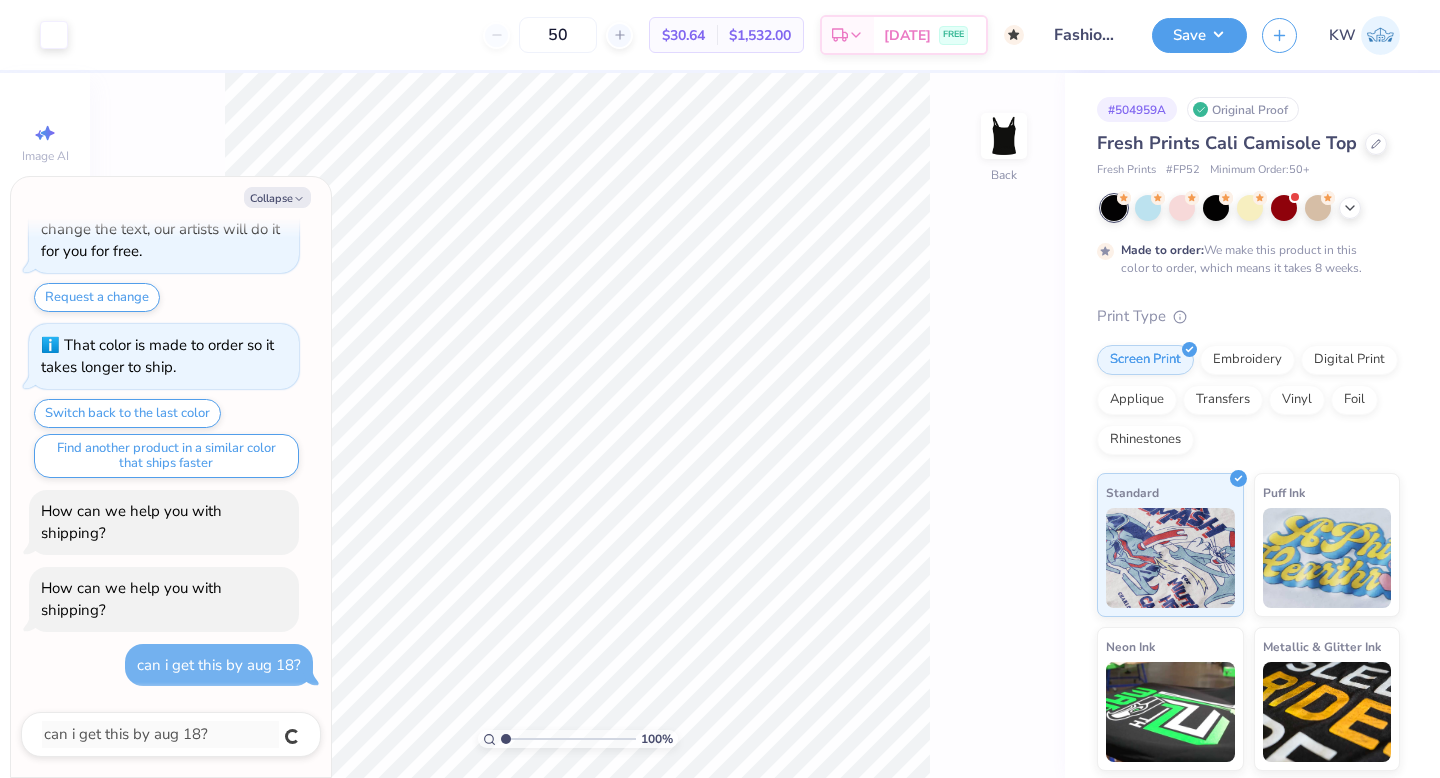 type on "x" 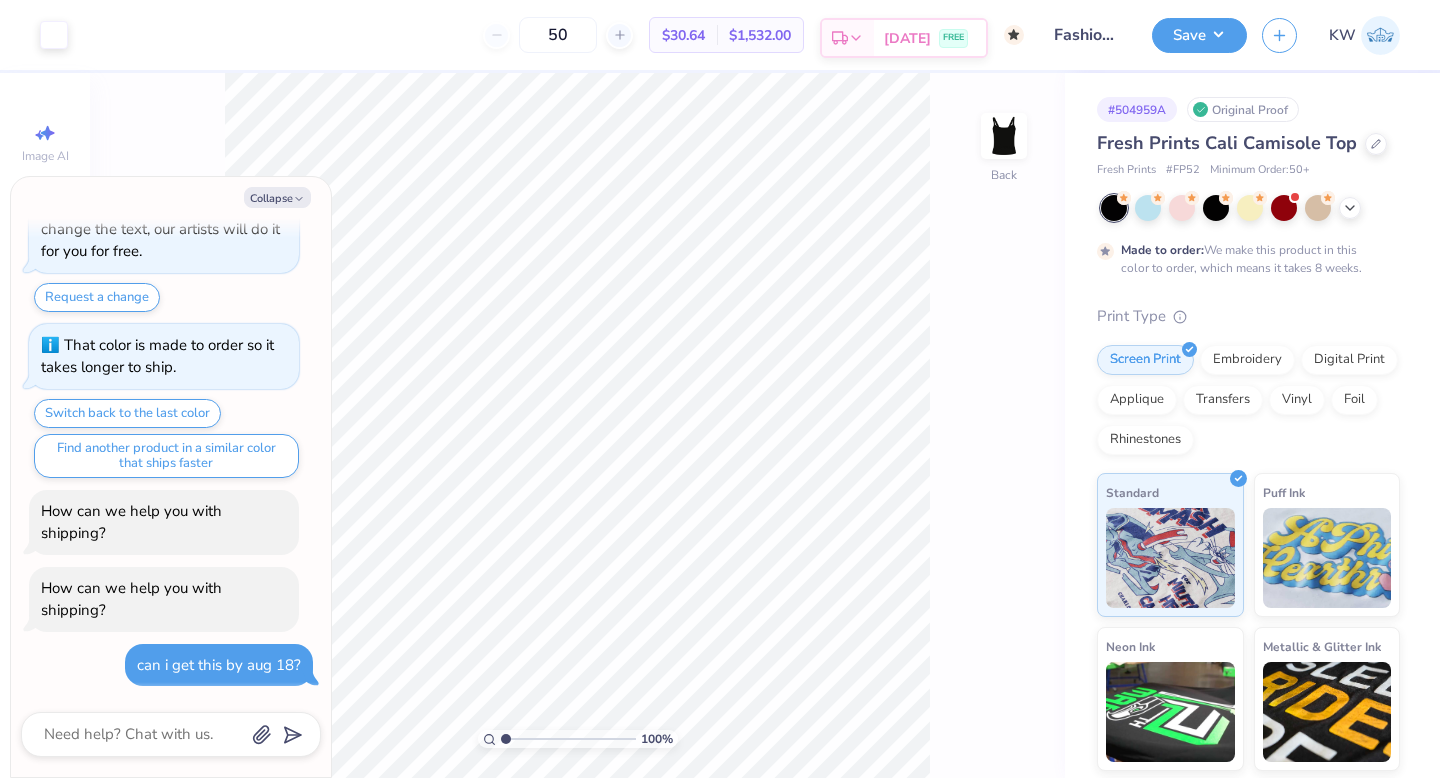 click on "[DATE]" at bounding box center [907, 38] 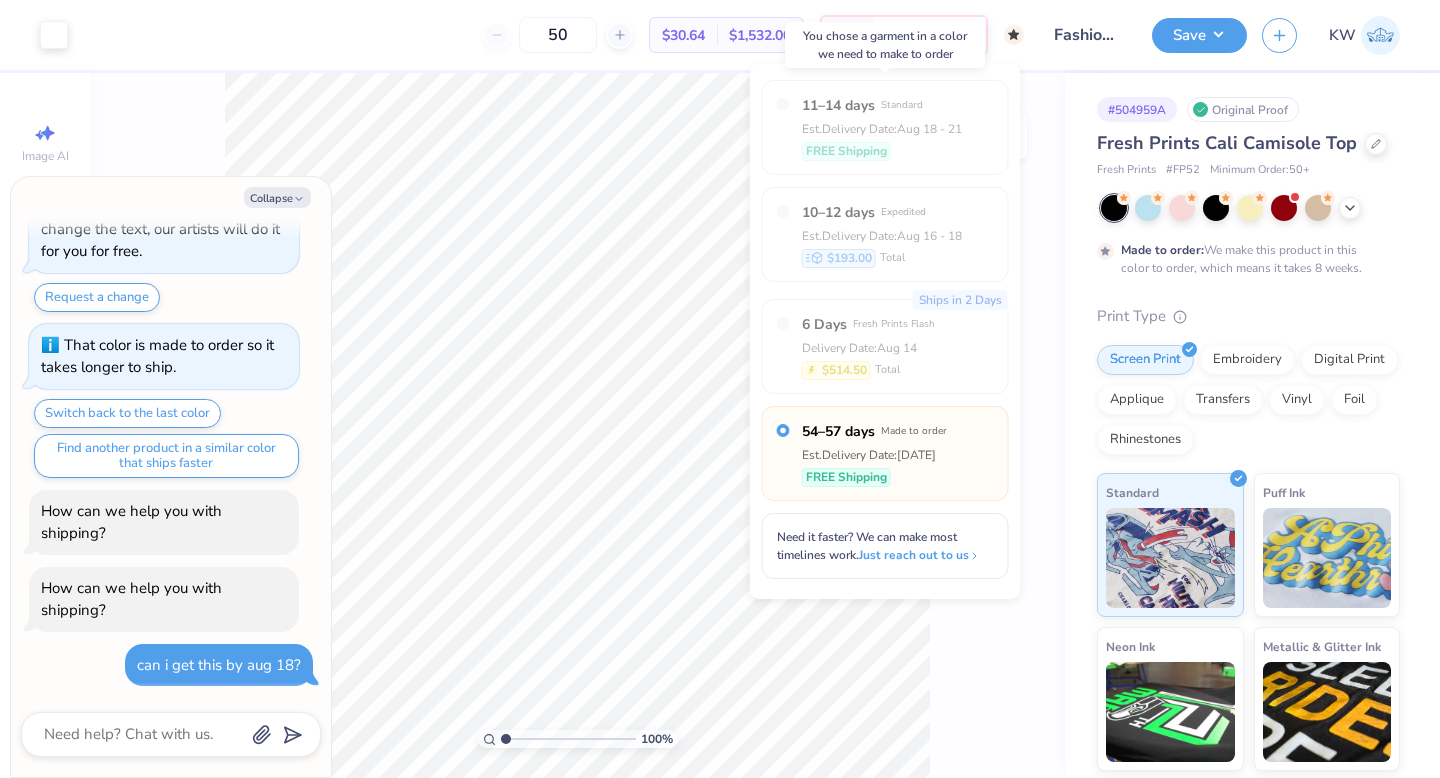 click on "FREE Shipping" at bounding box center (882, 151) 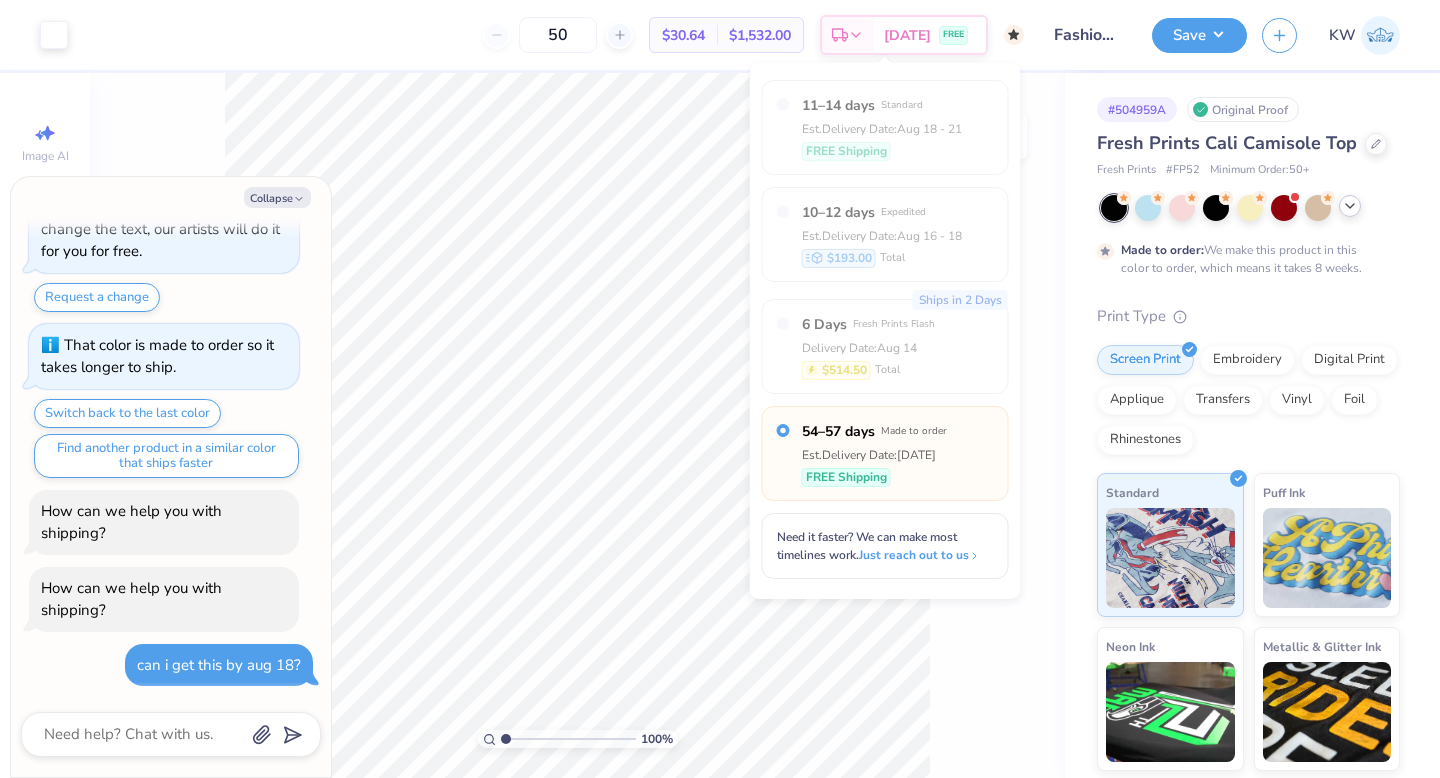 click 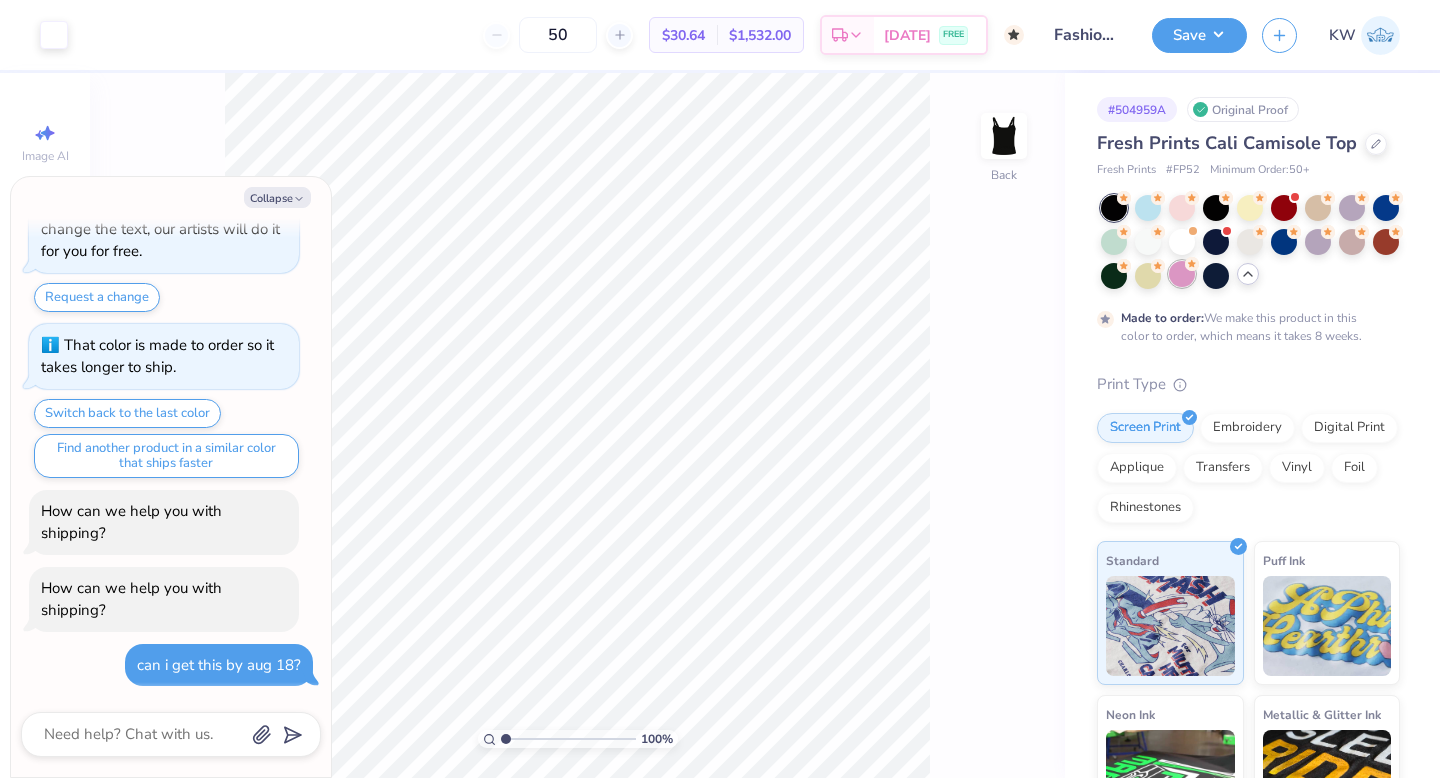 click at bounding box center [1182, 242] 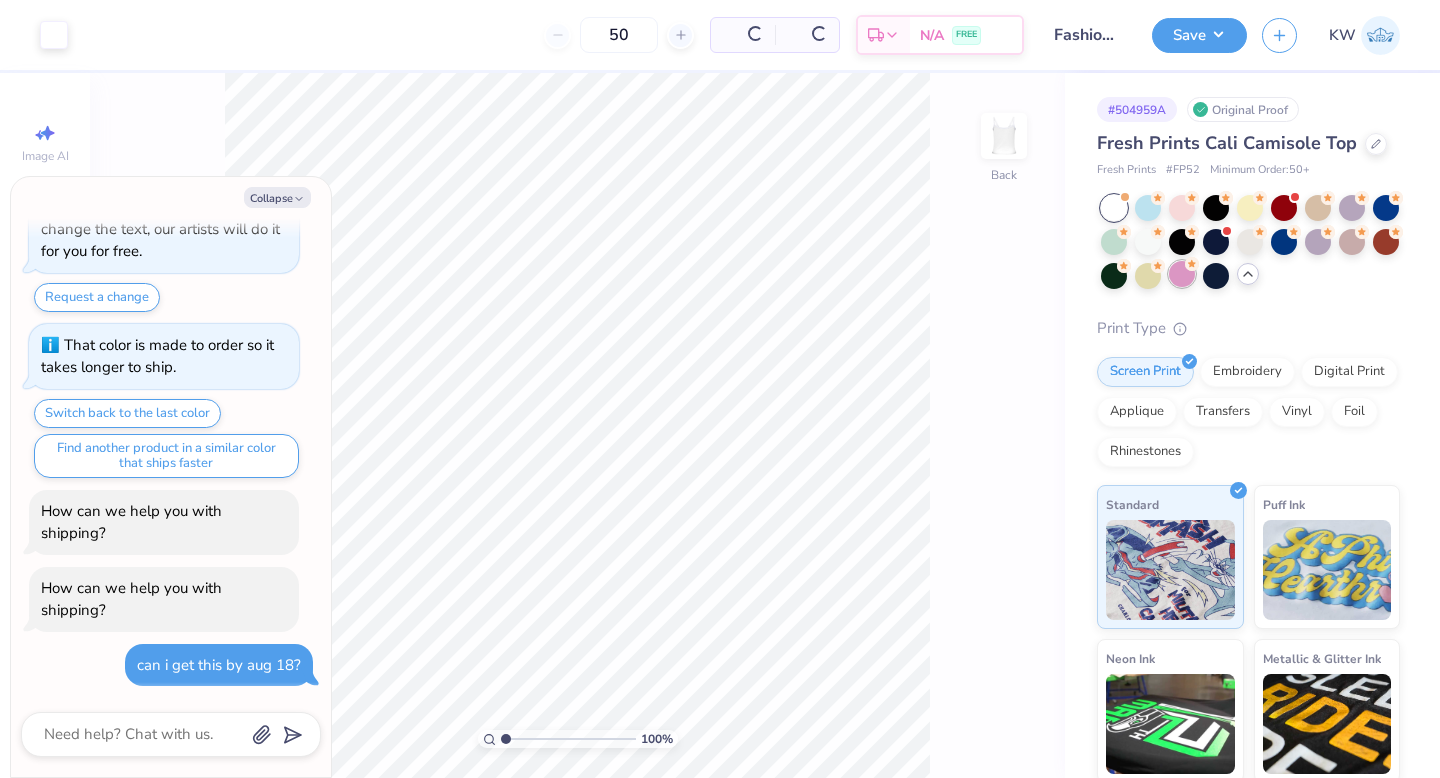 scroll, scrollTop: 858, scrollLeft: 0, axis: vertical 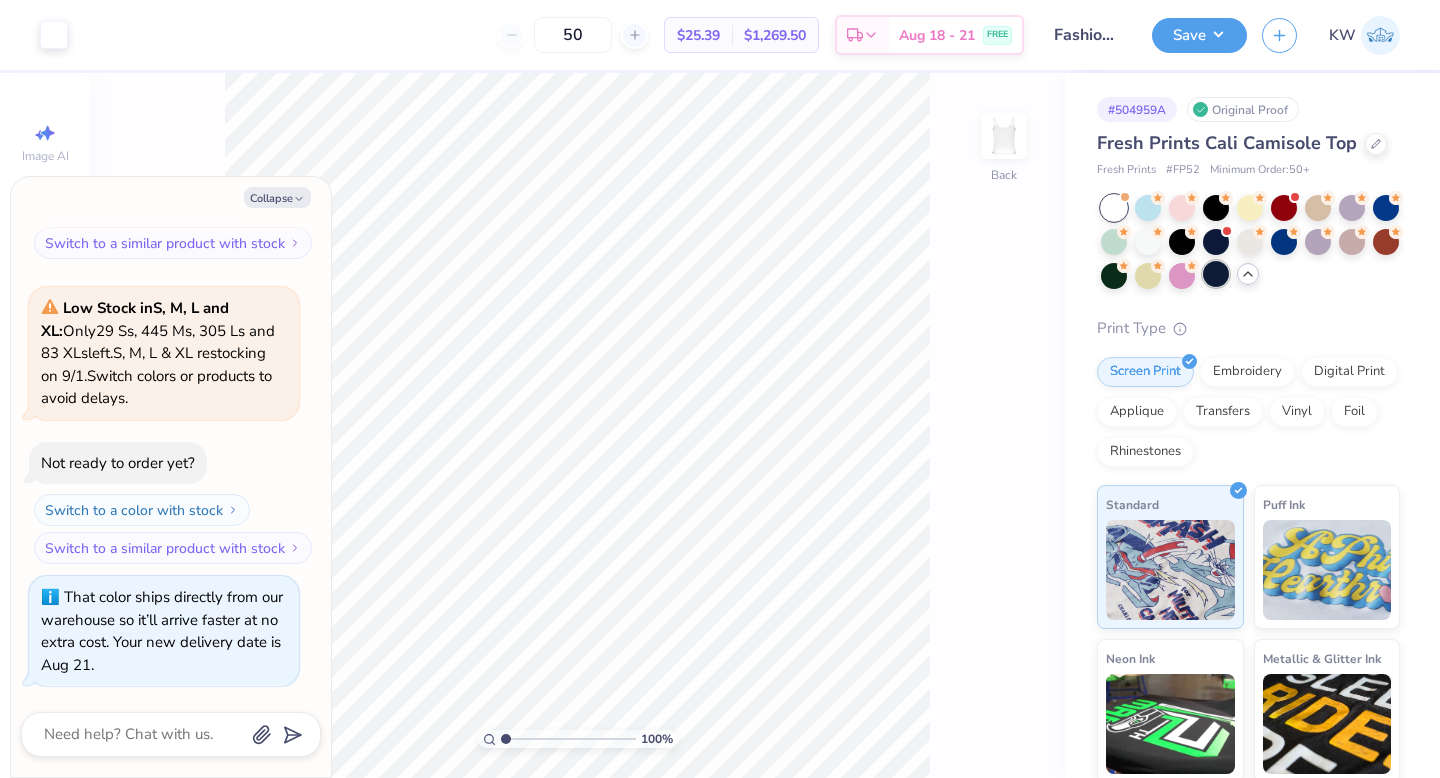 click at bounding box center (1216, 274) 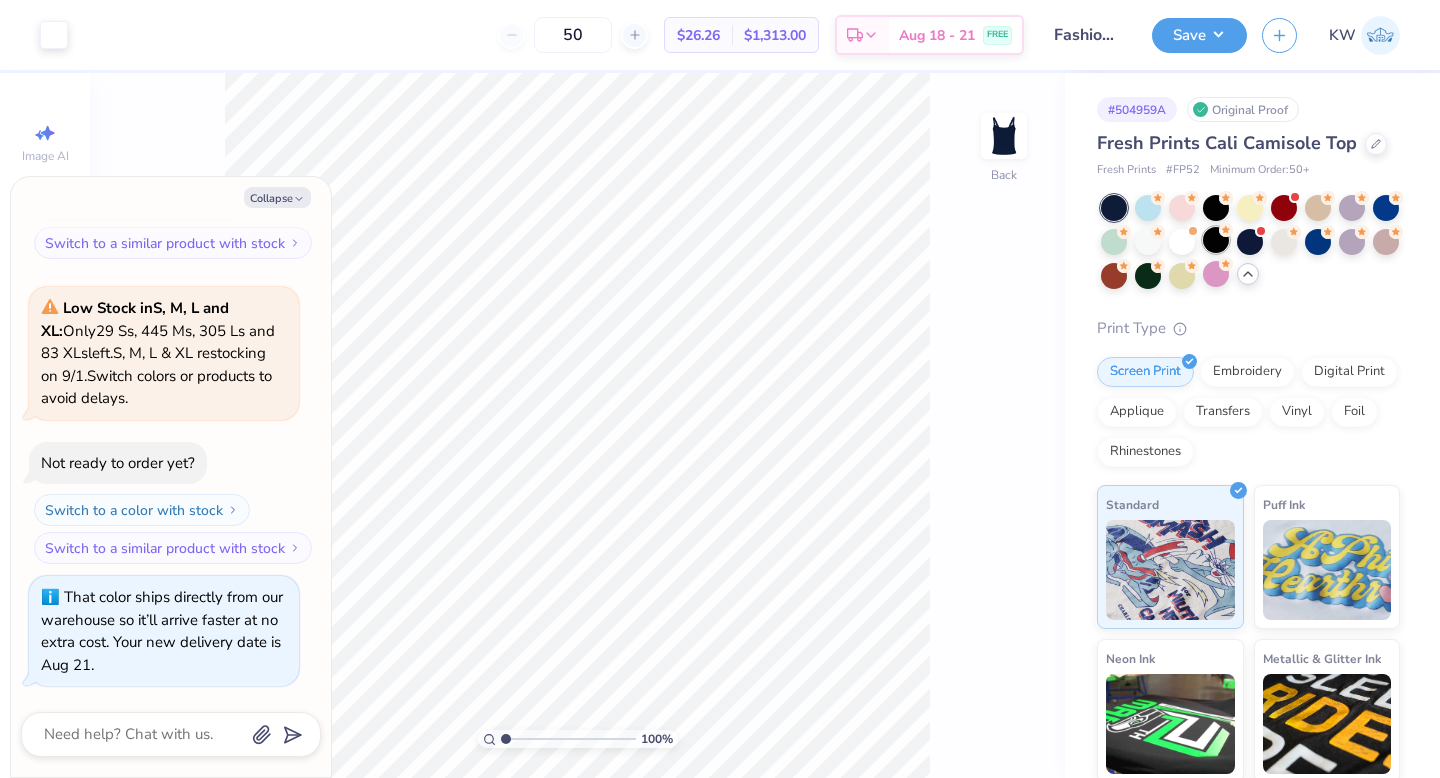 click at bounding box center (1216, 240) 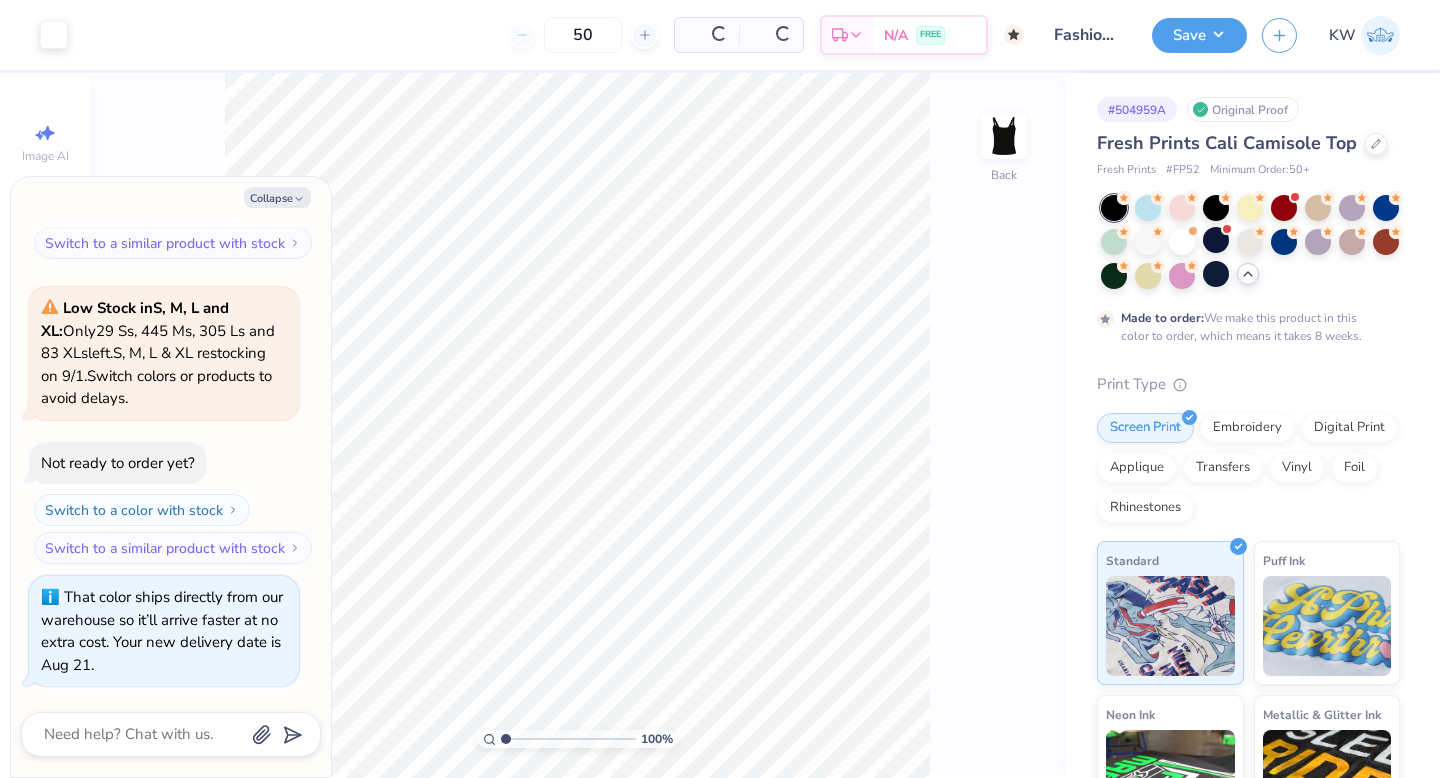 scroll, scrollTop: 1046, scrollLeft: 0, axis: vertical 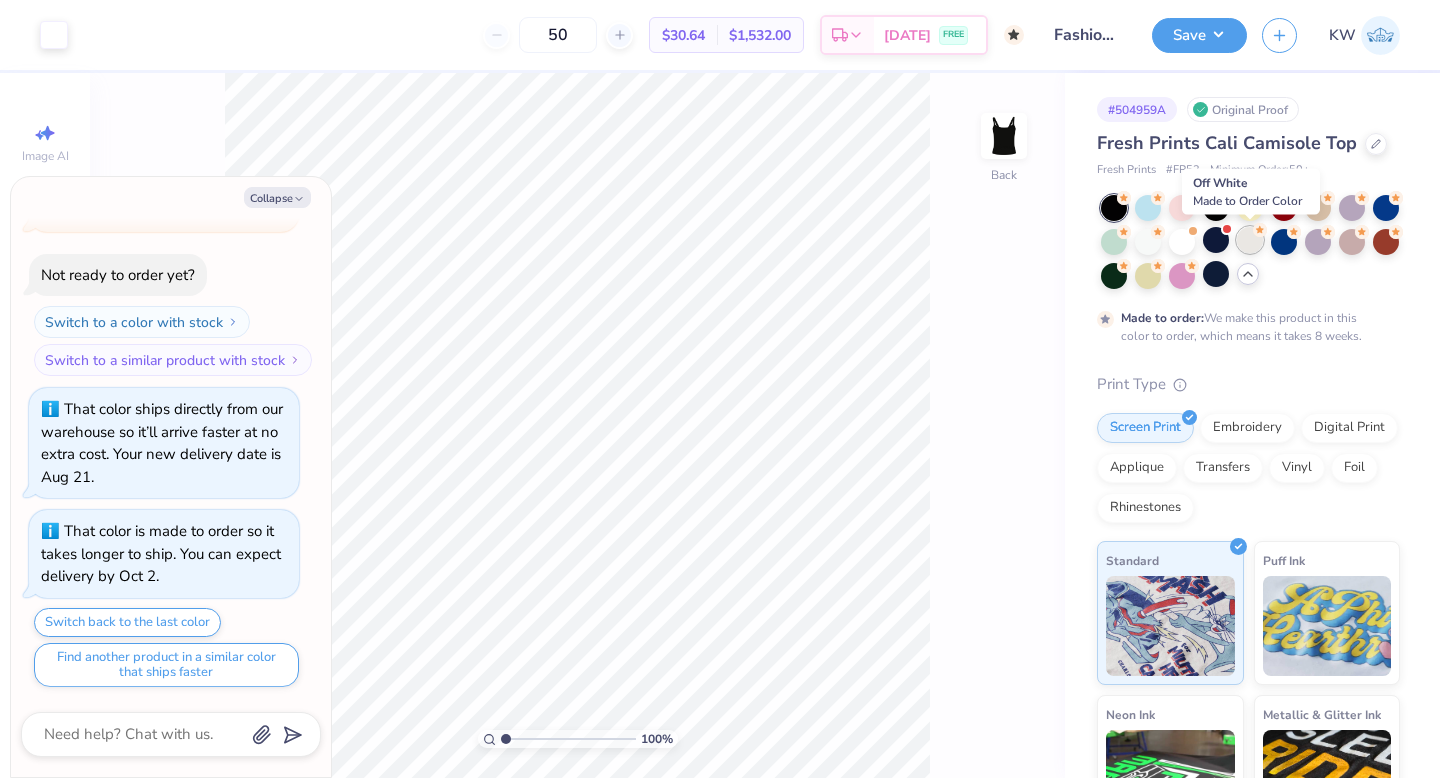 click at bounding box center (1250, 240) 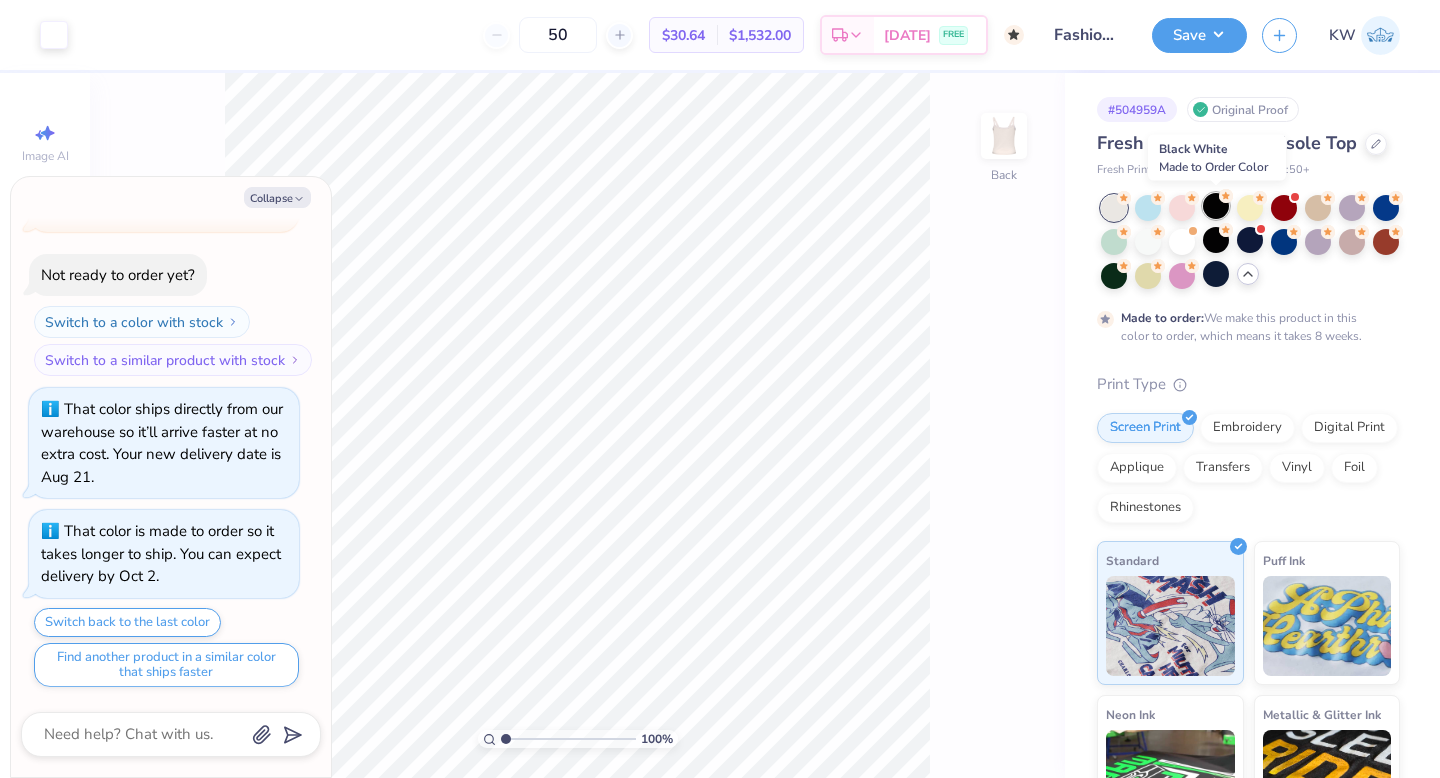 click at bounding box center (1216, 206) 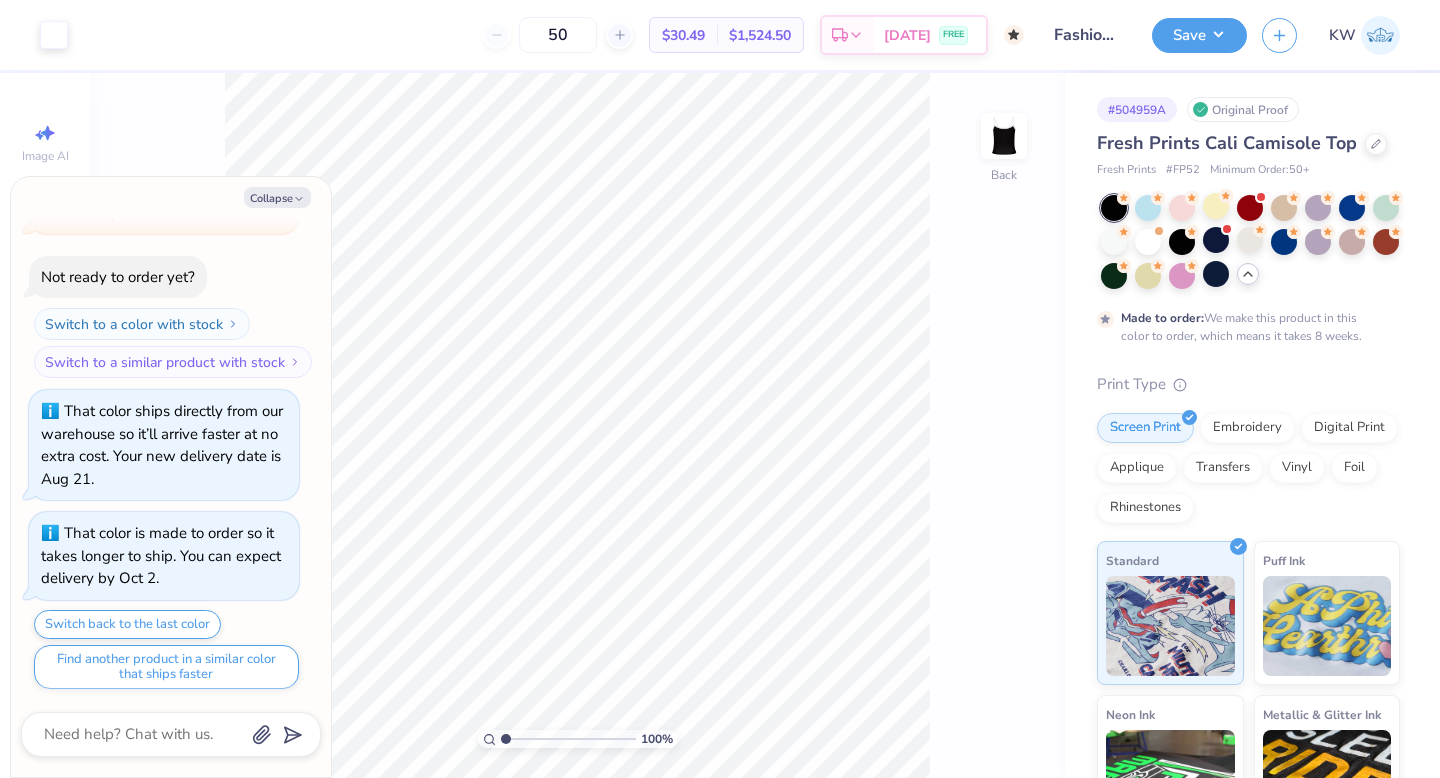 scroll, scrollTop: 1046, scrollLeft: 0, axis: vertical 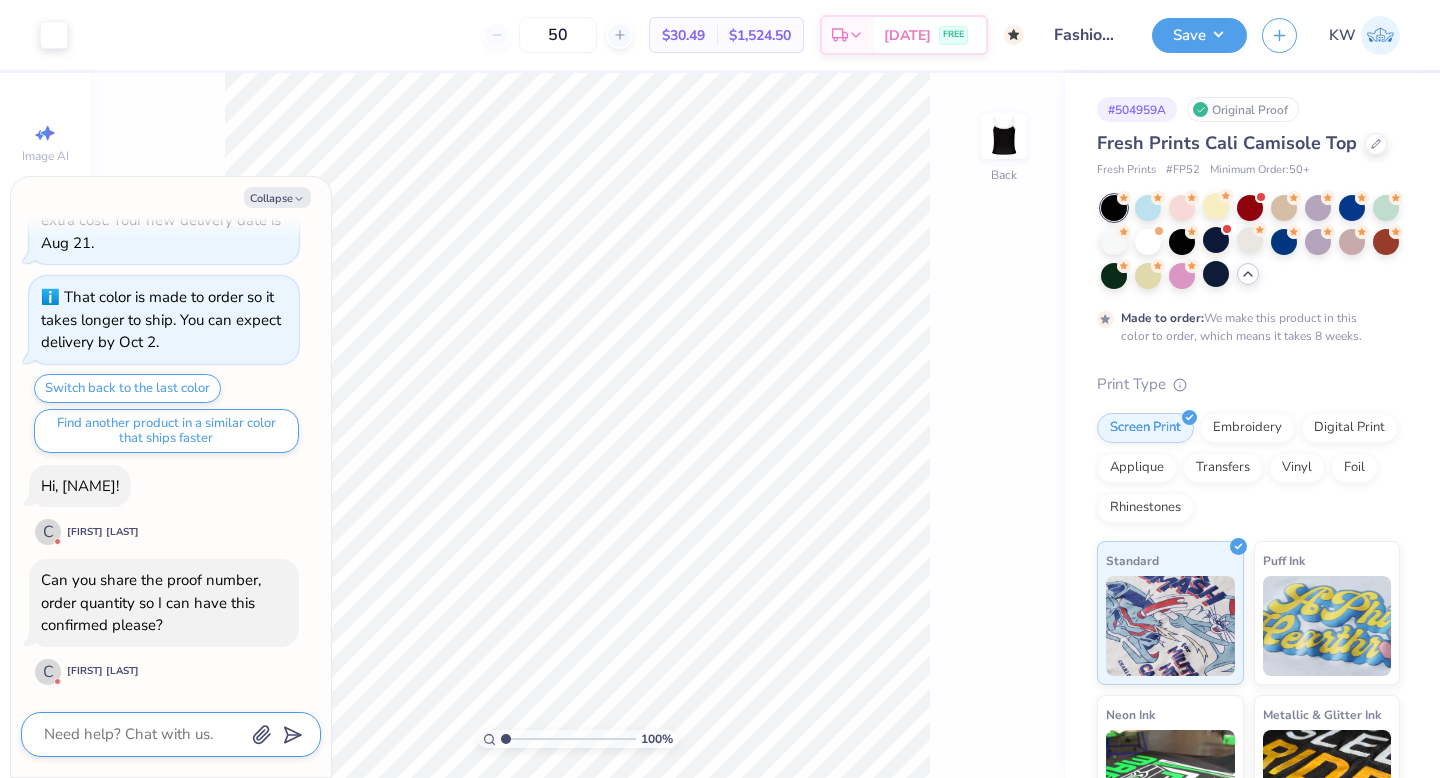 click at bounding box center (143, 734) 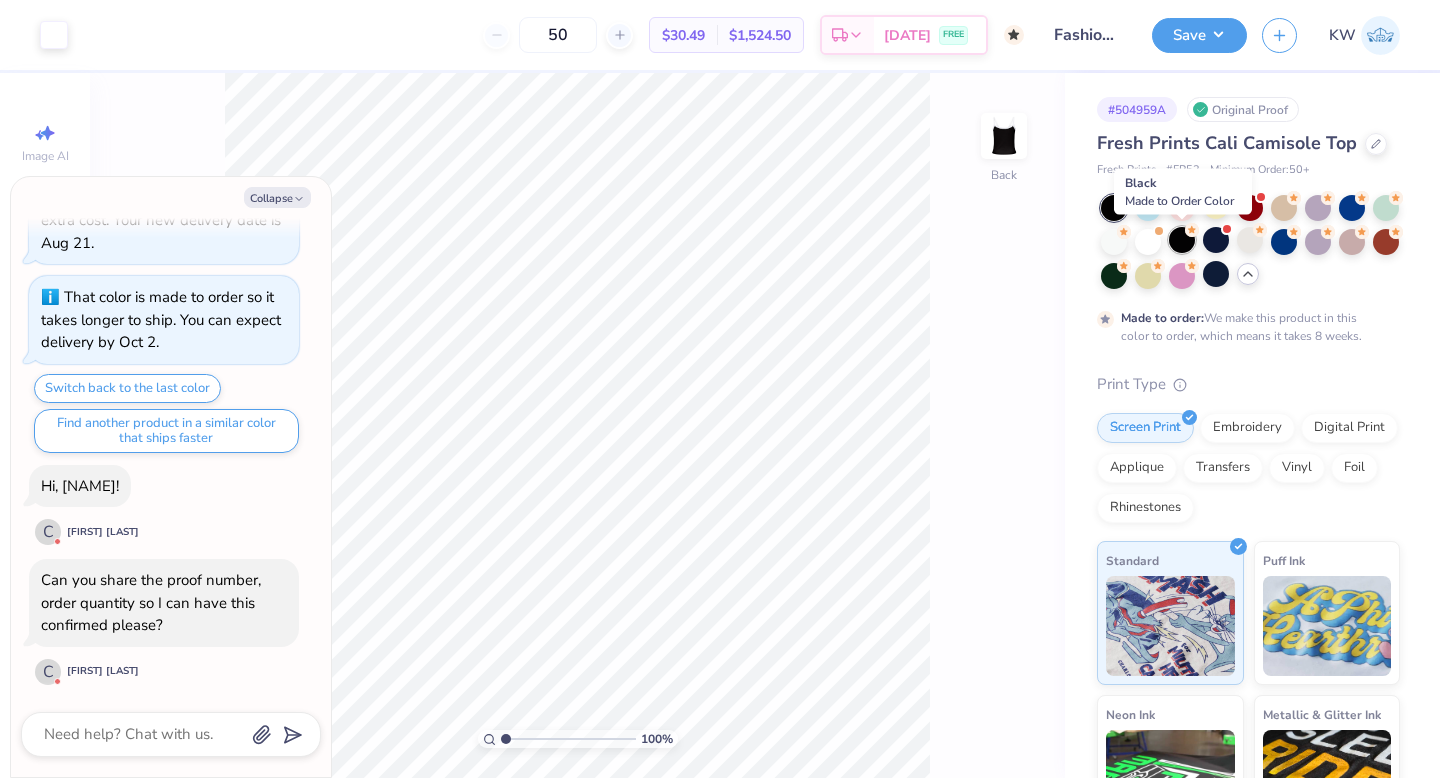 click at bounding box center (1182, 240) 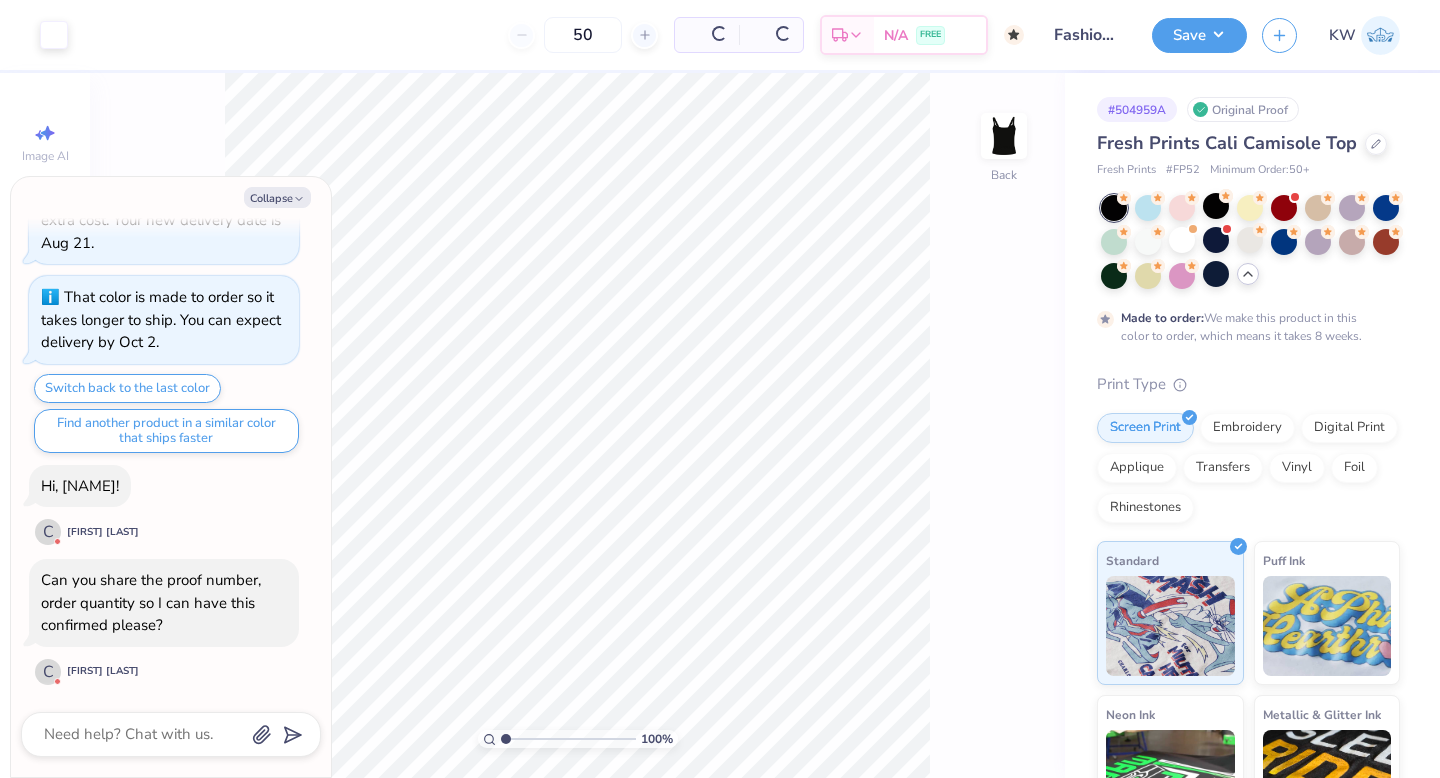 type on "x" 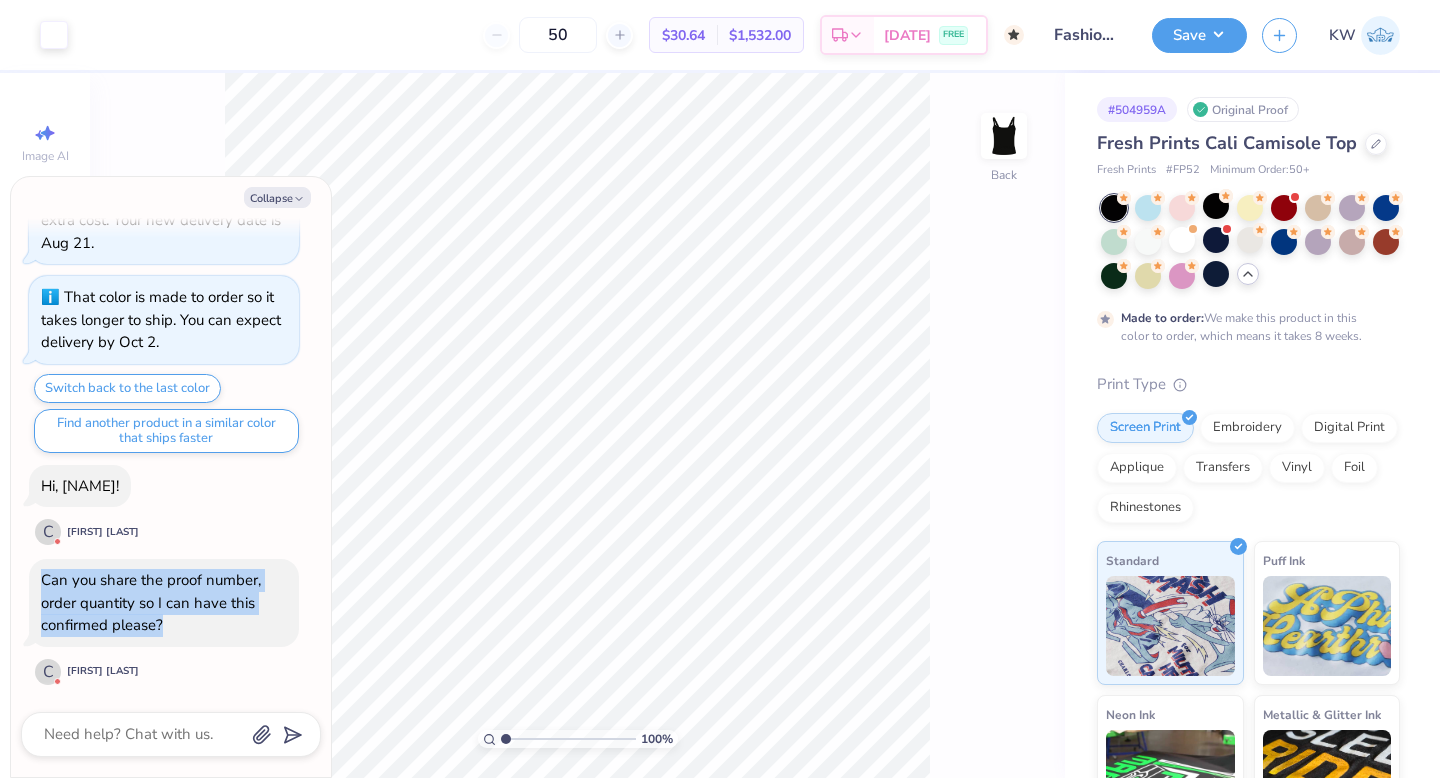 drag, startPoint x: 45, startPoint y: 576, endPoint x: 266, endPoint y: 626, distance: 226.58553 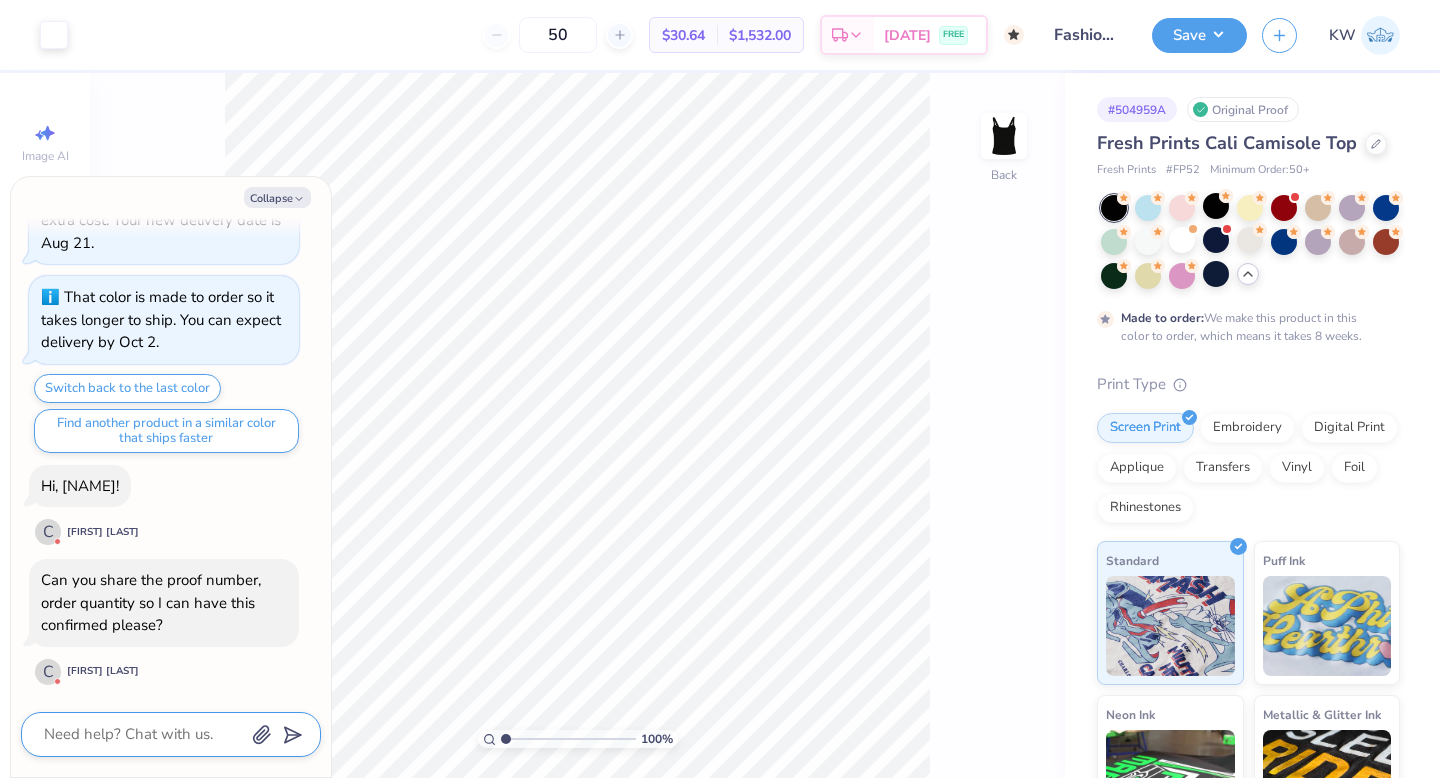 click at bounding box center (143, 734) 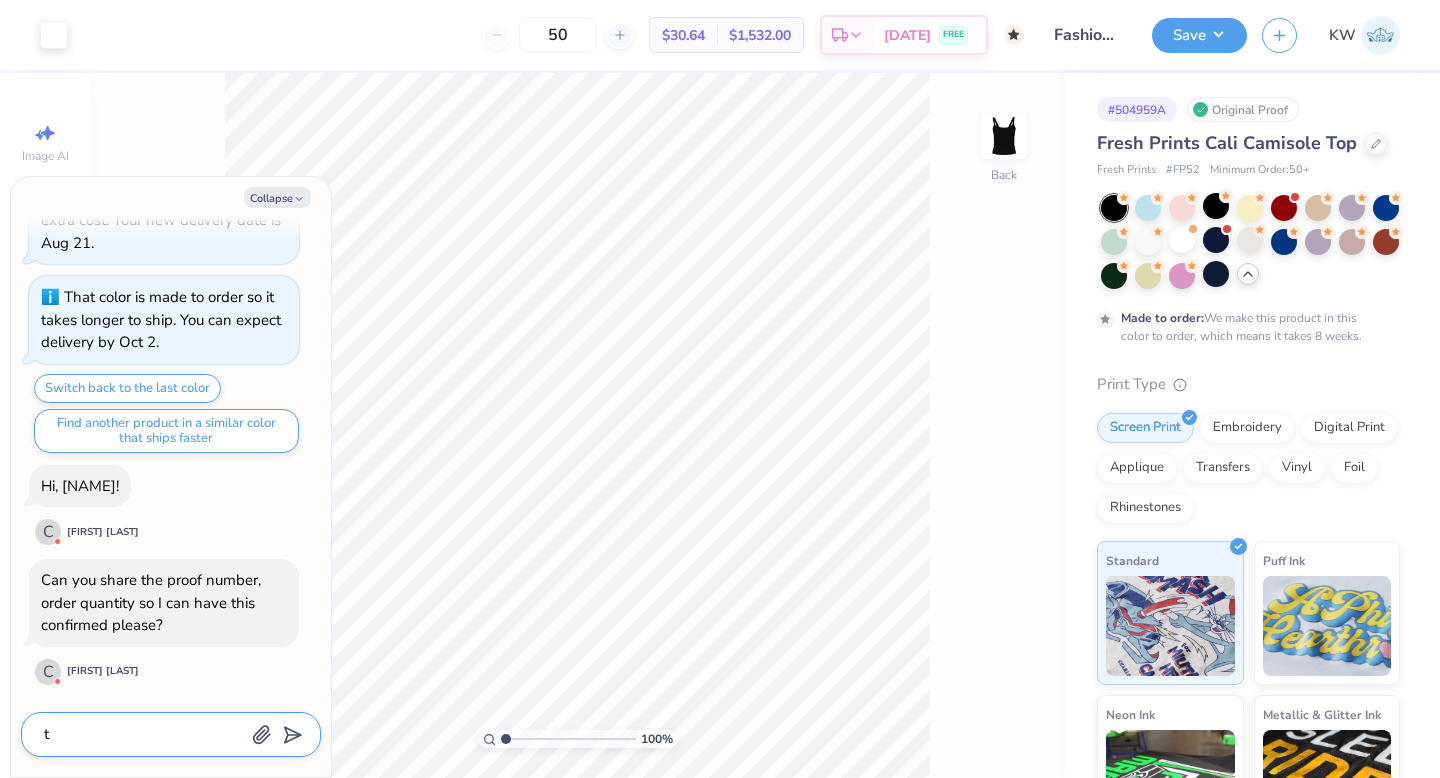 type on "th" 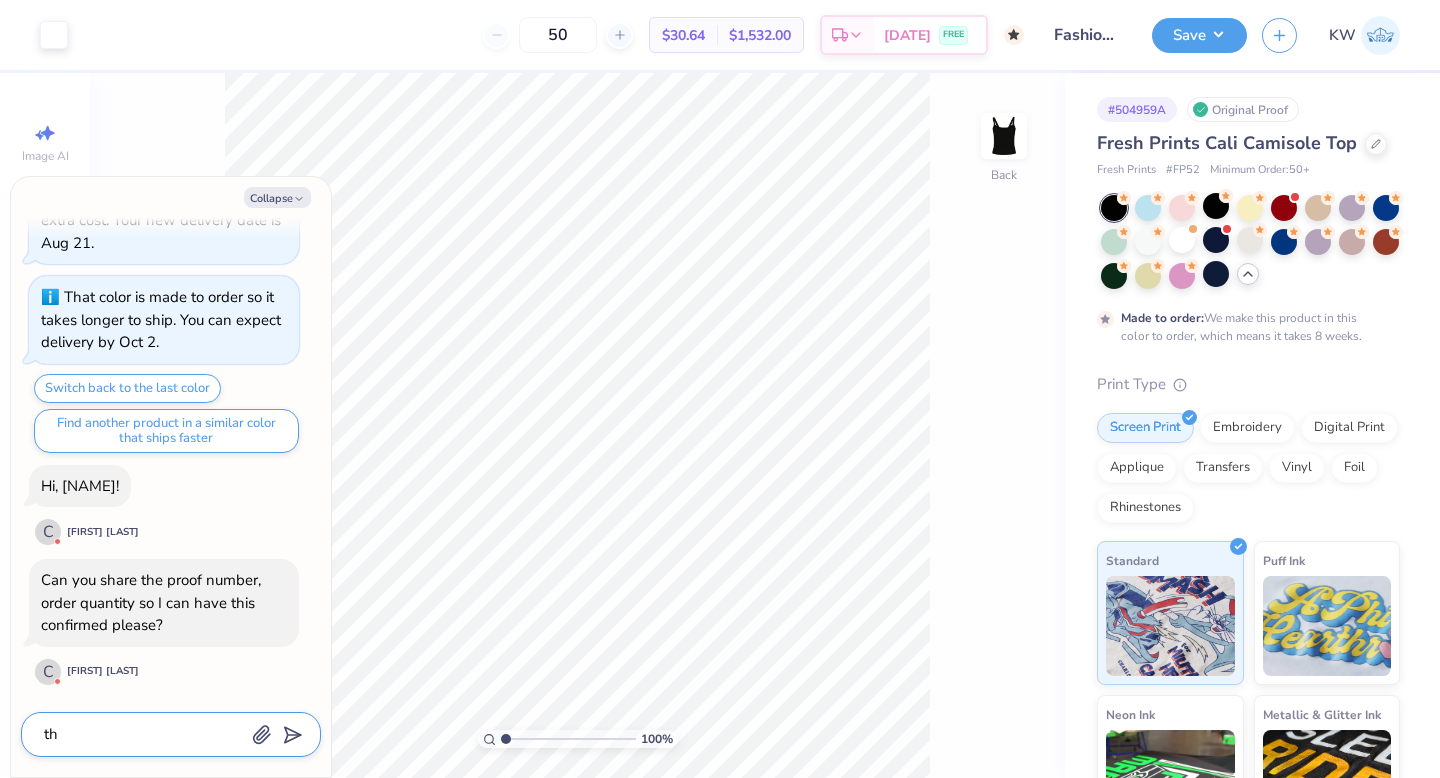type on "the" 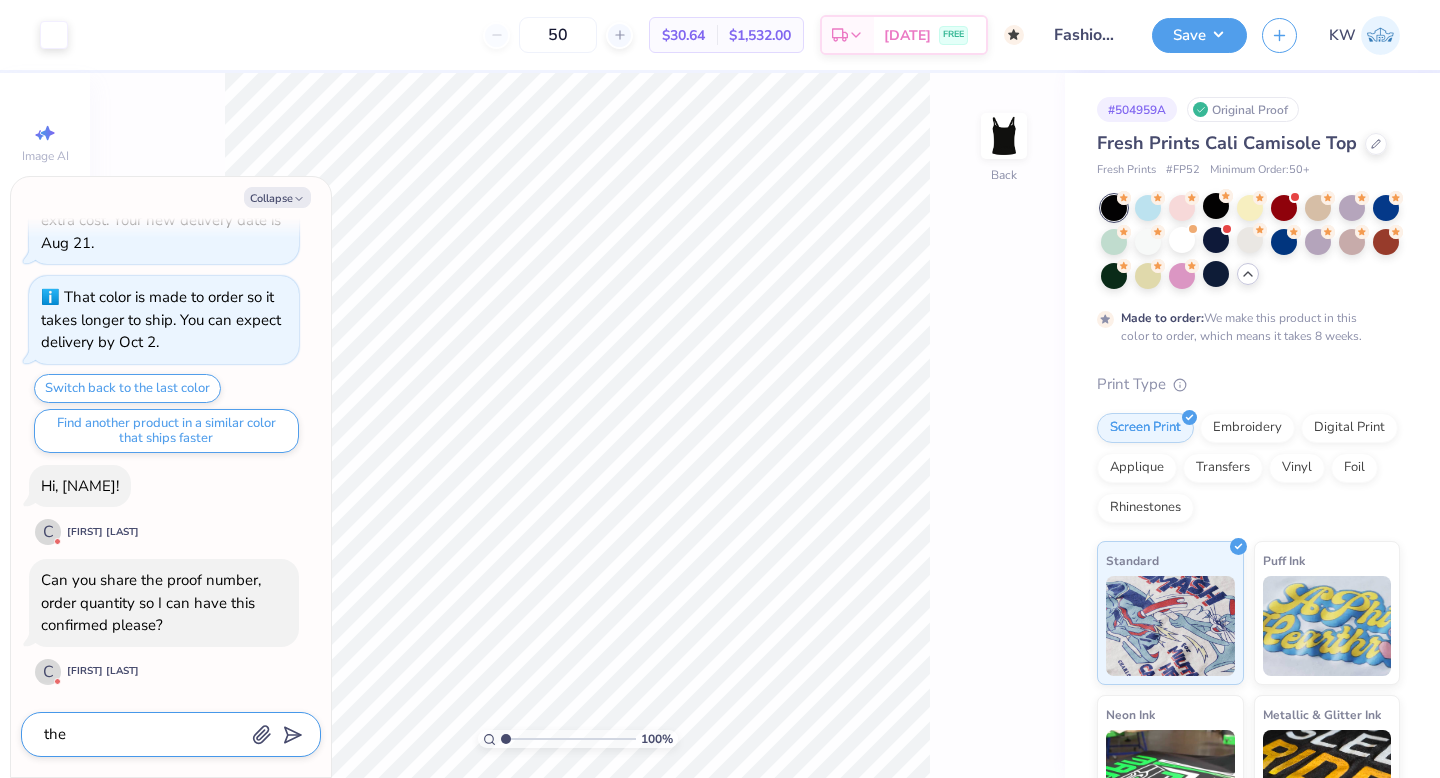 type on "the" 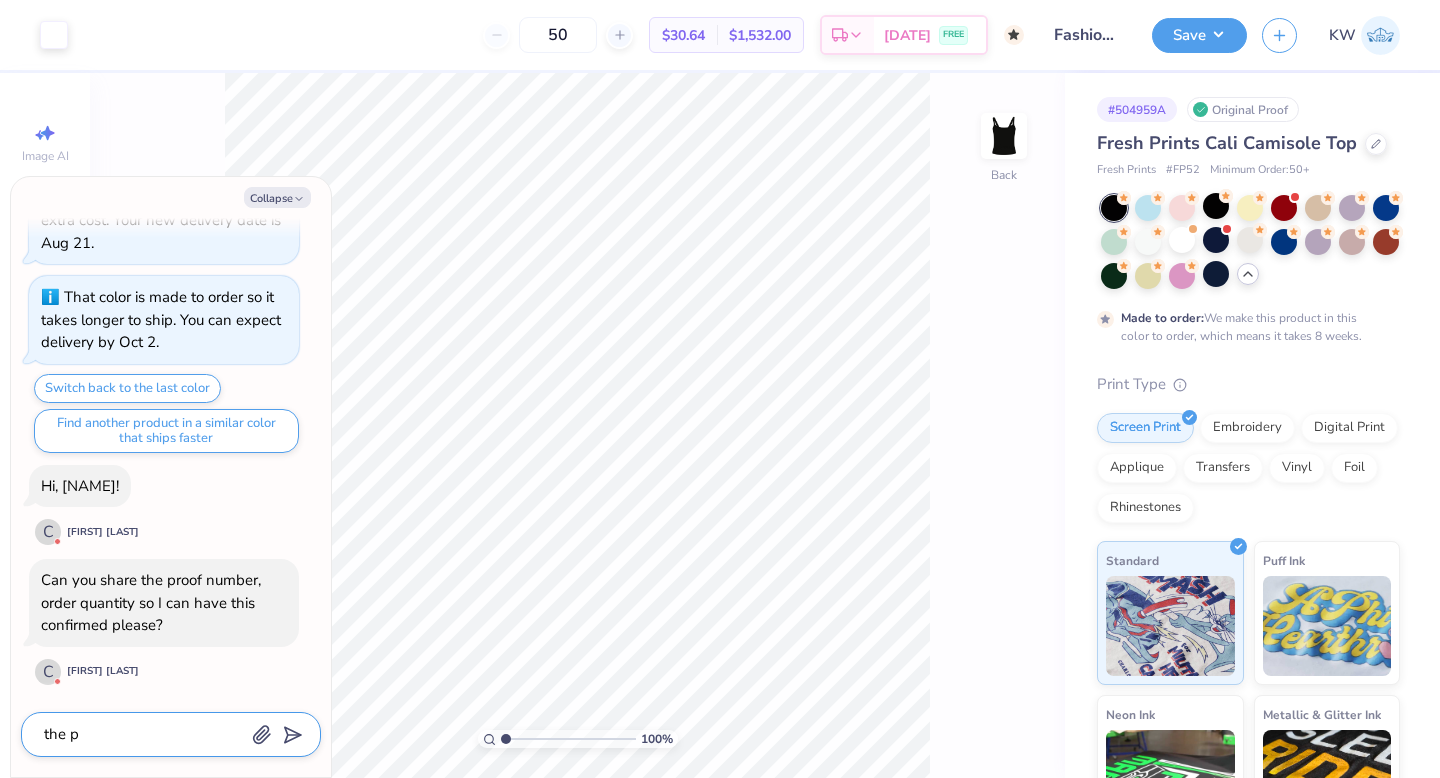 type on "the" 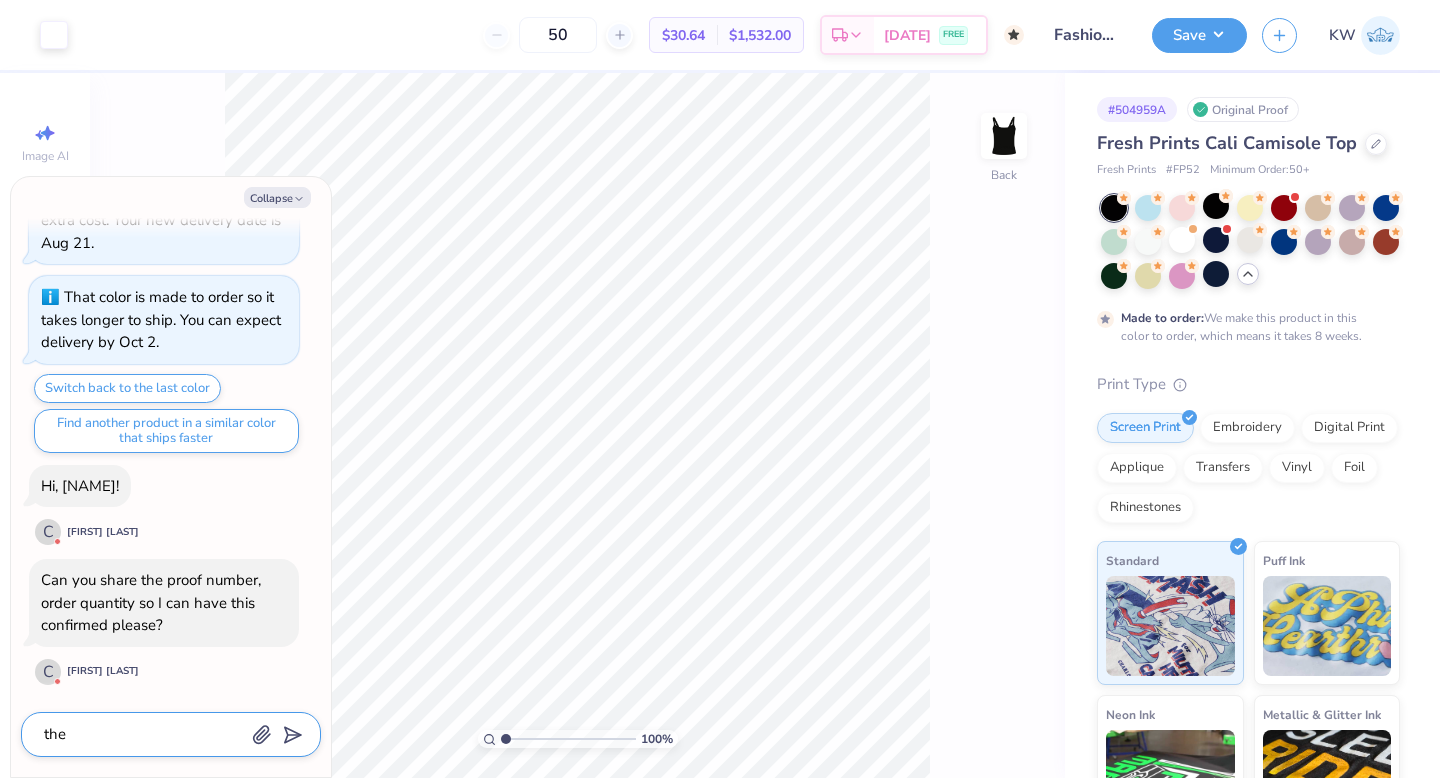 type on "the o" 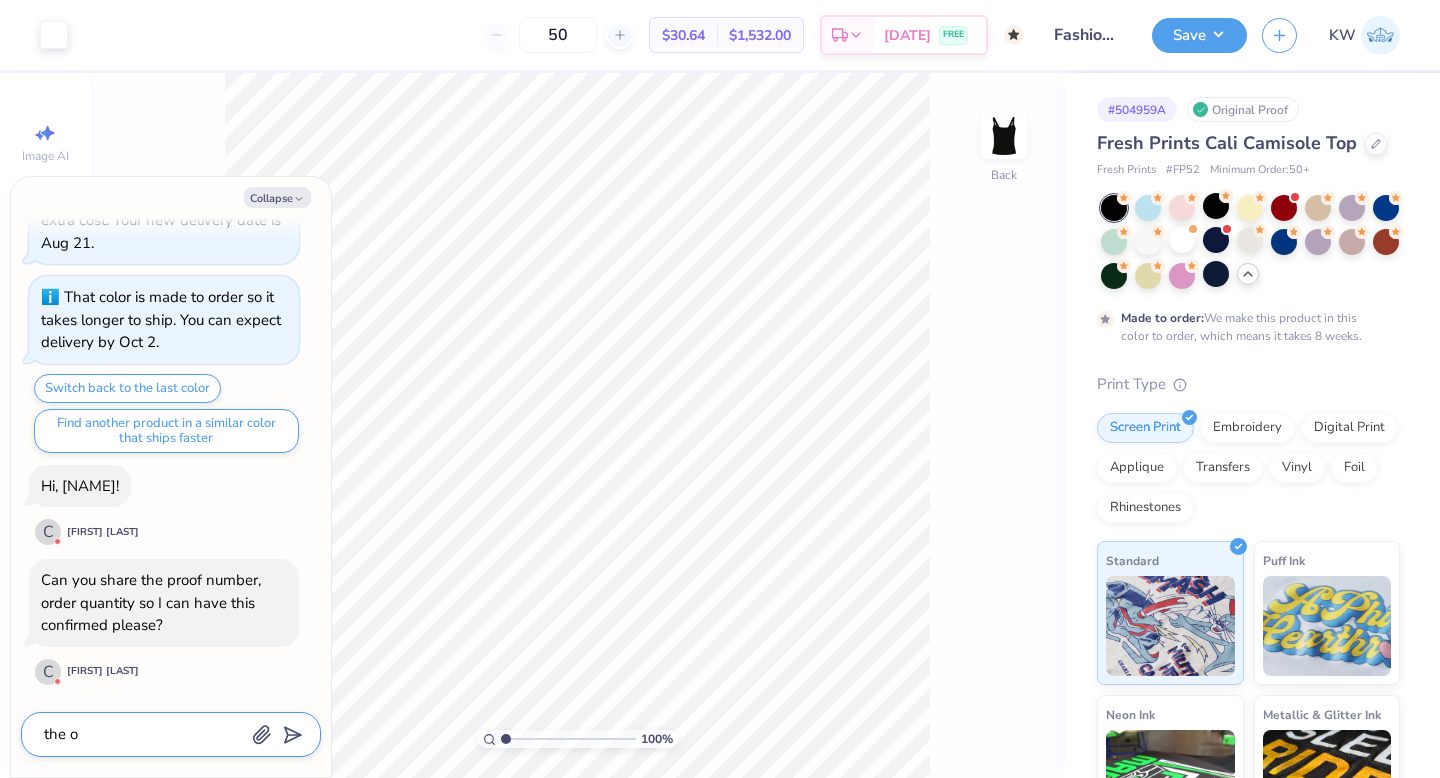 type on "the or" 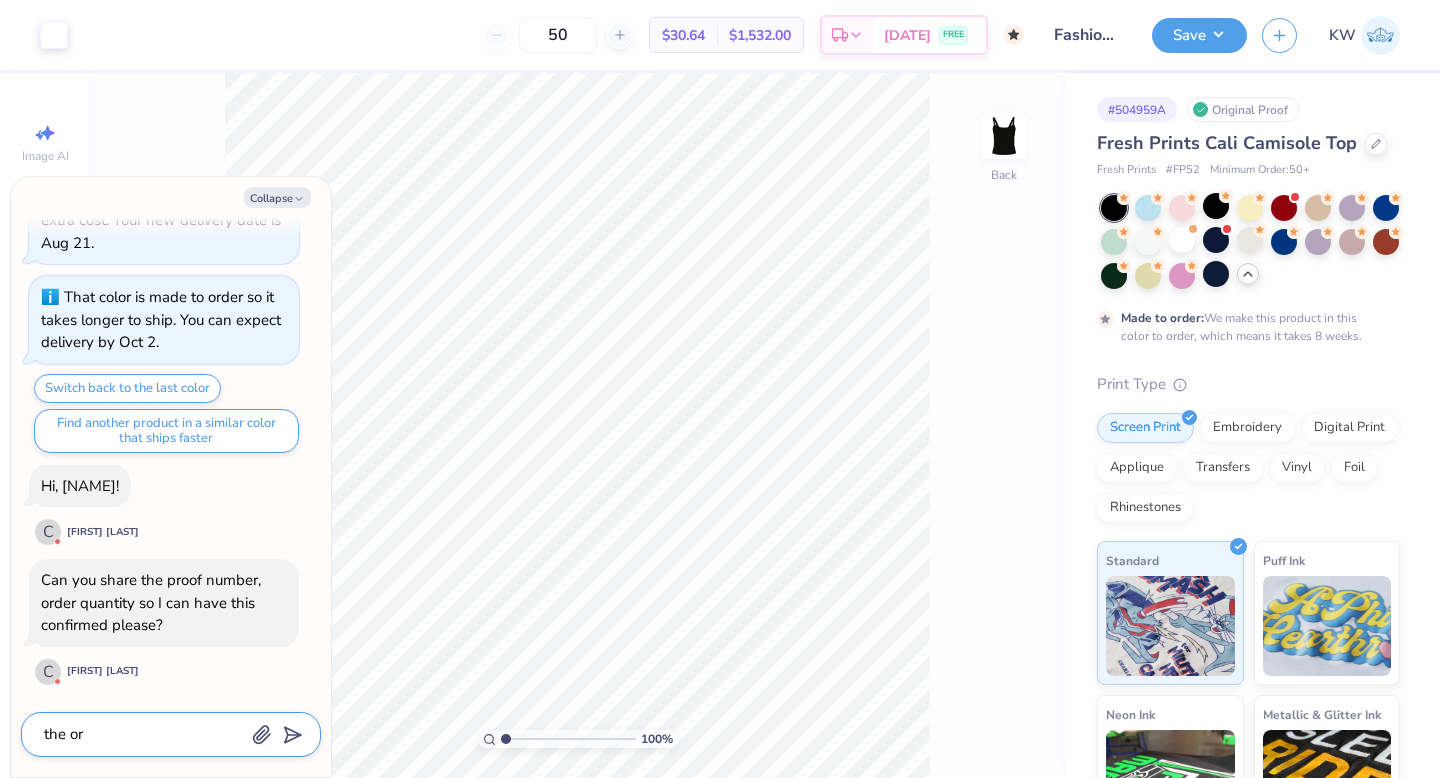 type on "the ori" 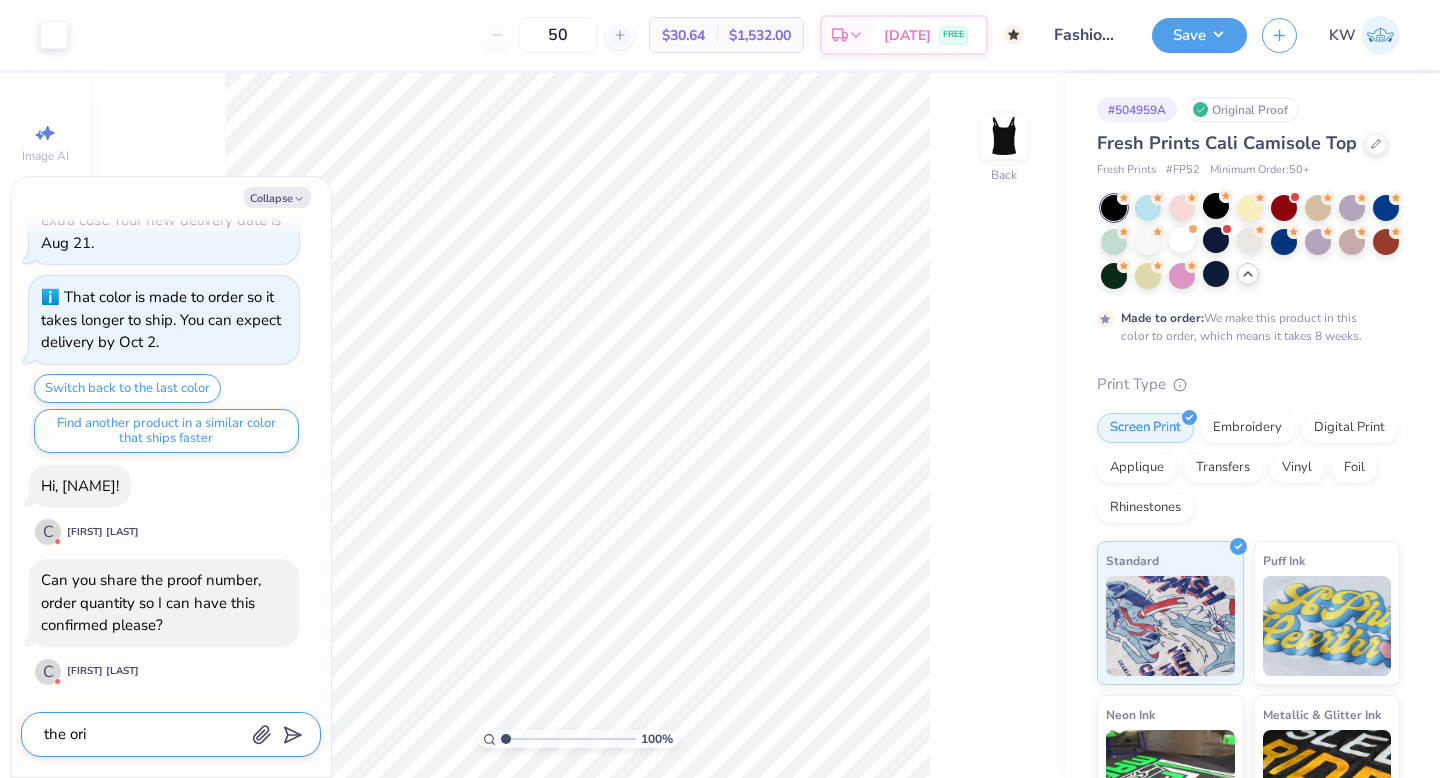 type on "the orig" 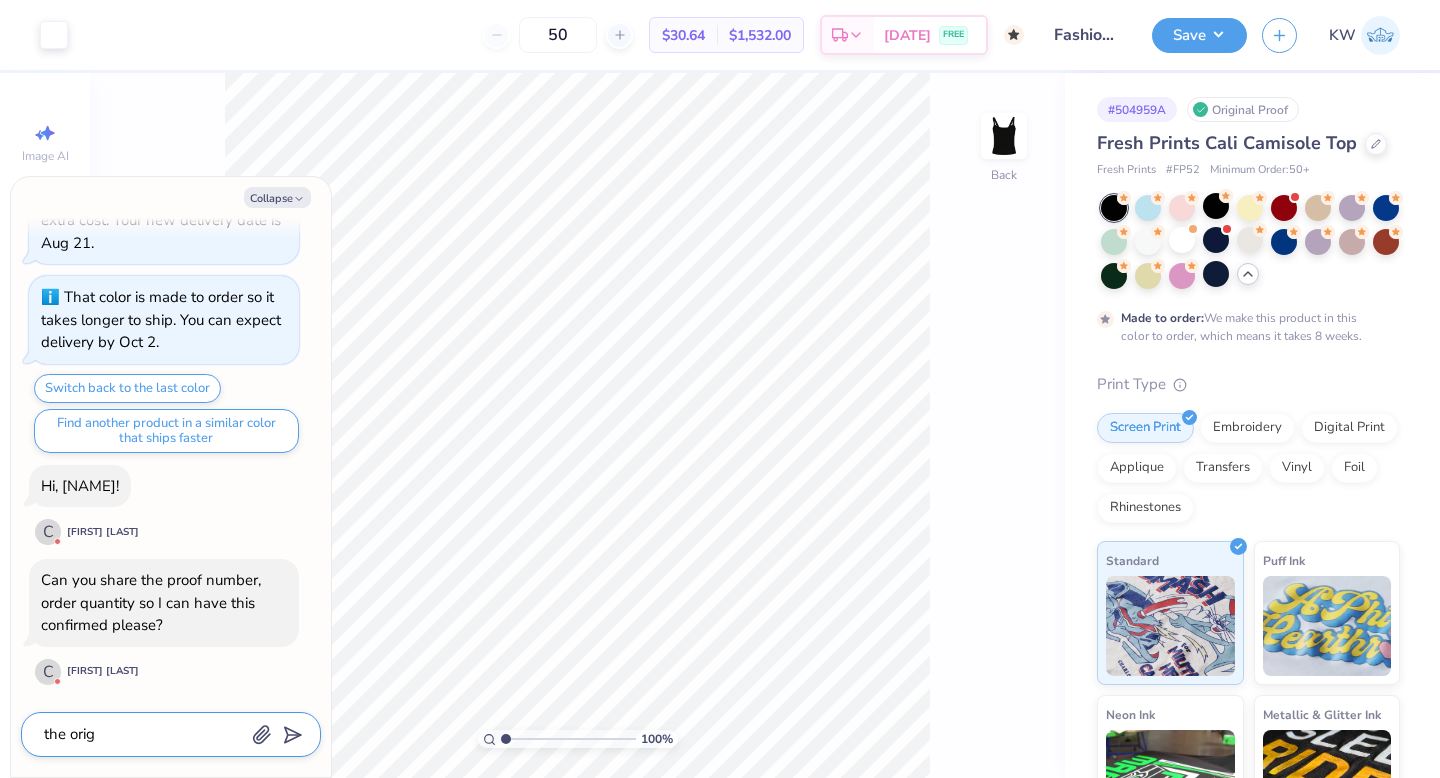 type on "the origi" 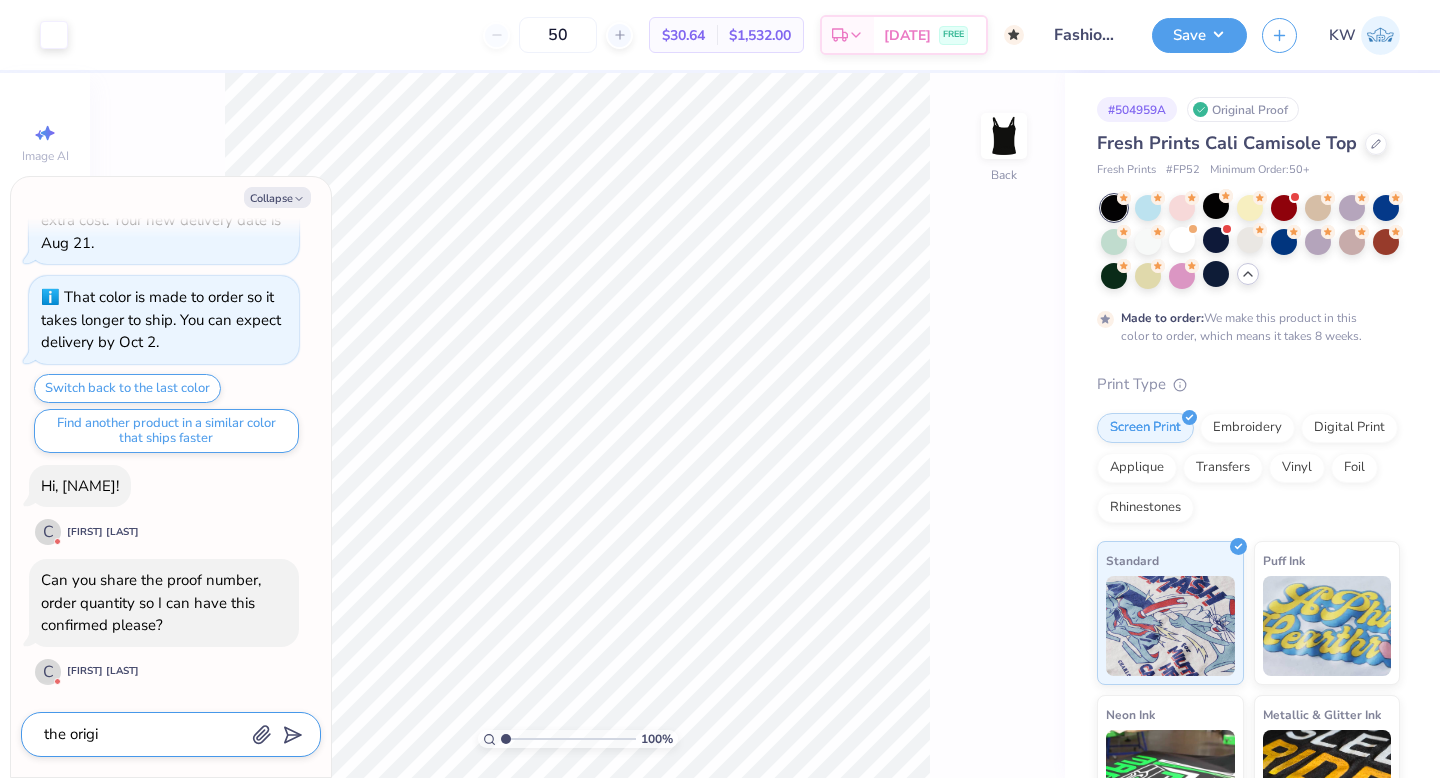 type on "the origin" 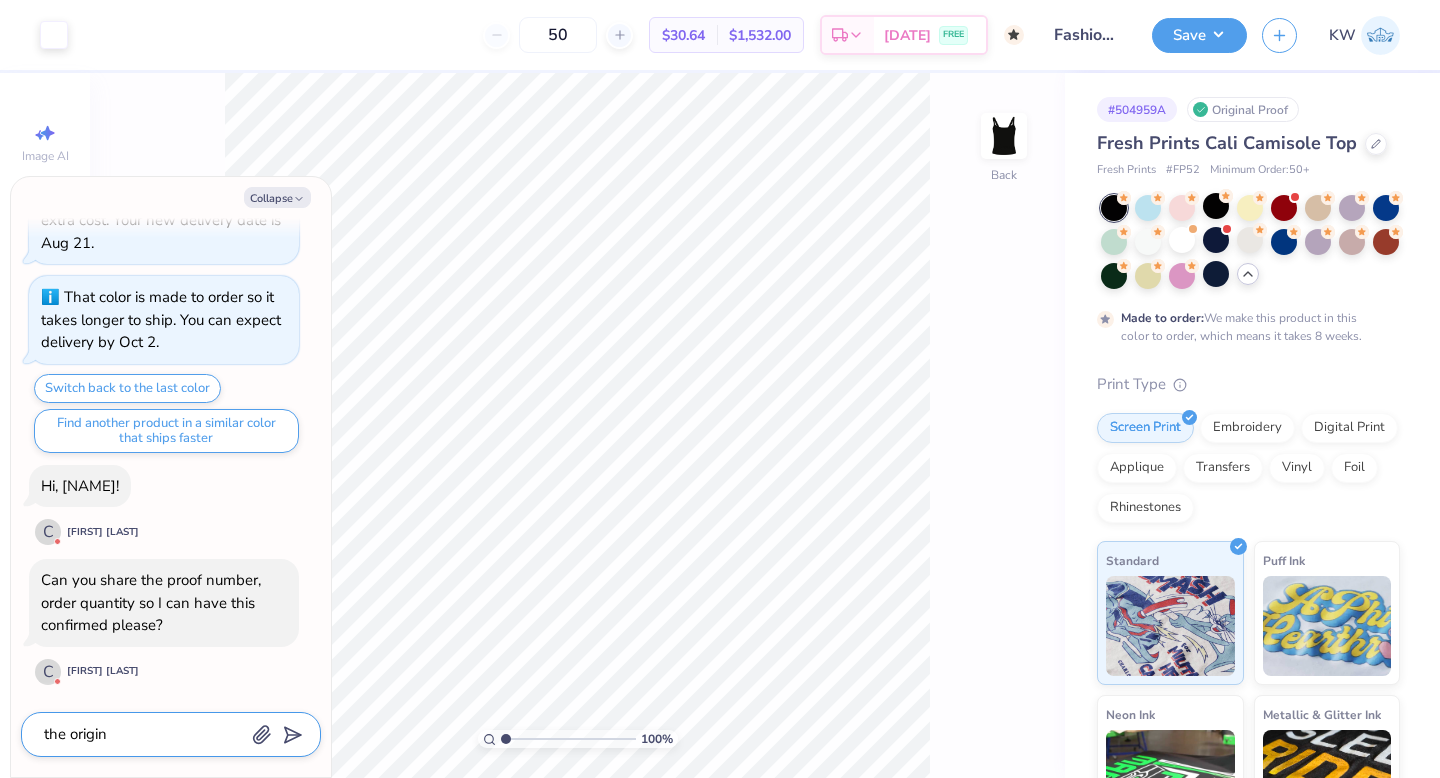 type on "the origina" 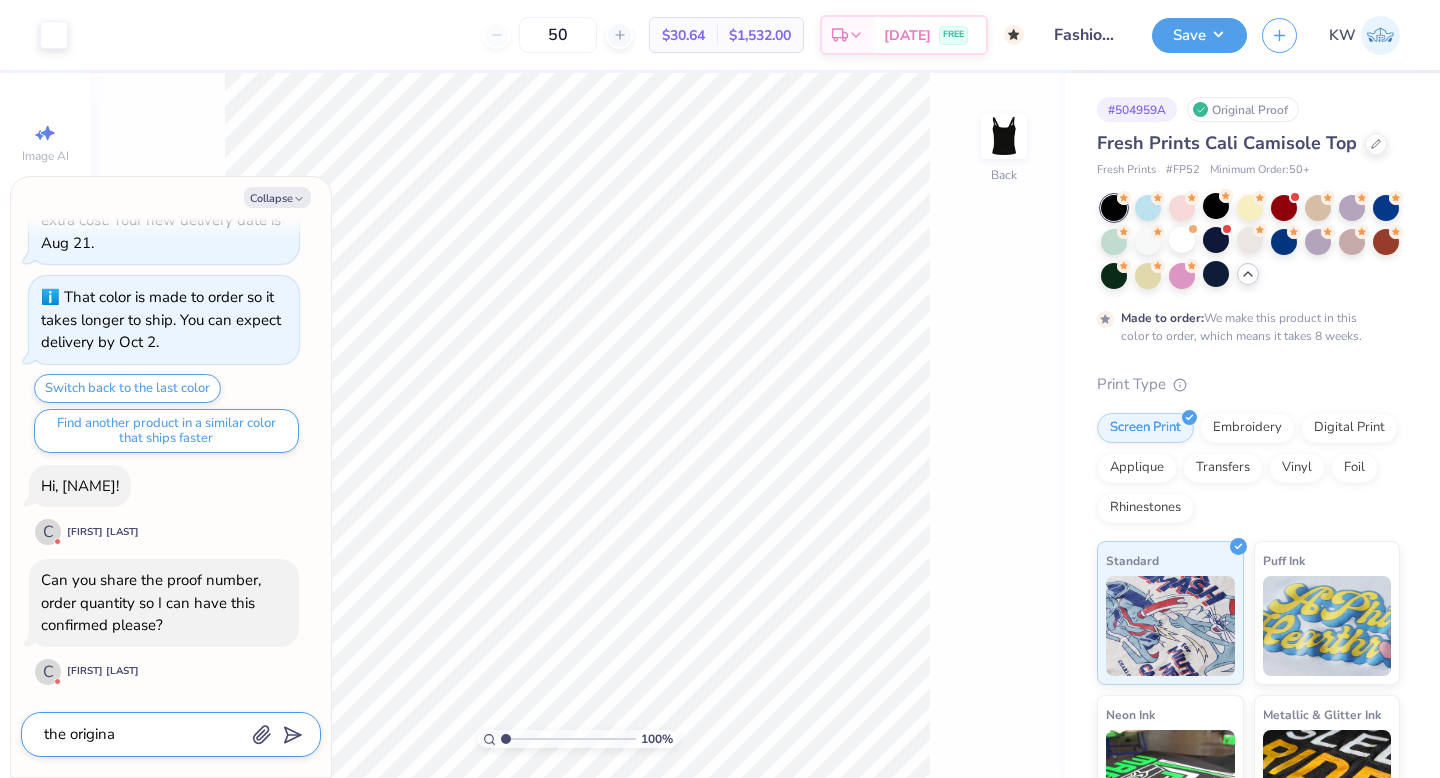 type on "the original" 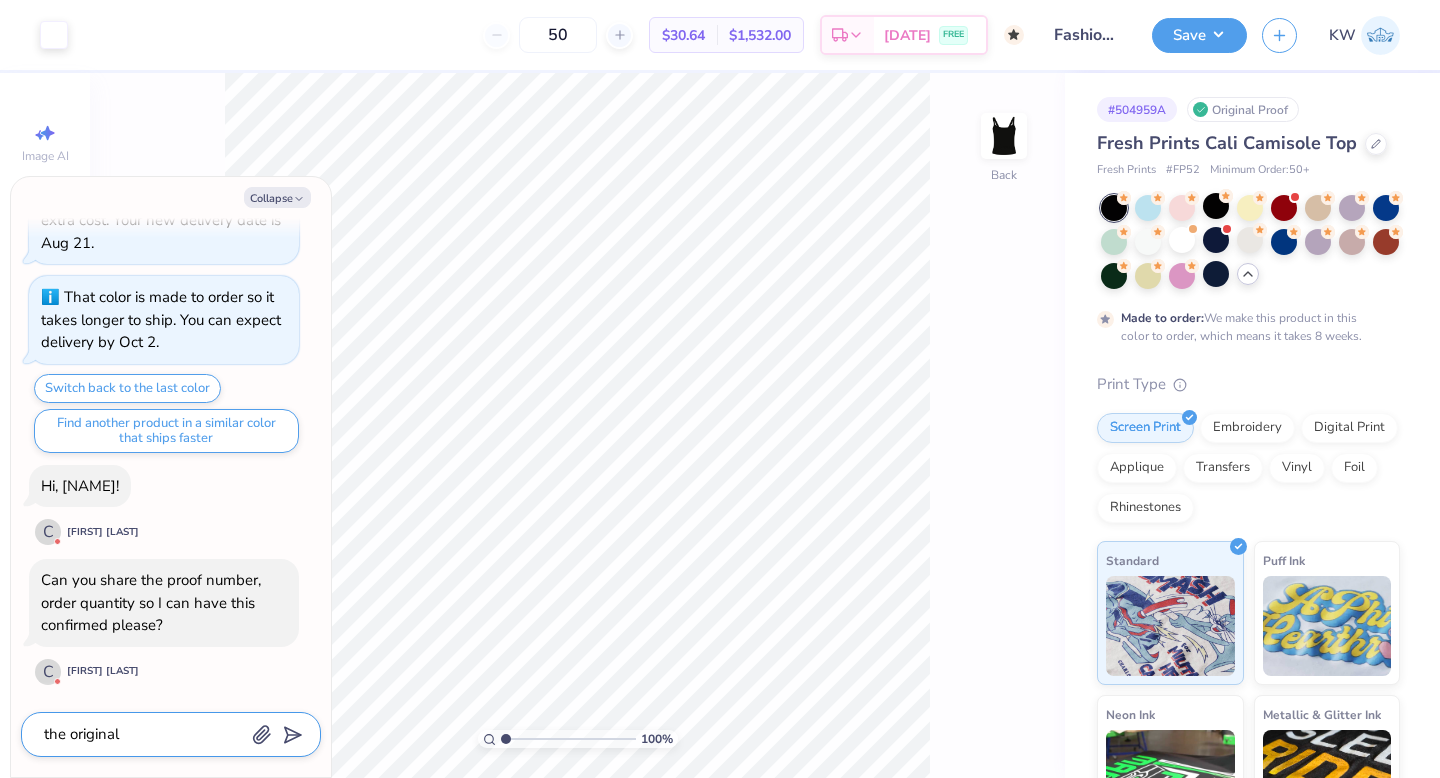 type on "the original" 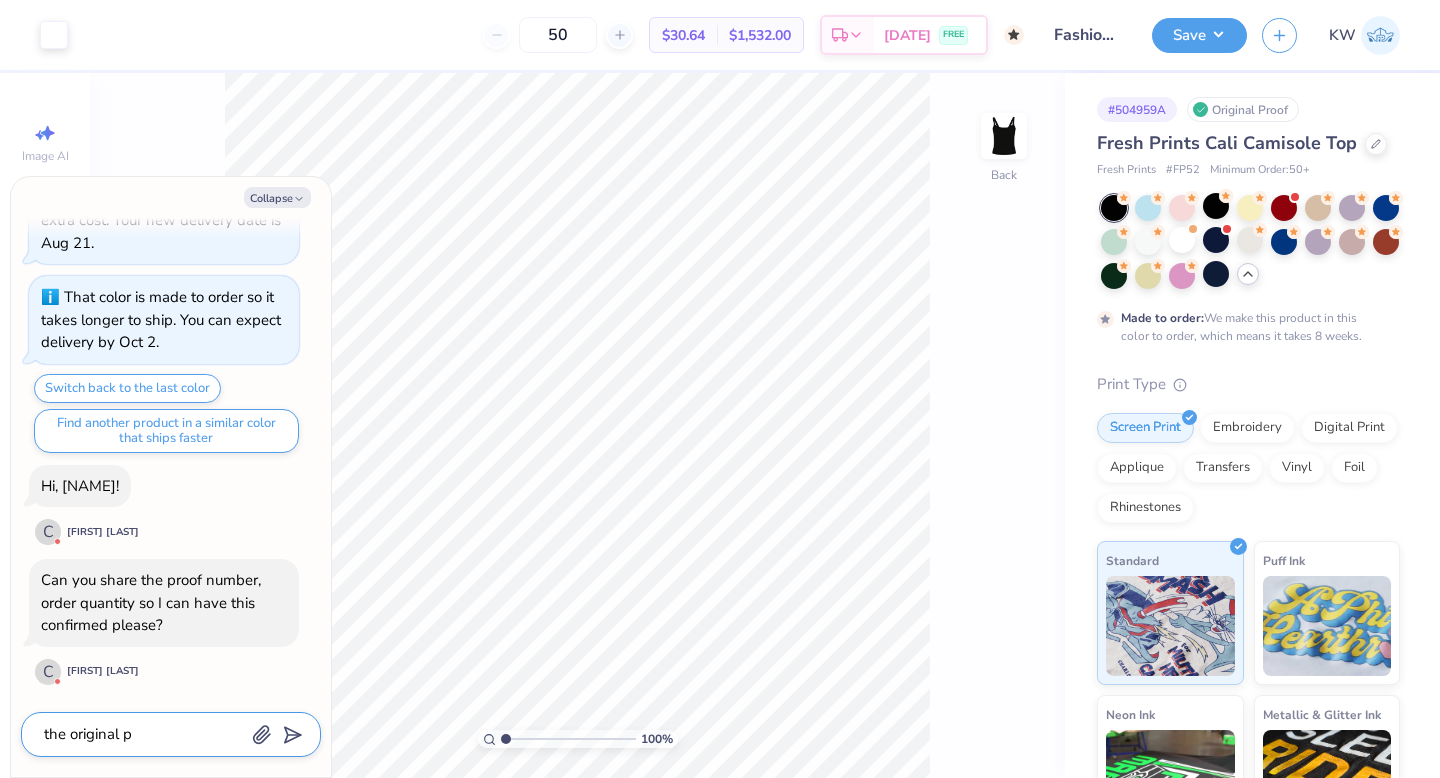 type on "the original pr" 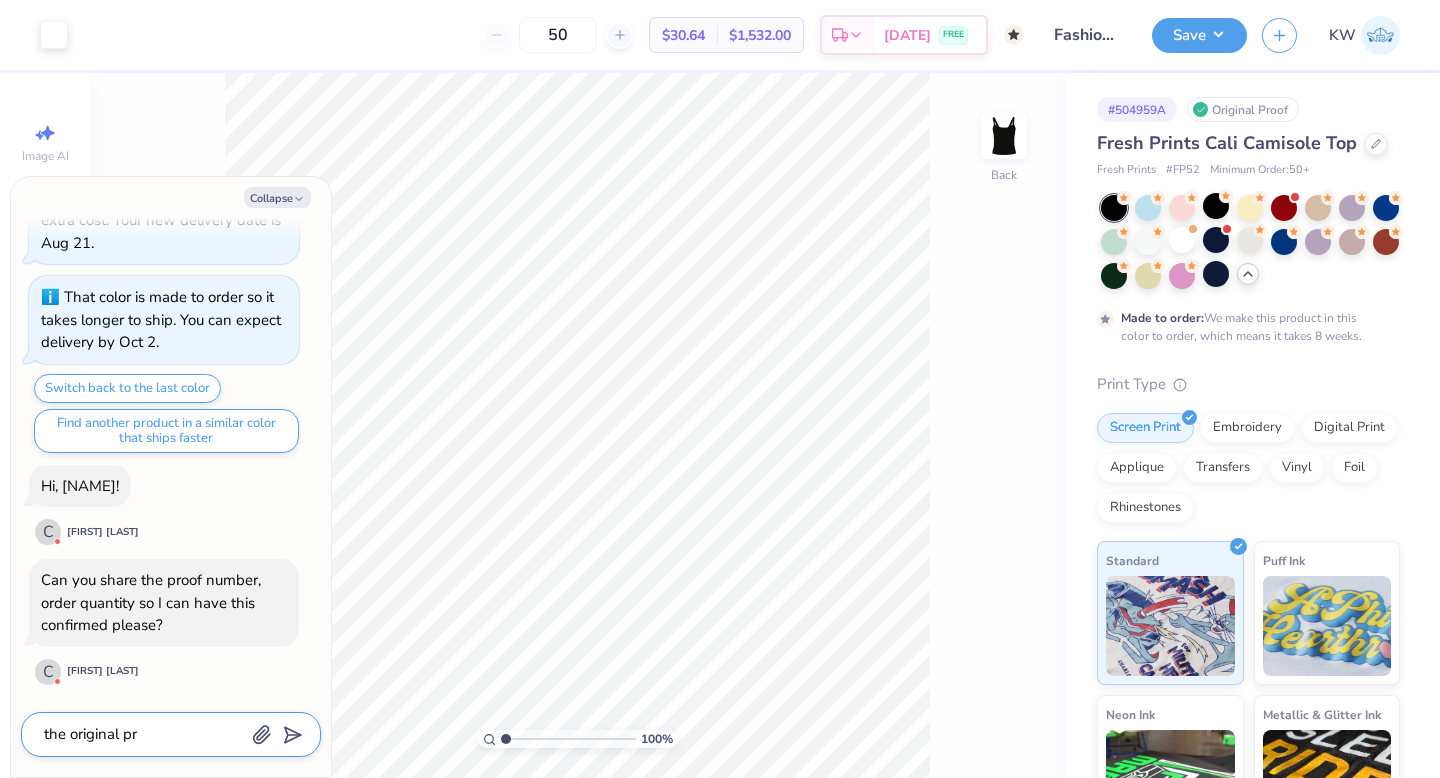 type on "the original pro" 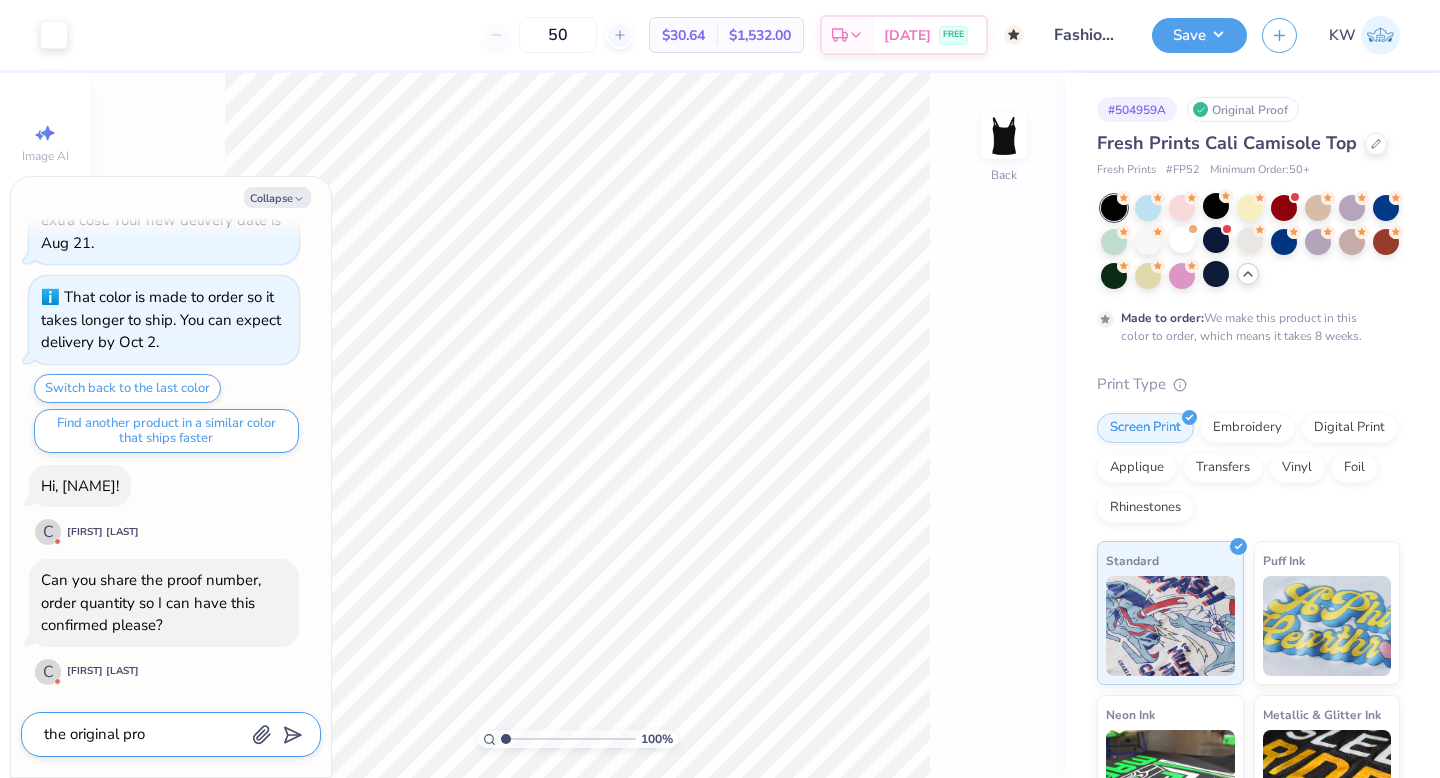 type on "the original proo" 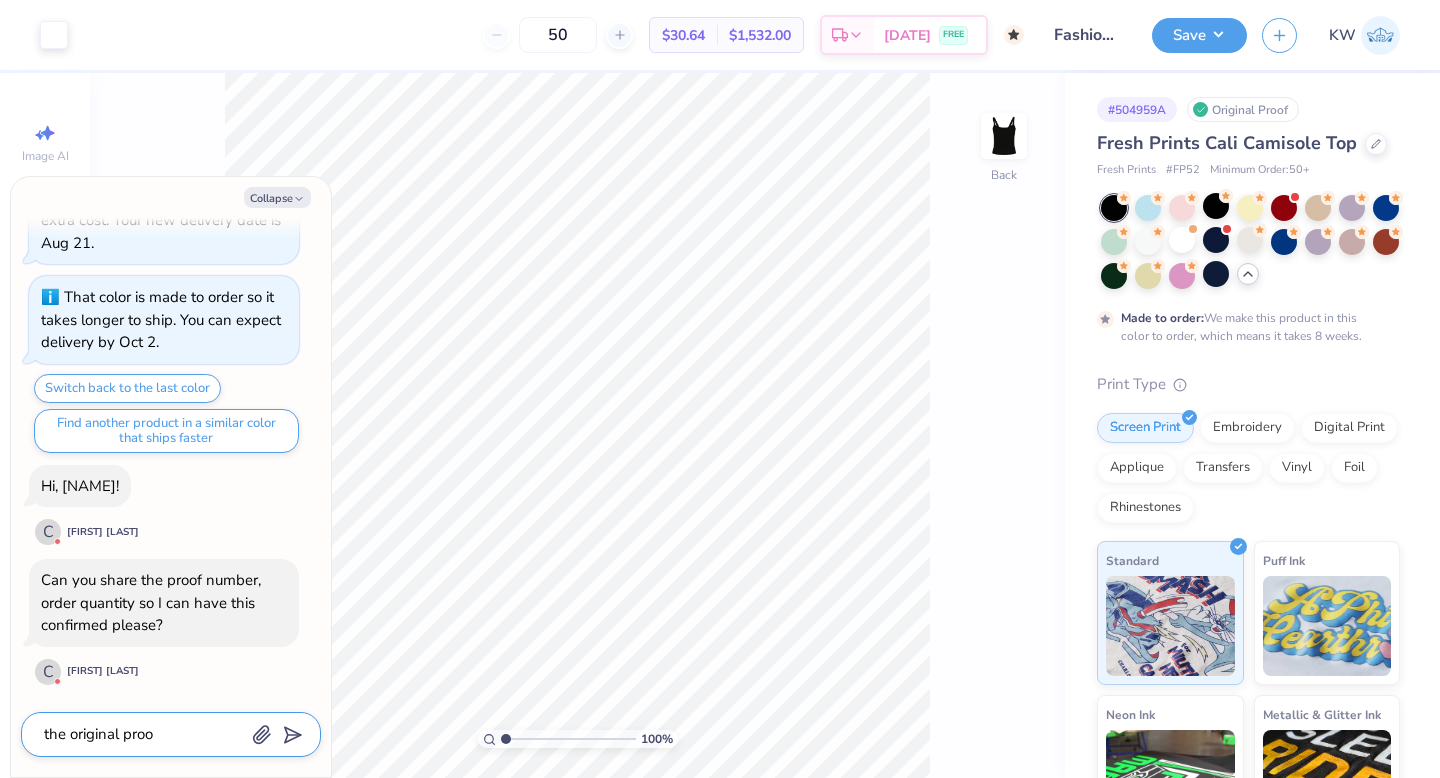 type on "the original proof" 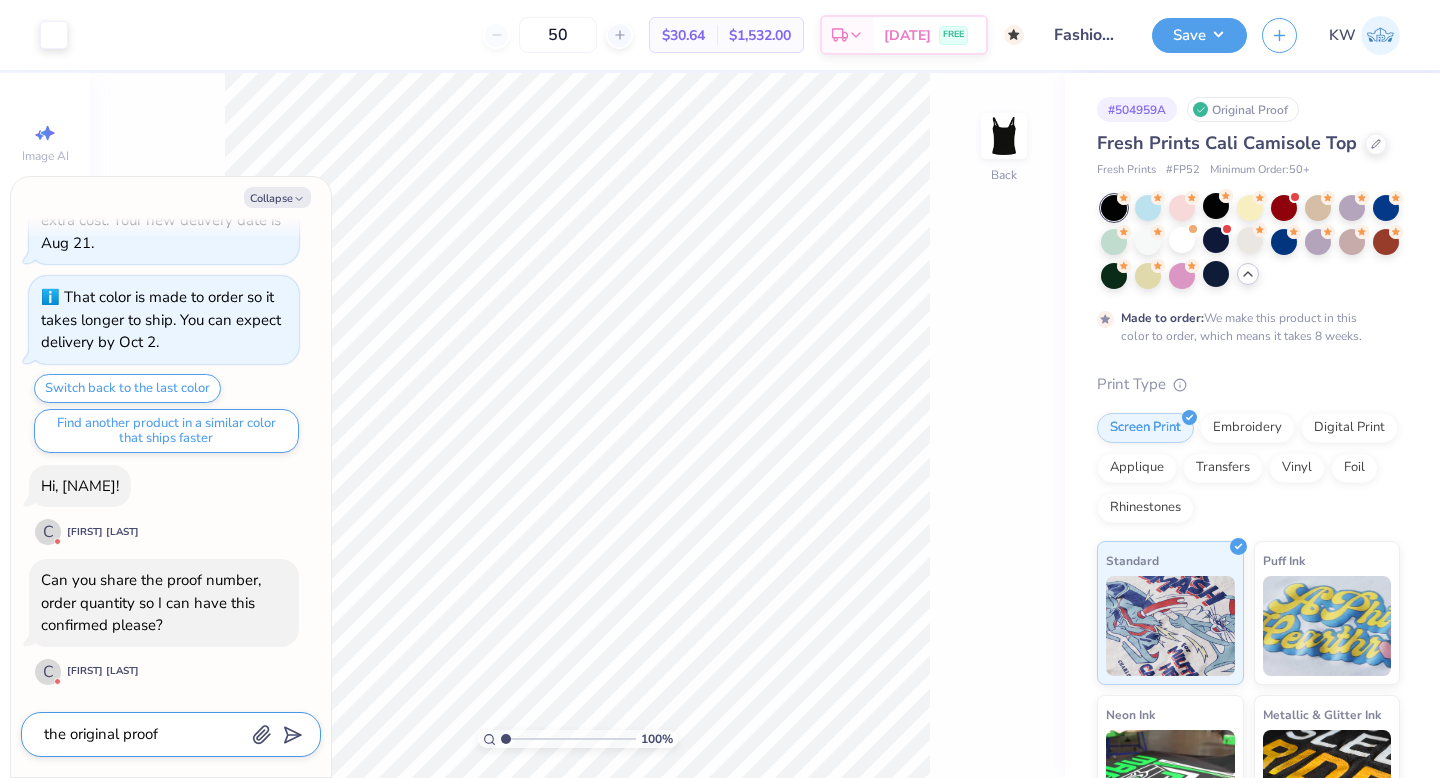 type on "the original proof" 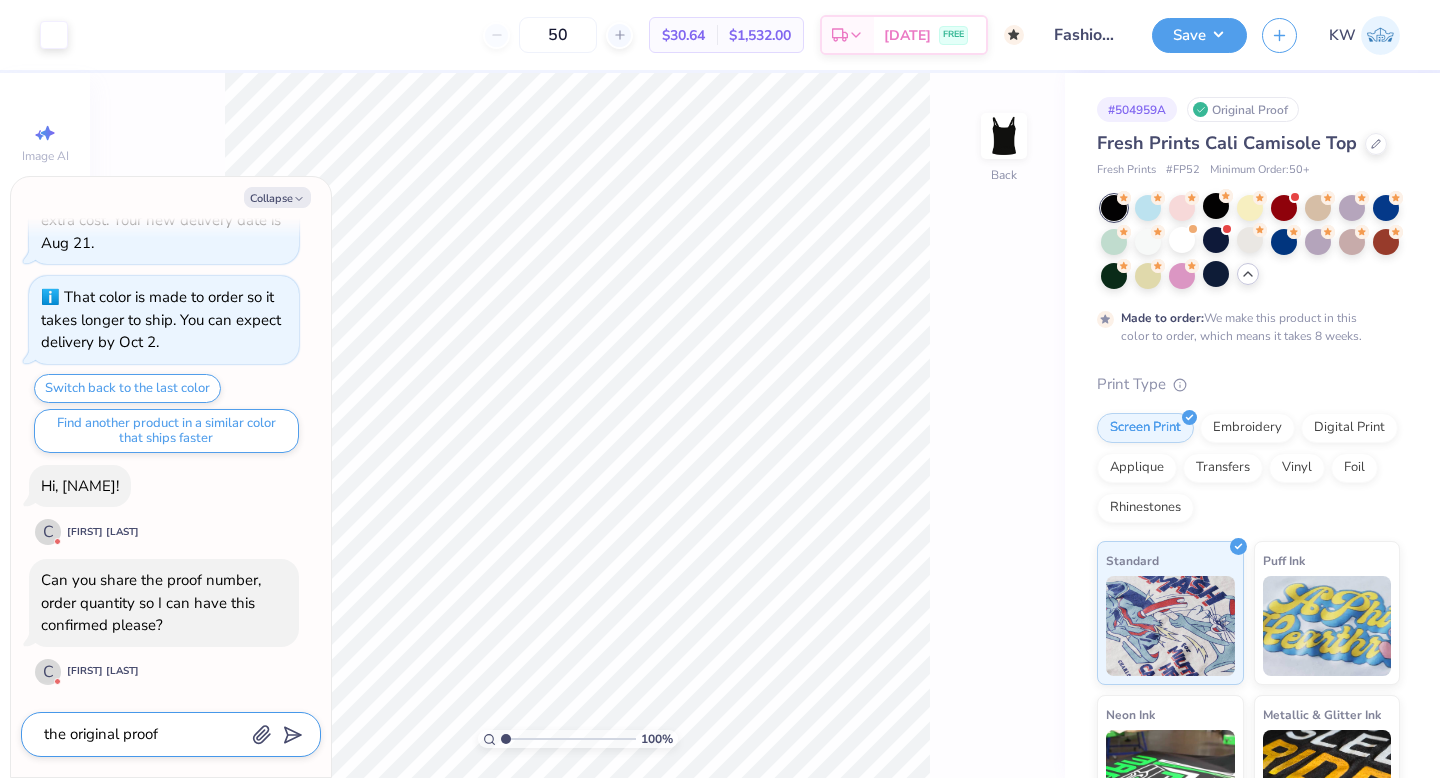 type on "the original proof w" 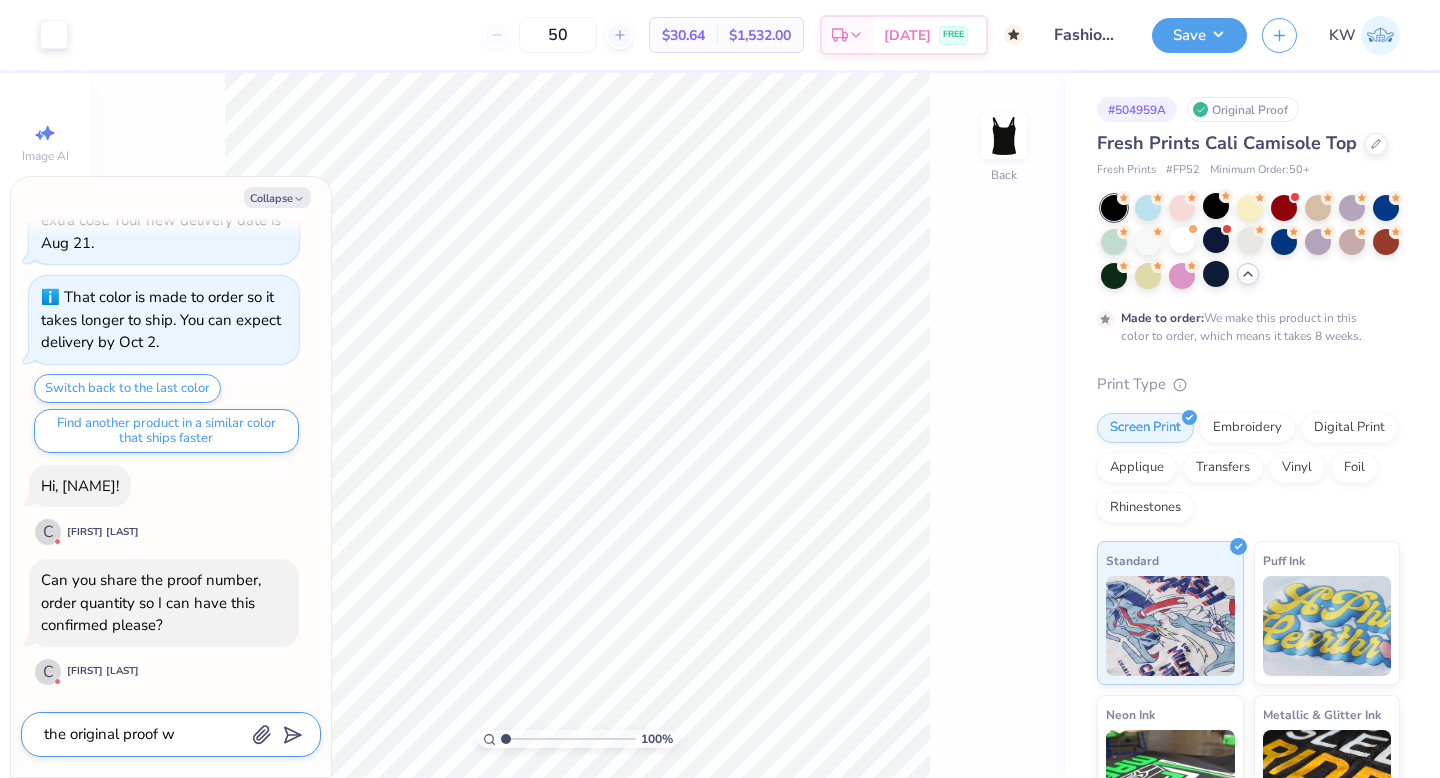 type on "the original proof wa" 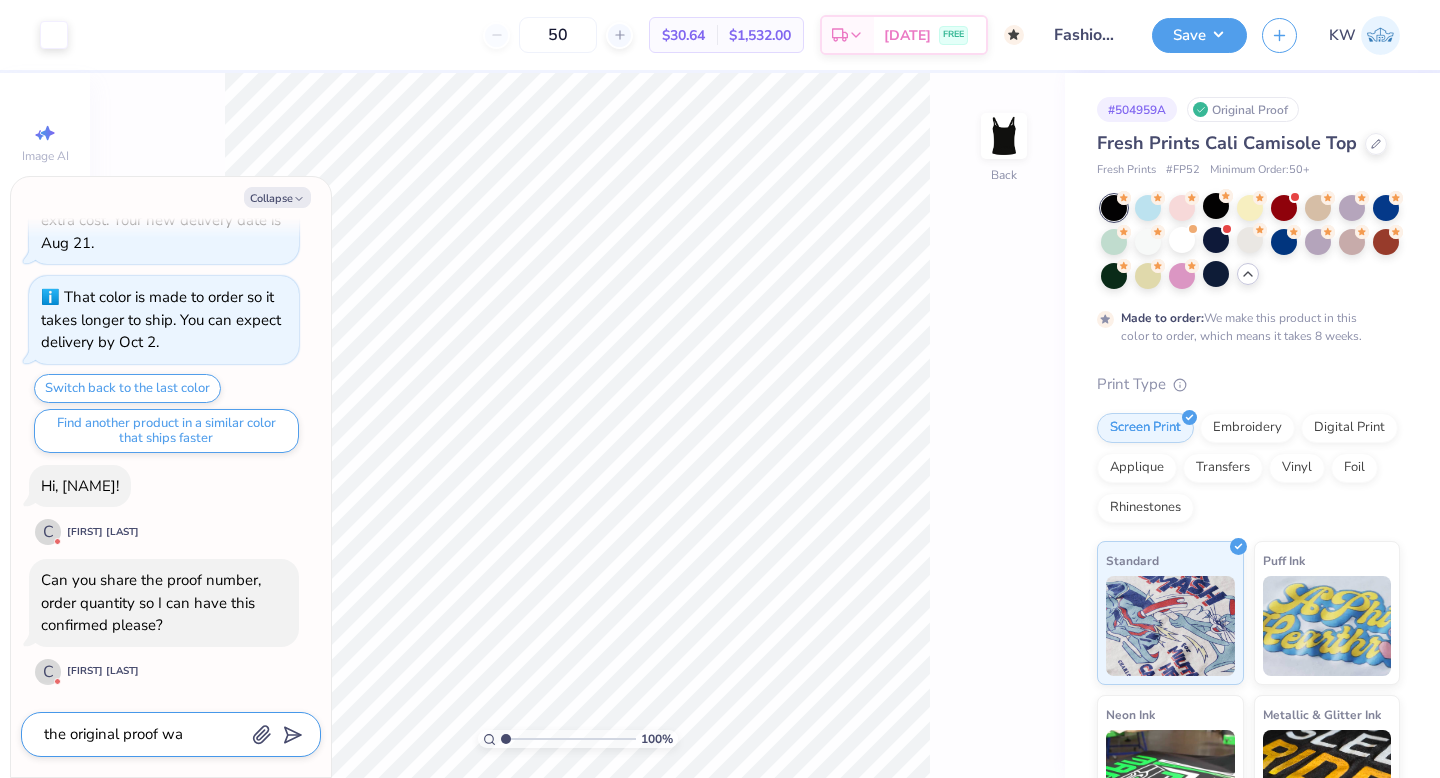 type on "the original proof was" 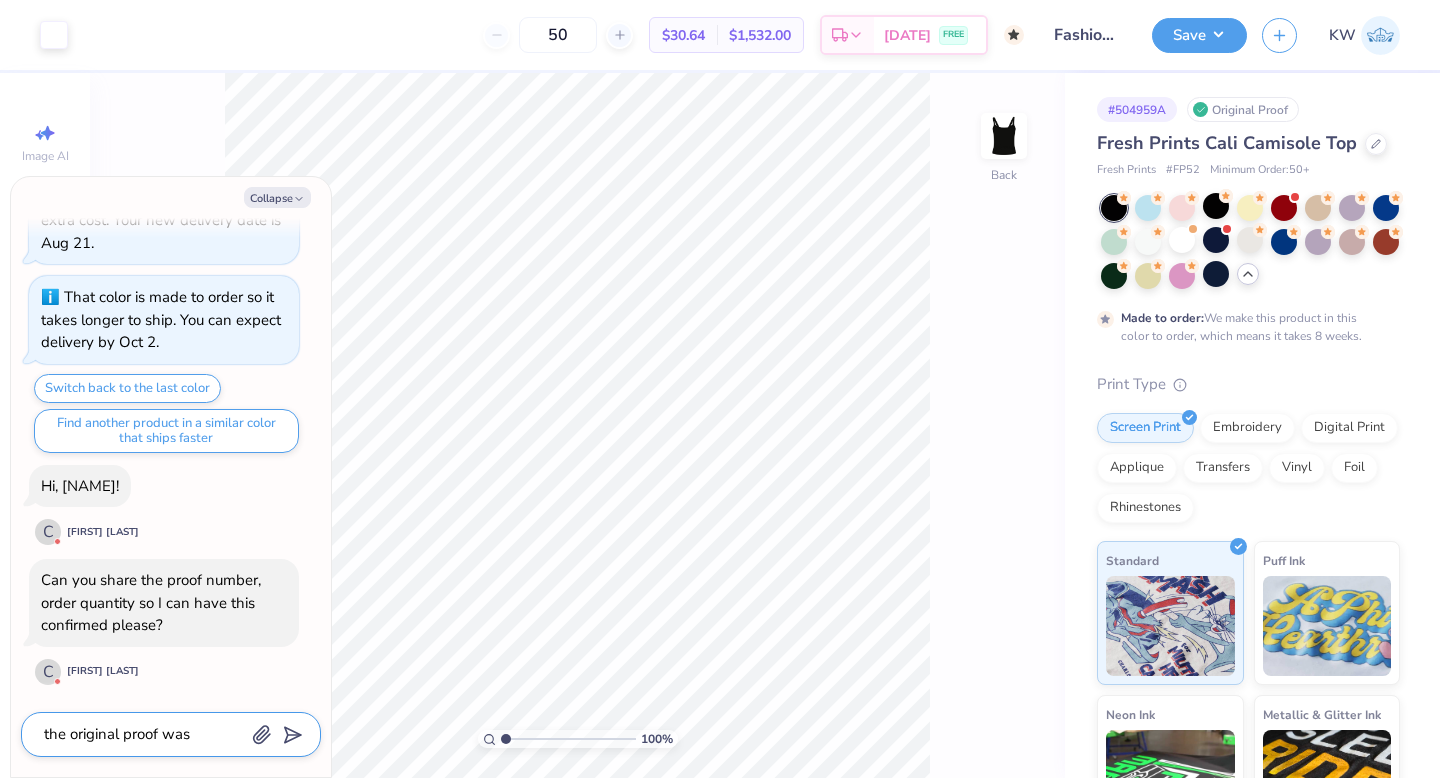 type on "the original proof was" 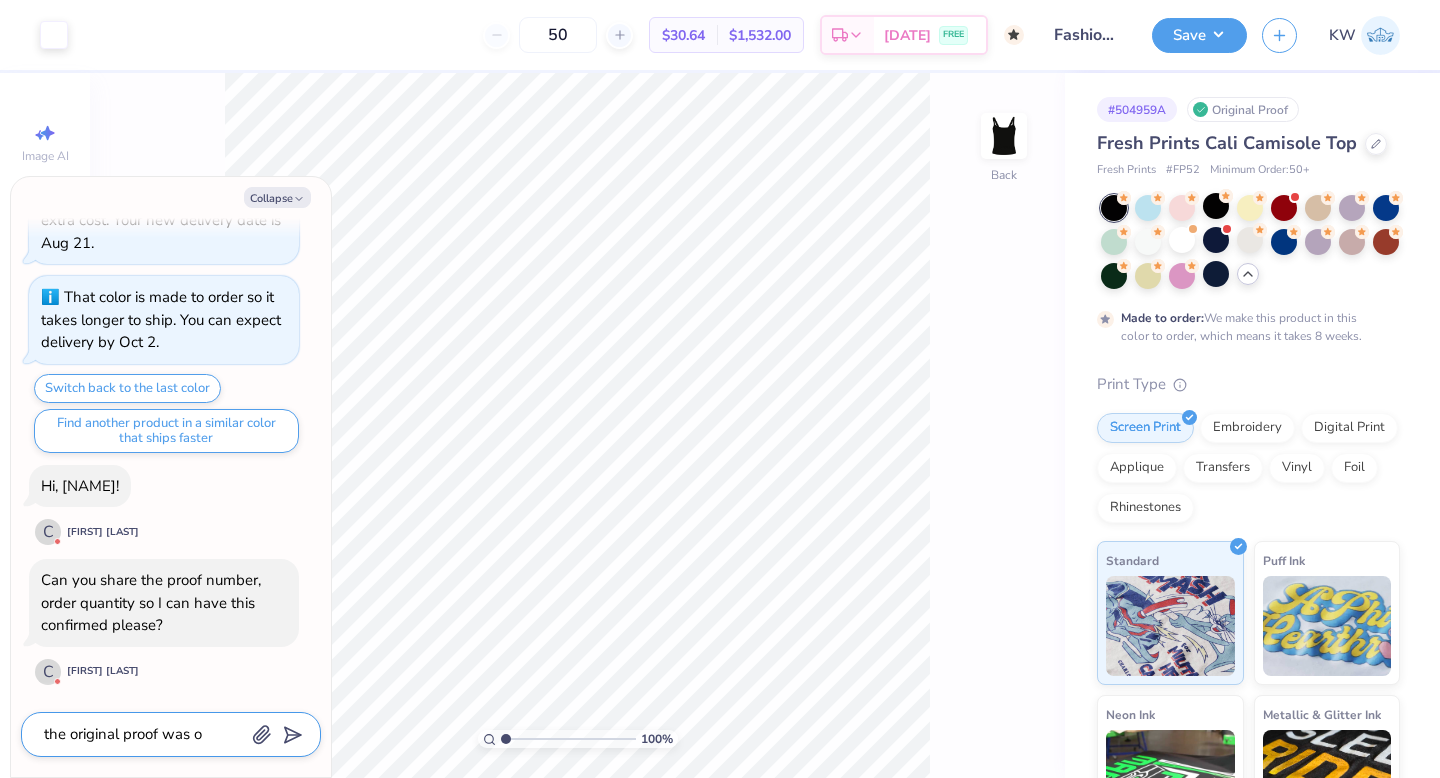 type on "the original proof was on" 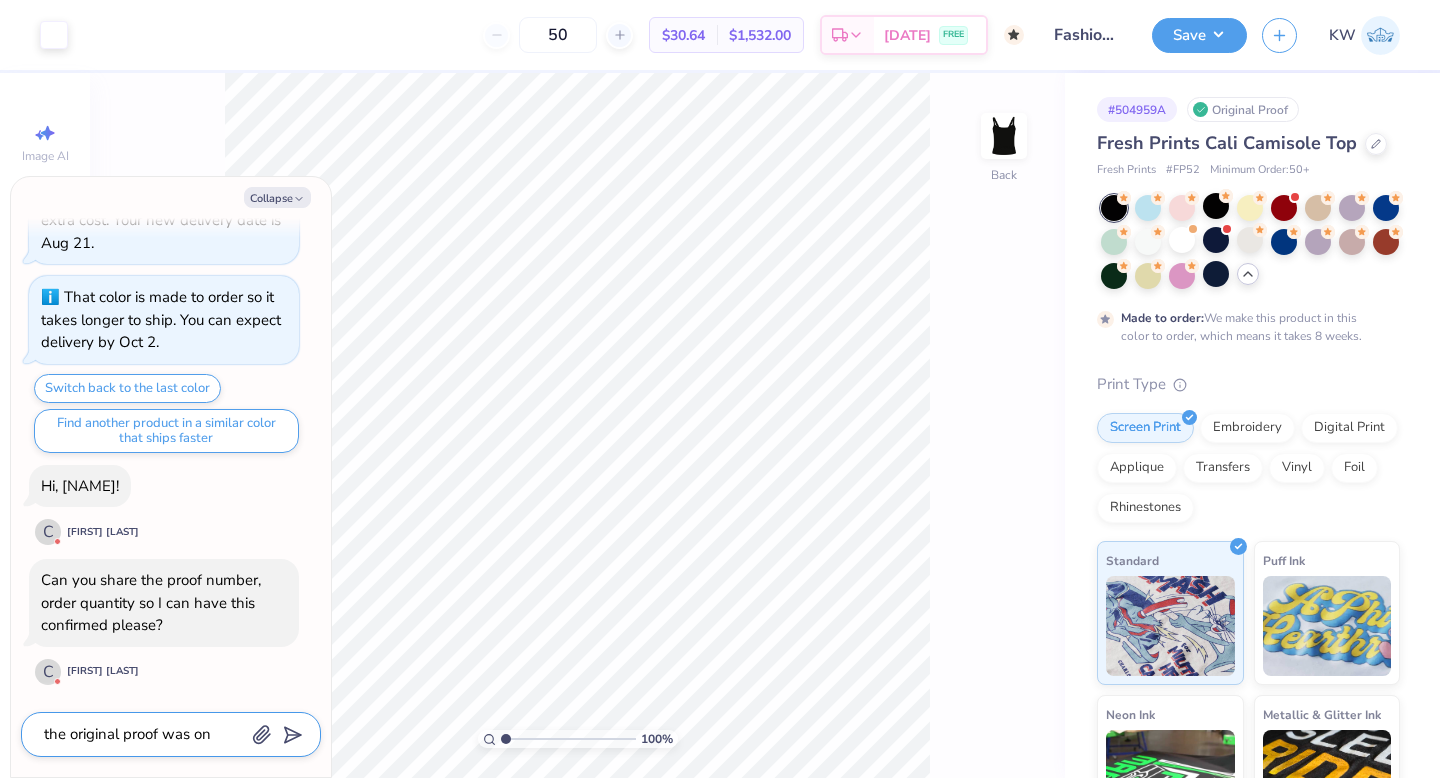 type on "the original proof was ona" 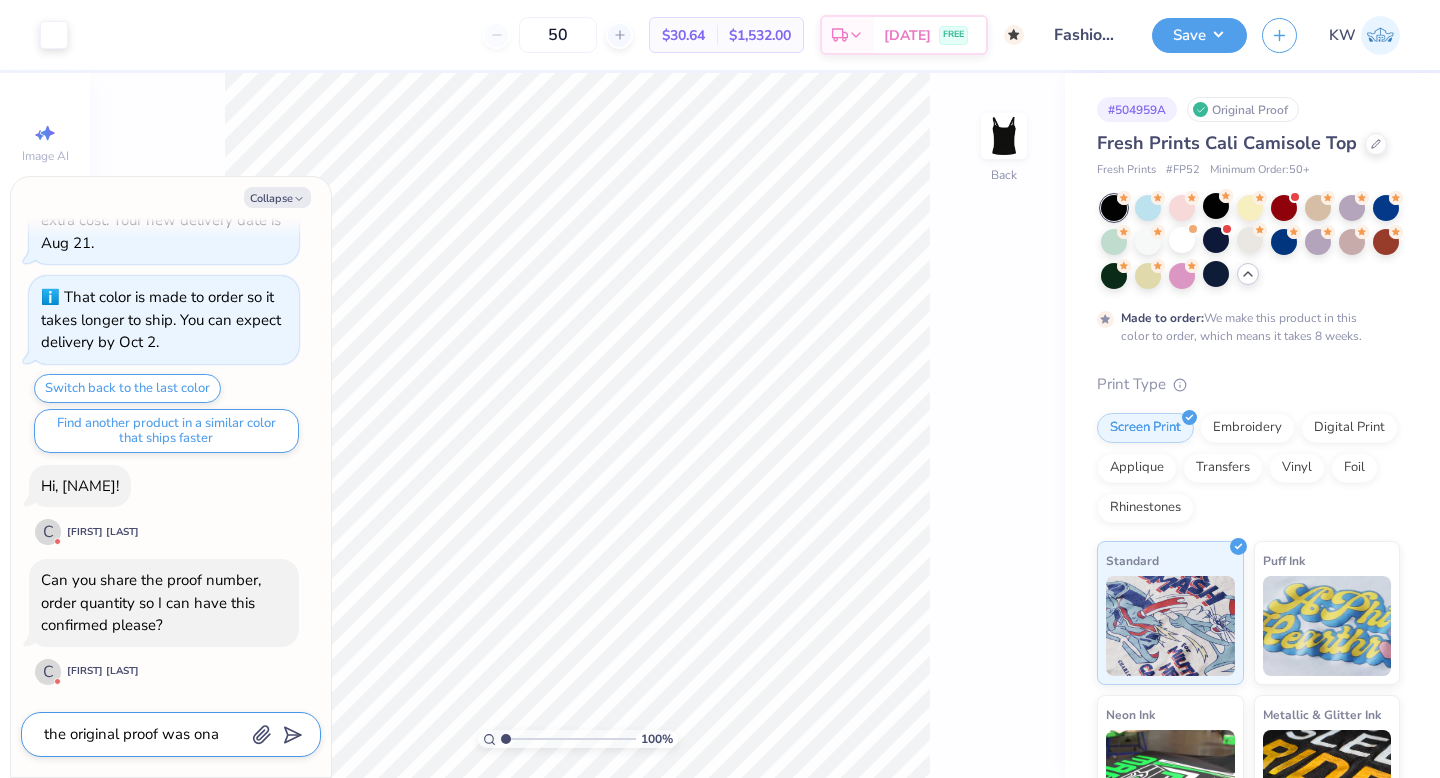 type on "the original proof was on" 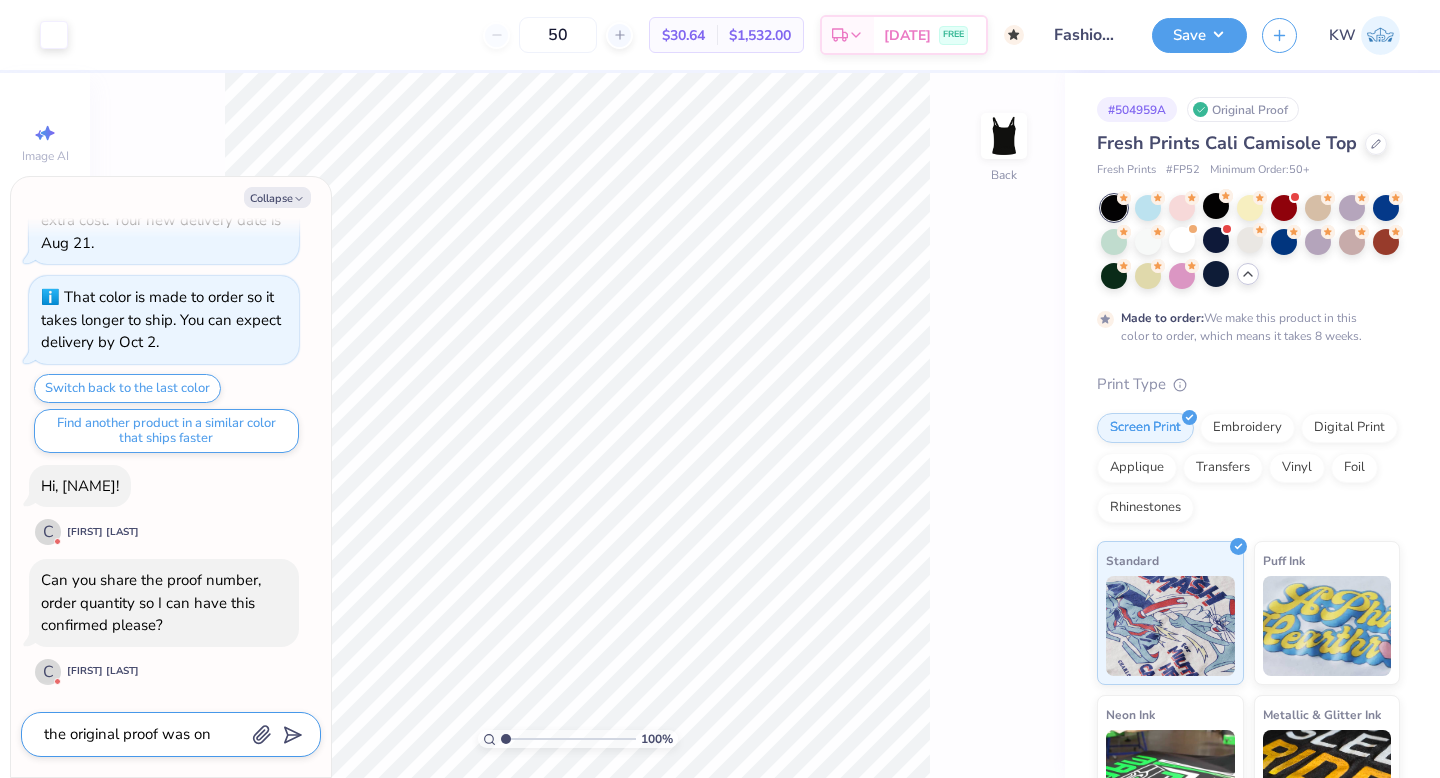type on "x" 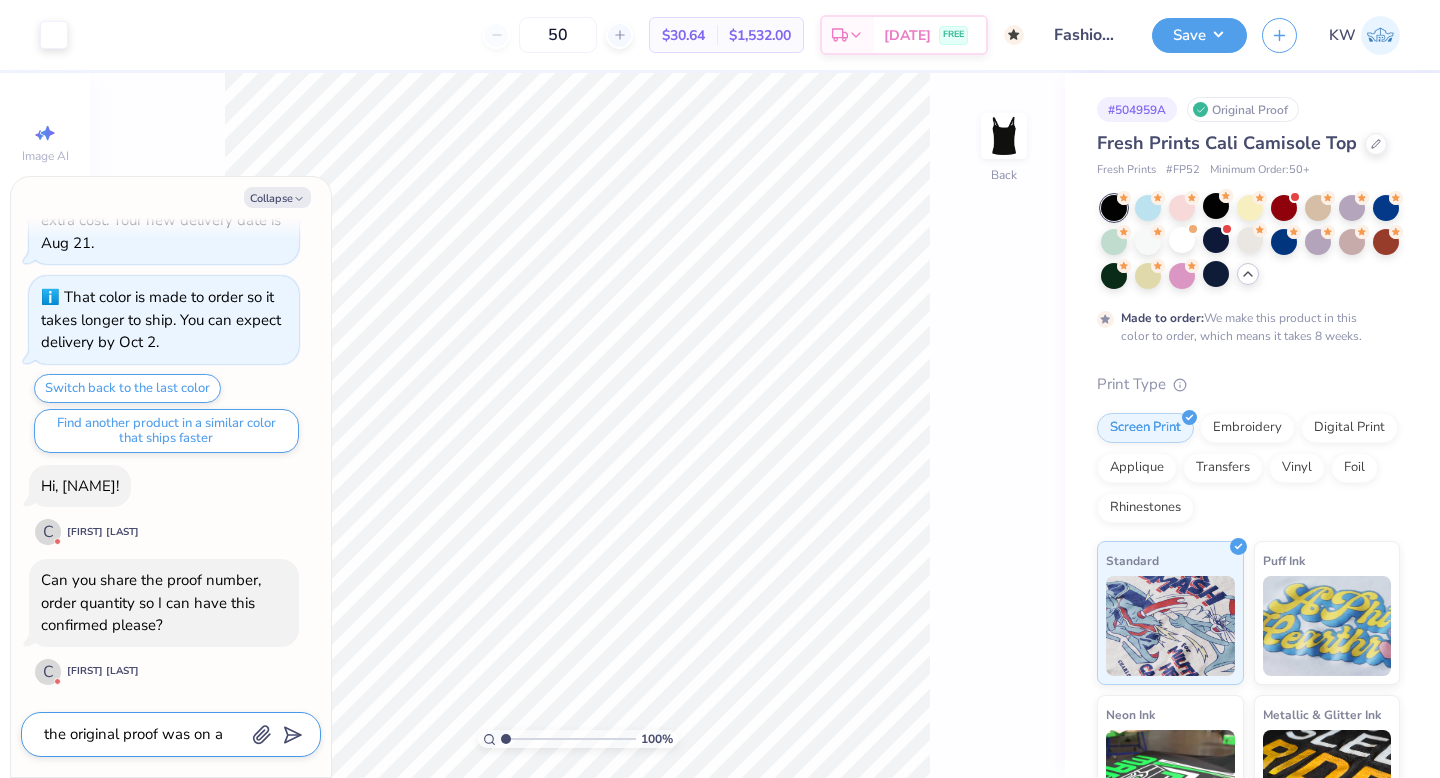 type on "the original proof was on a" 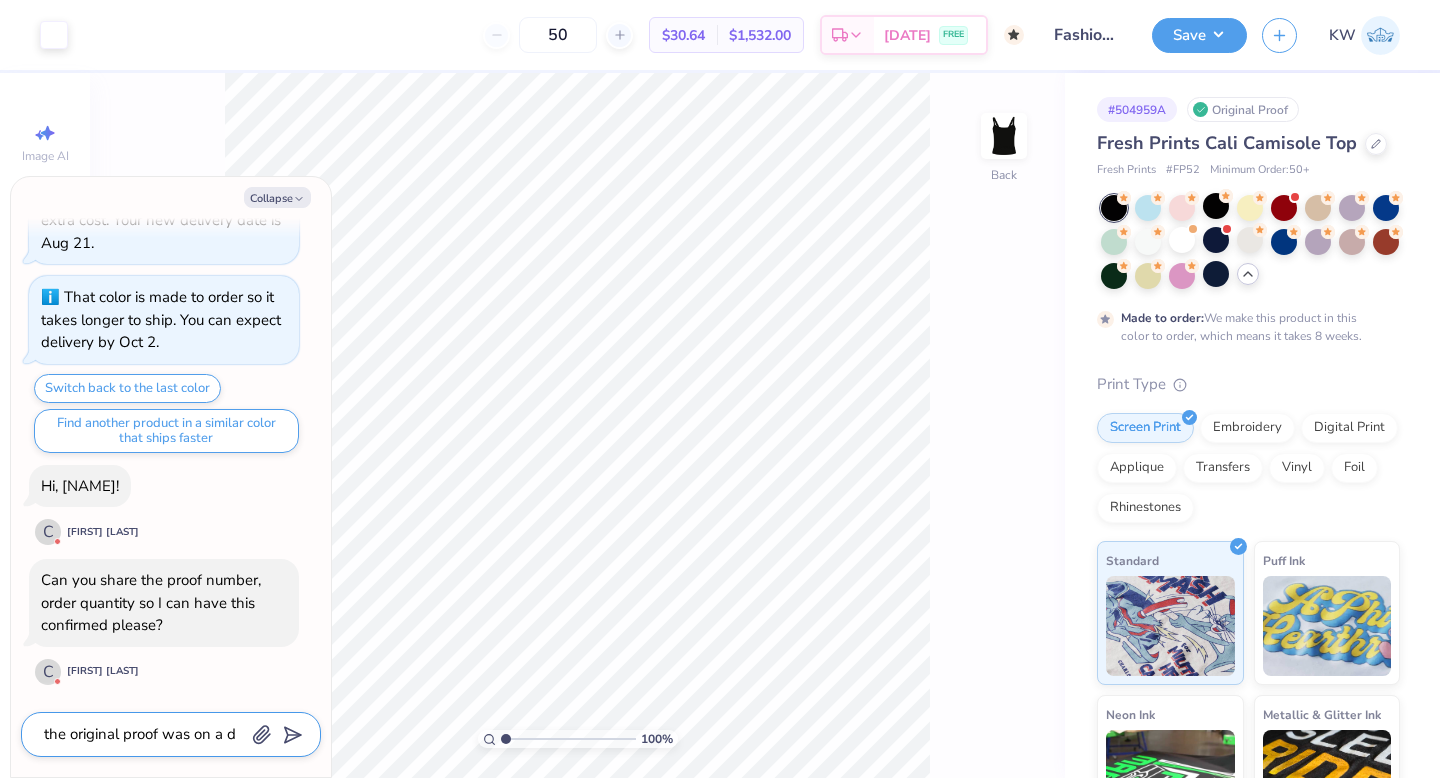 type on "the original proof was on a di" 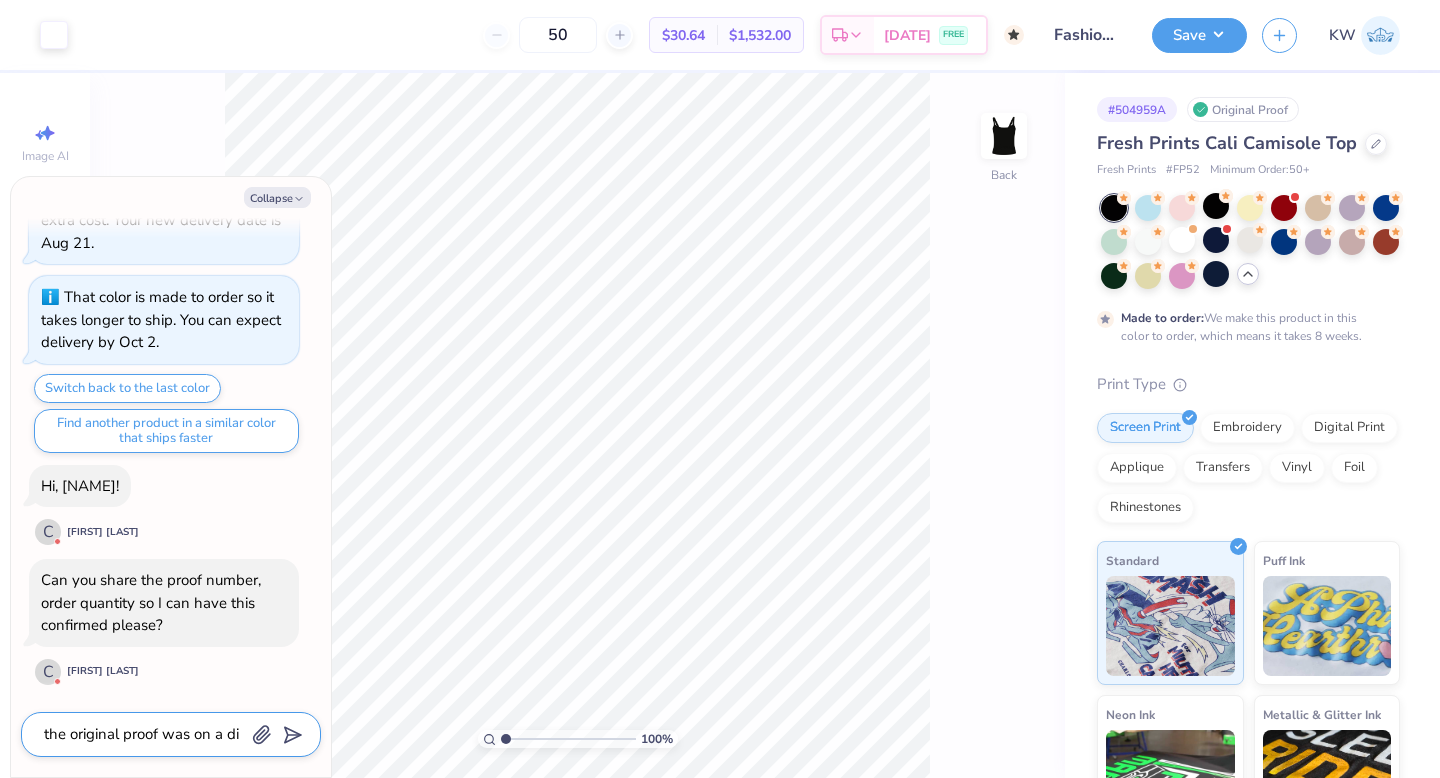 type on "x" 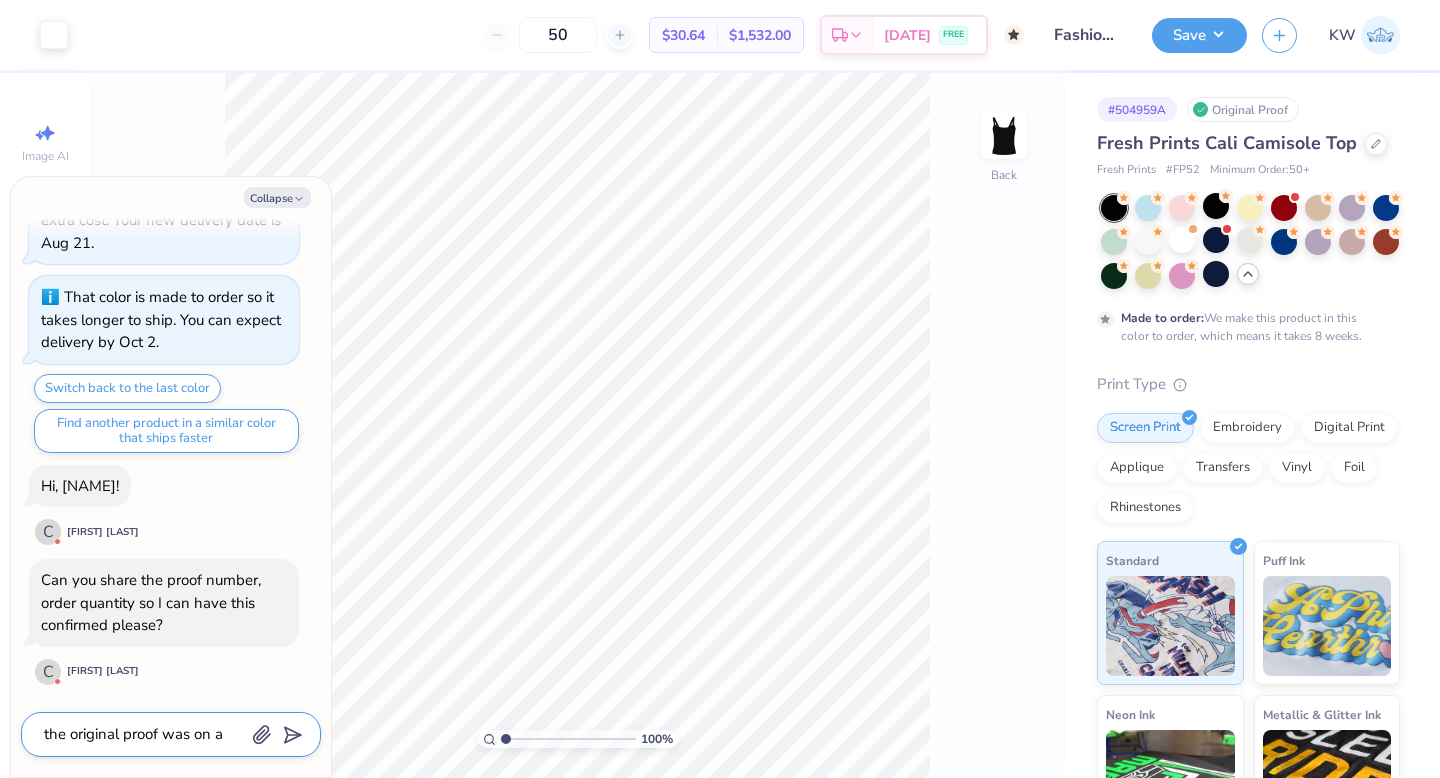 type on "the original proof was on a diff" 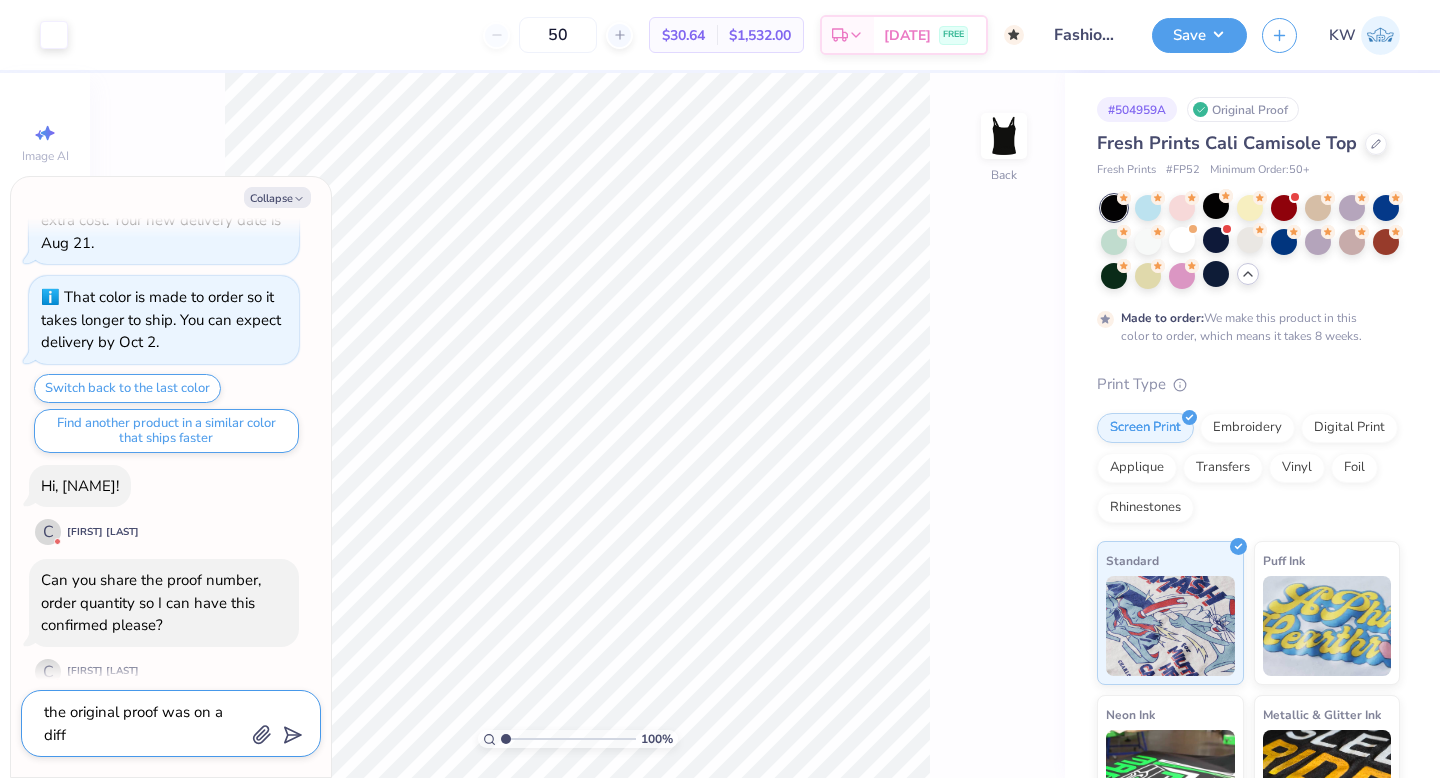 type on "the original proof was on a diffe" 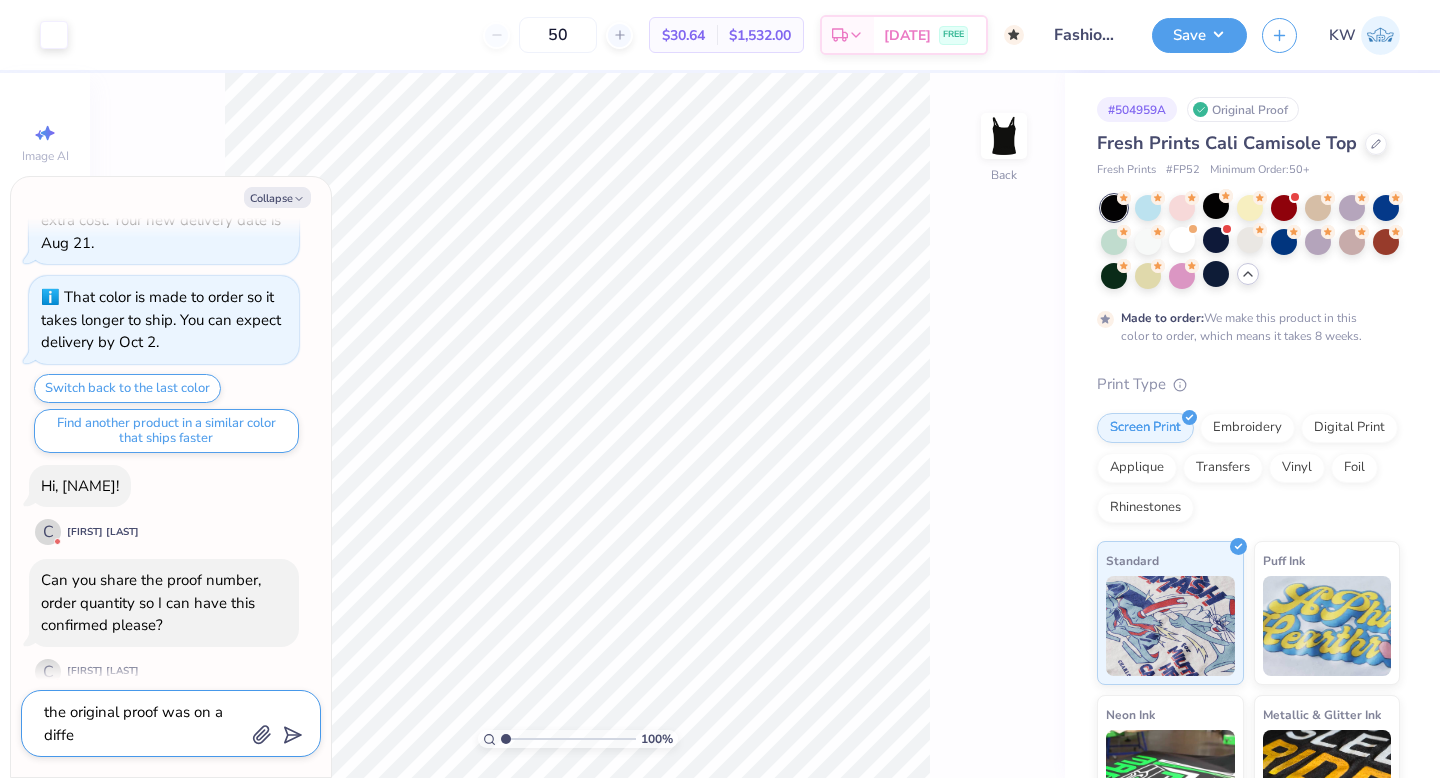 type on "the original proof was on a diffet" 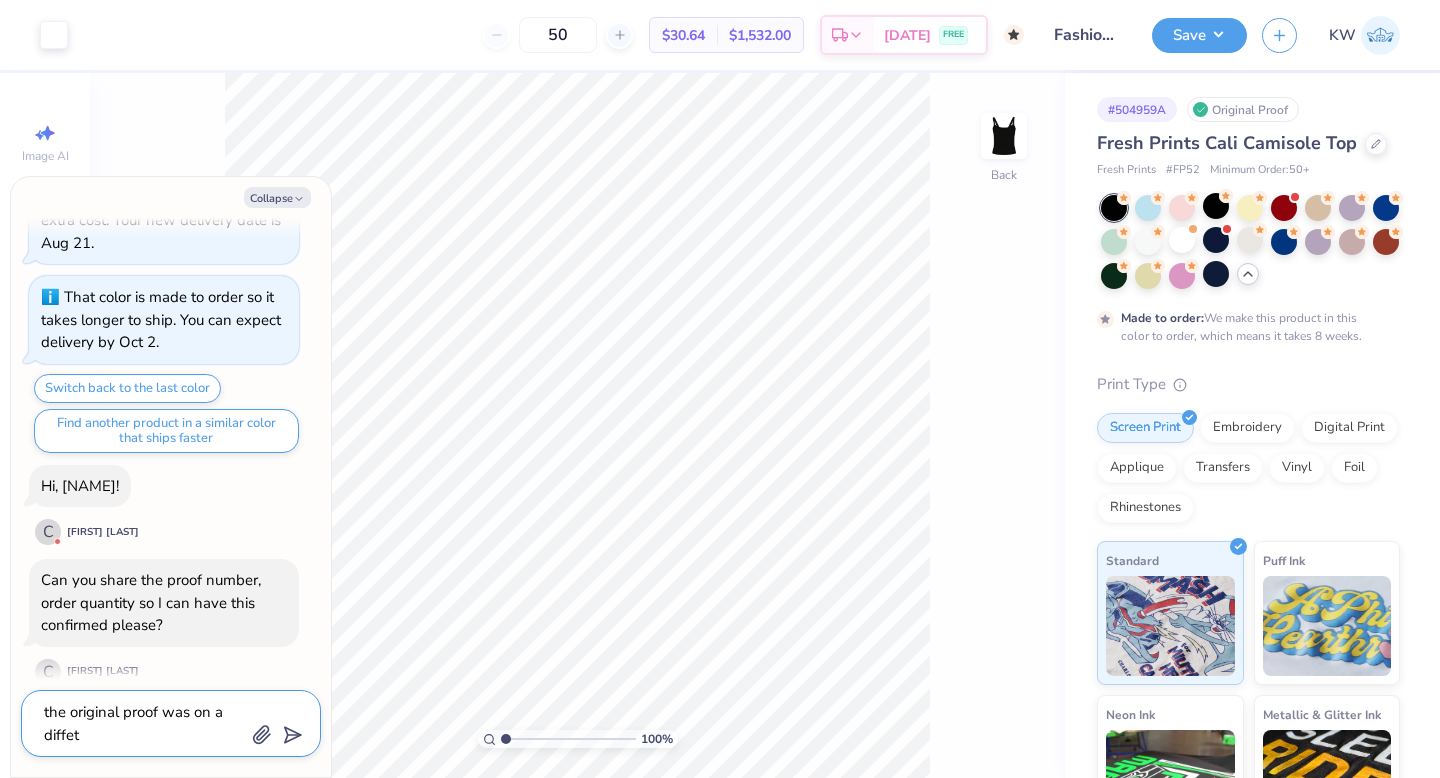 type on "the original proof was on a diffe" 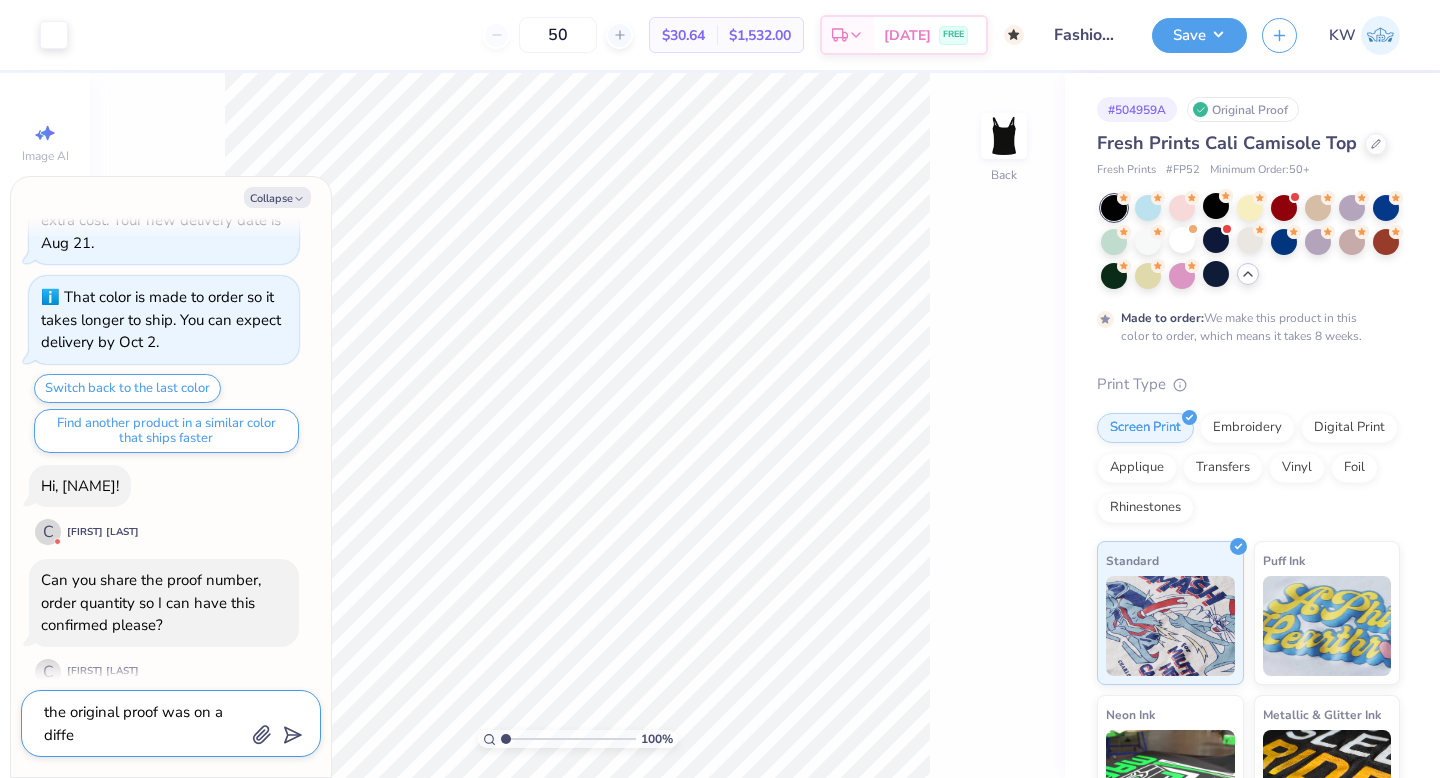 type on "the original proof was on a differ" 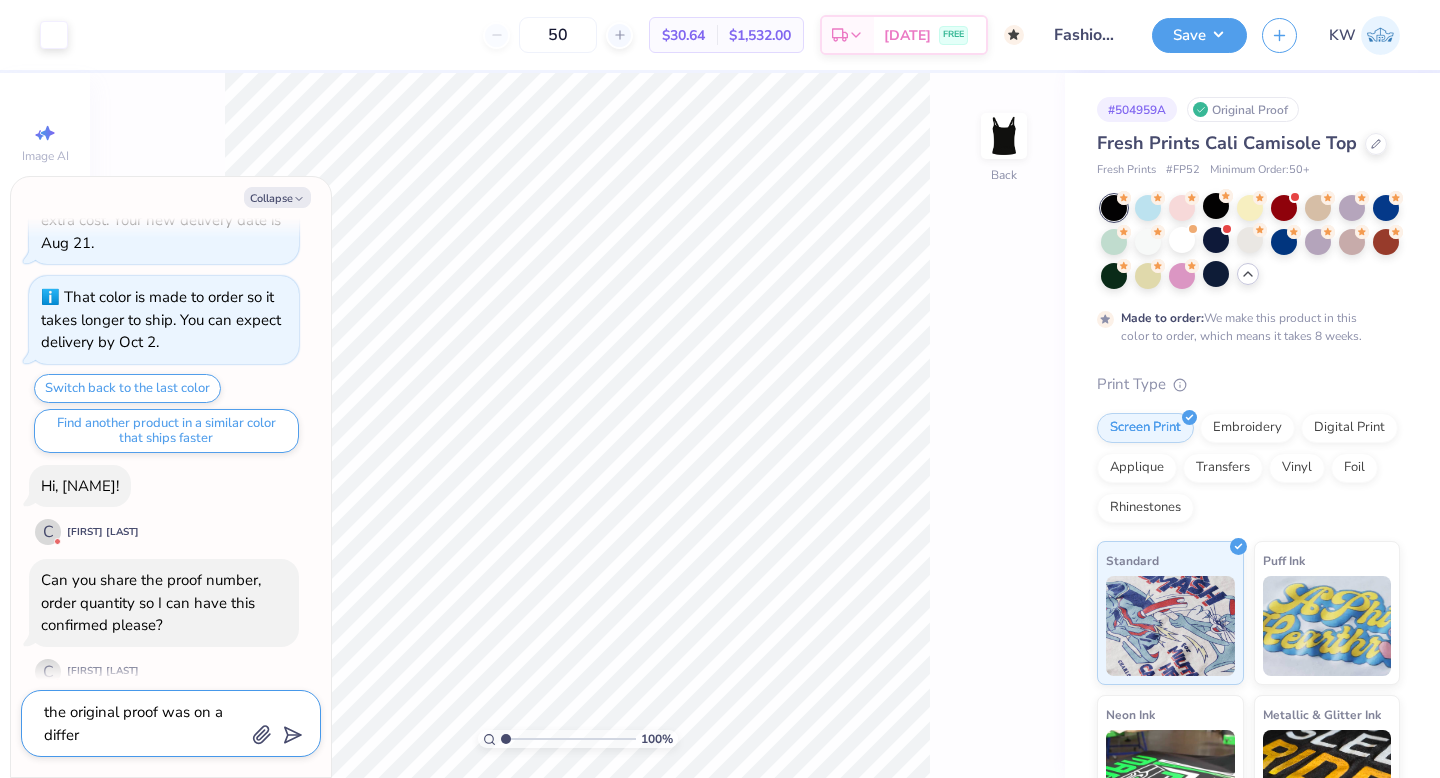 type on "the original proof was on a differe" 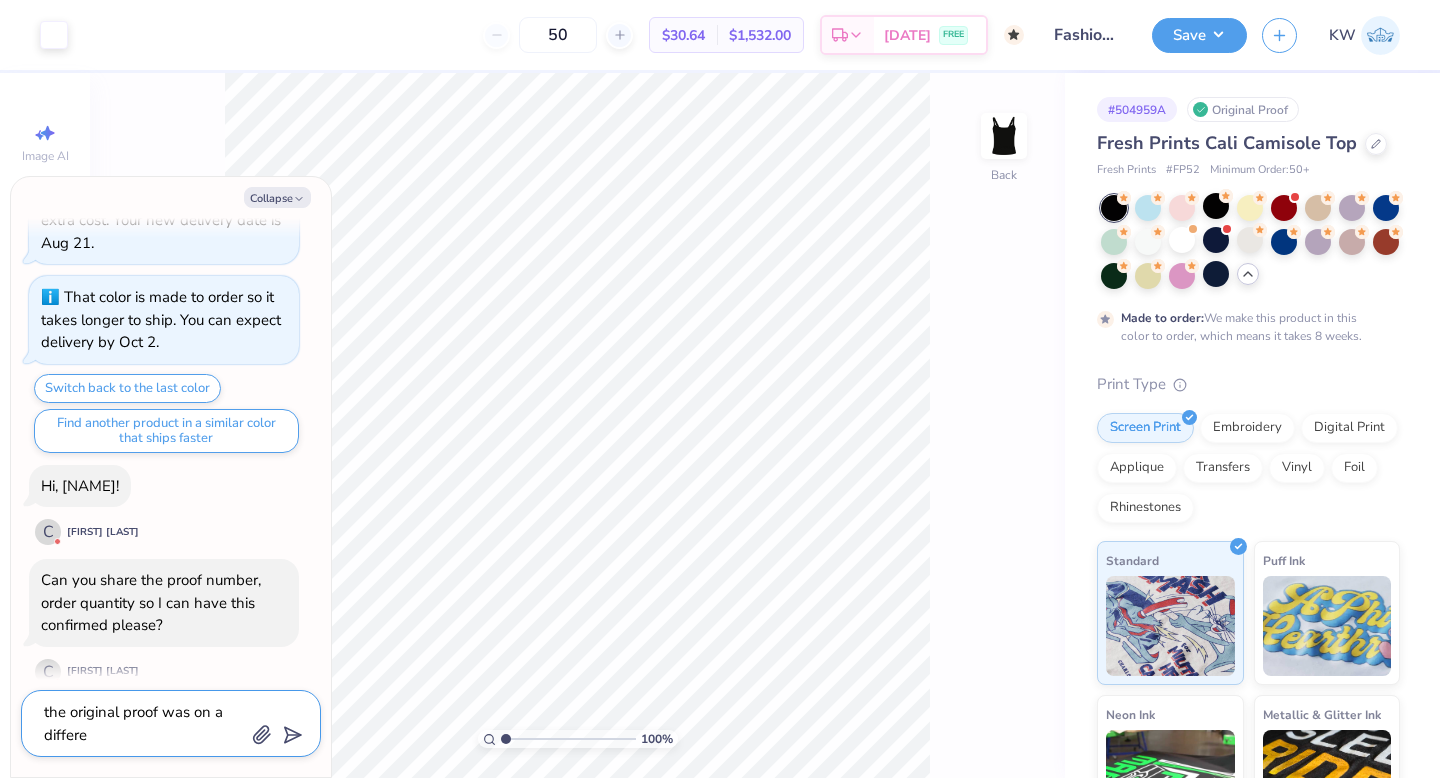 type on "the original proof was on a differen" 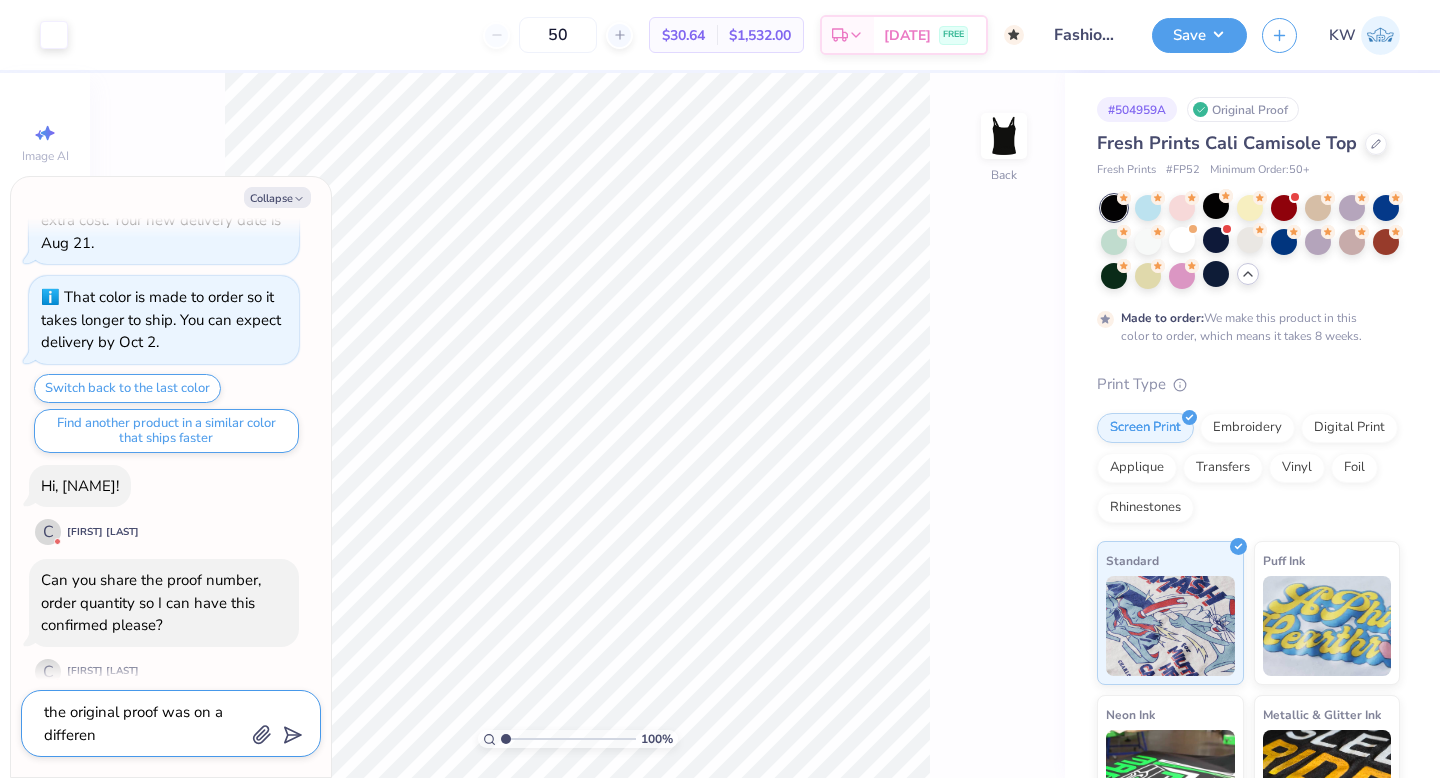 type on "the original proof was on a different" 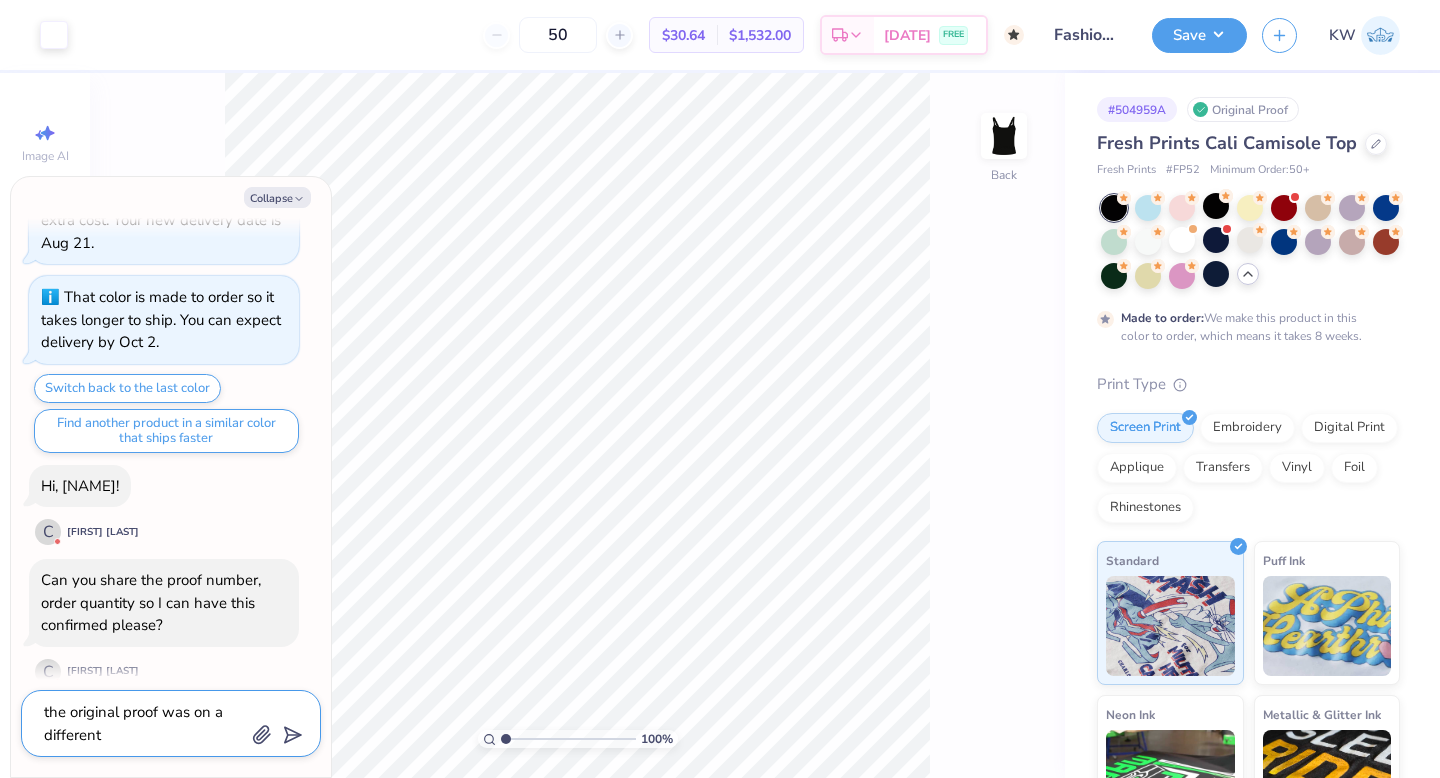 type on "the original proof was on a different" 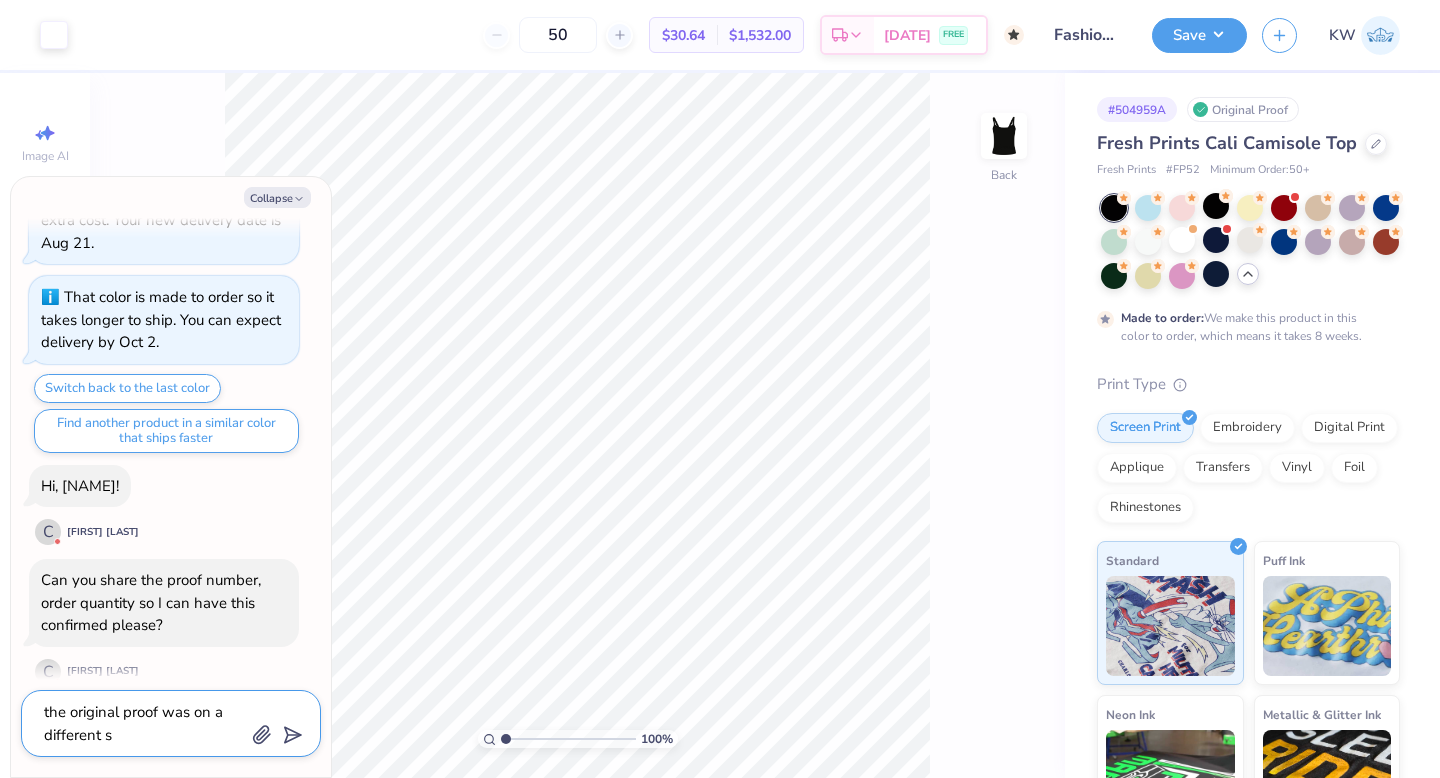 type on "the original proof was on a different st" 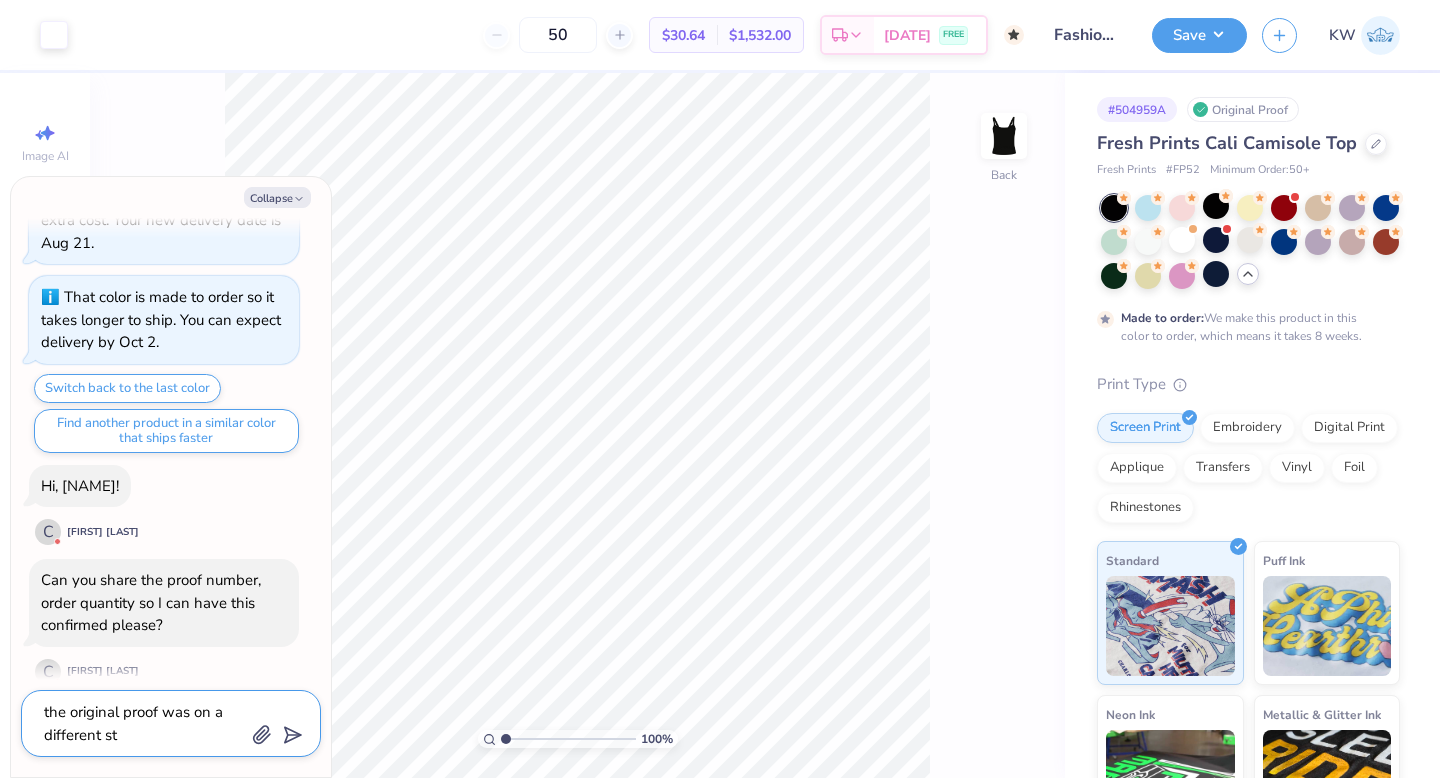 type on "the original proof was on a different sty" 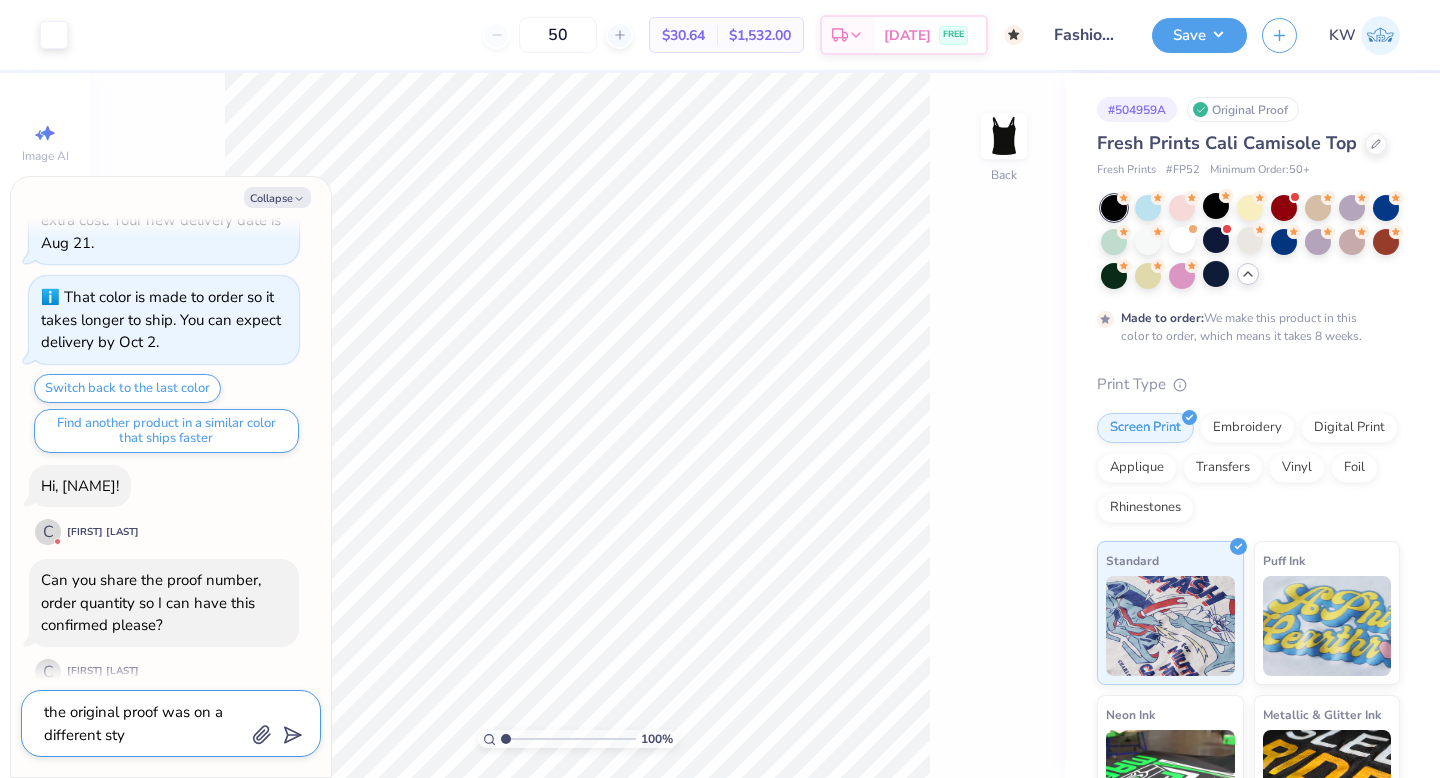 type on "the original proof was on a different styk" 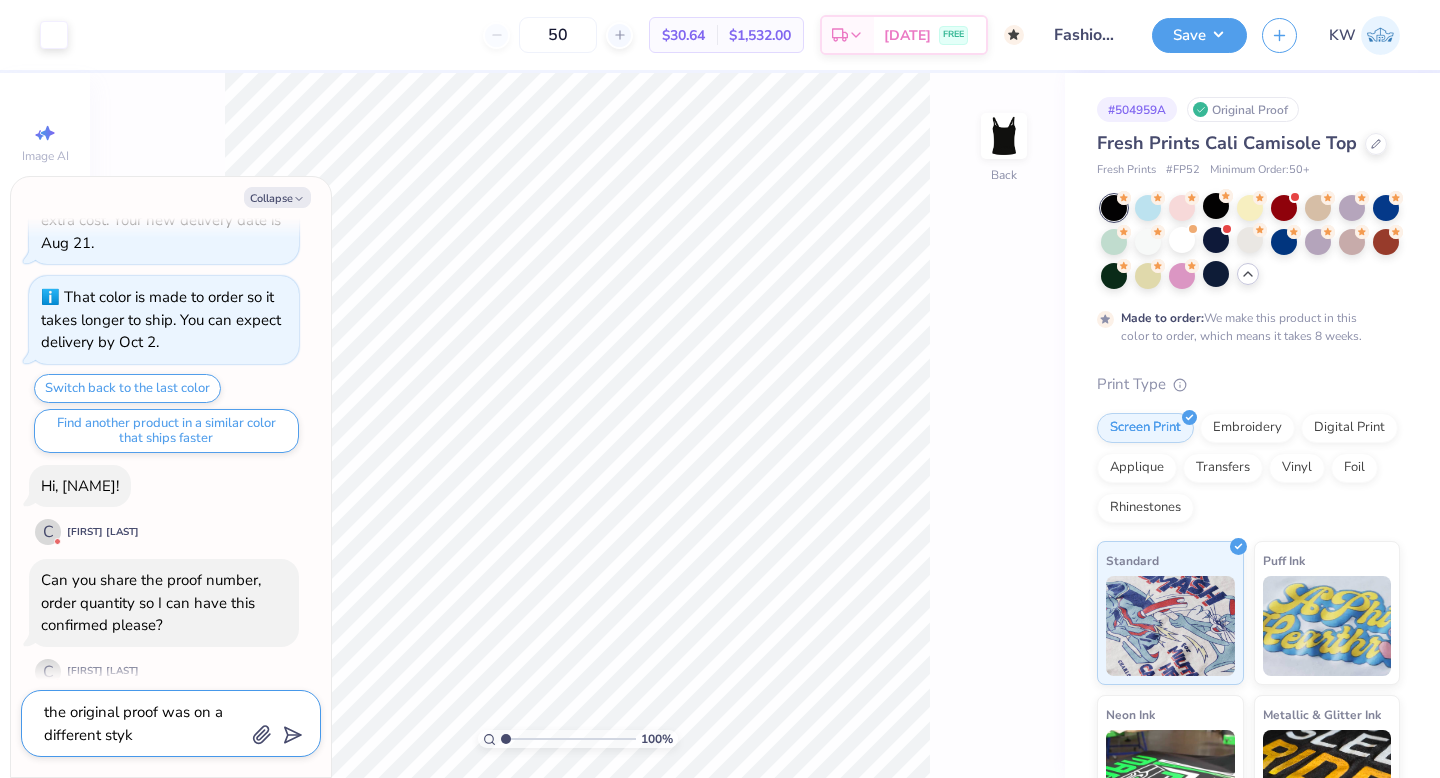 type on "the original proof was on a different sty" 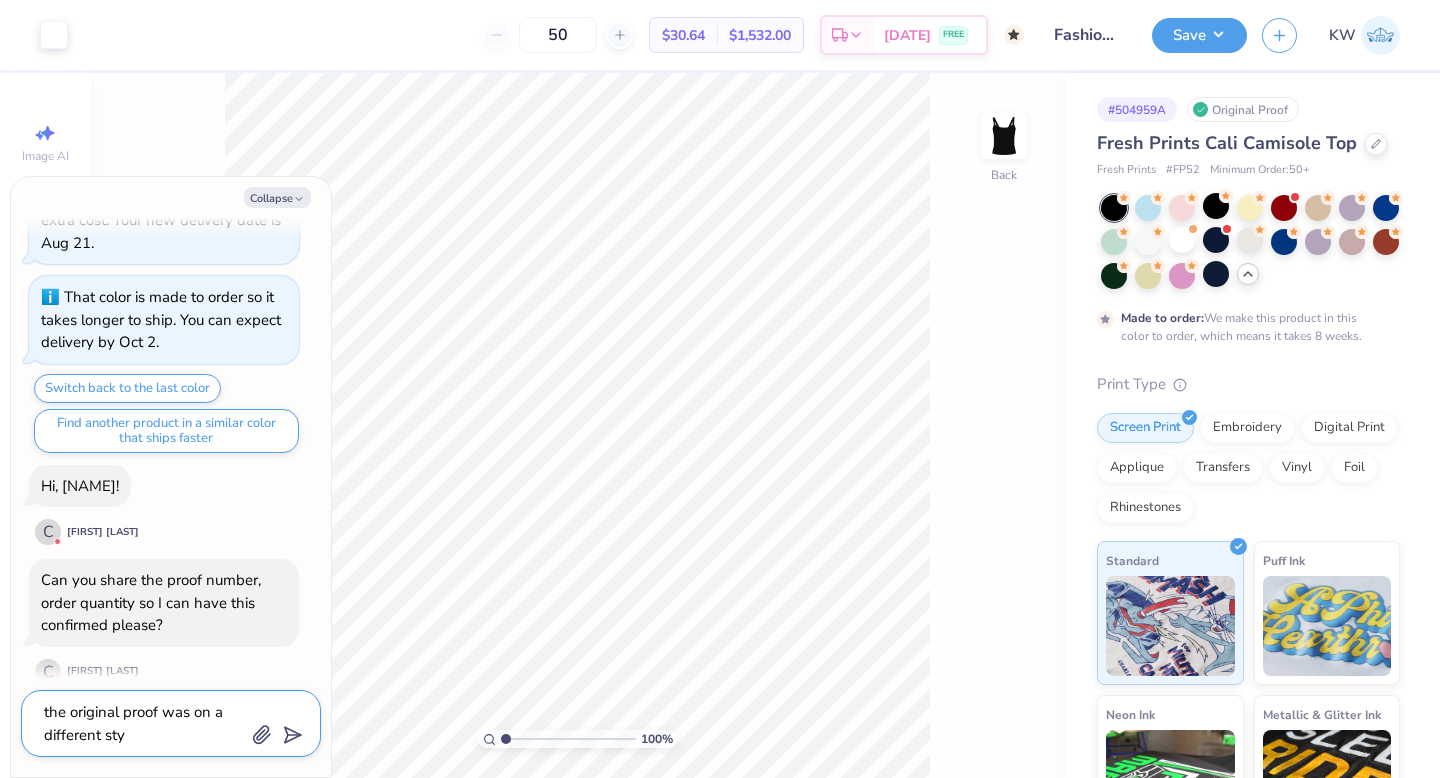type on "the original proof was on a different st" 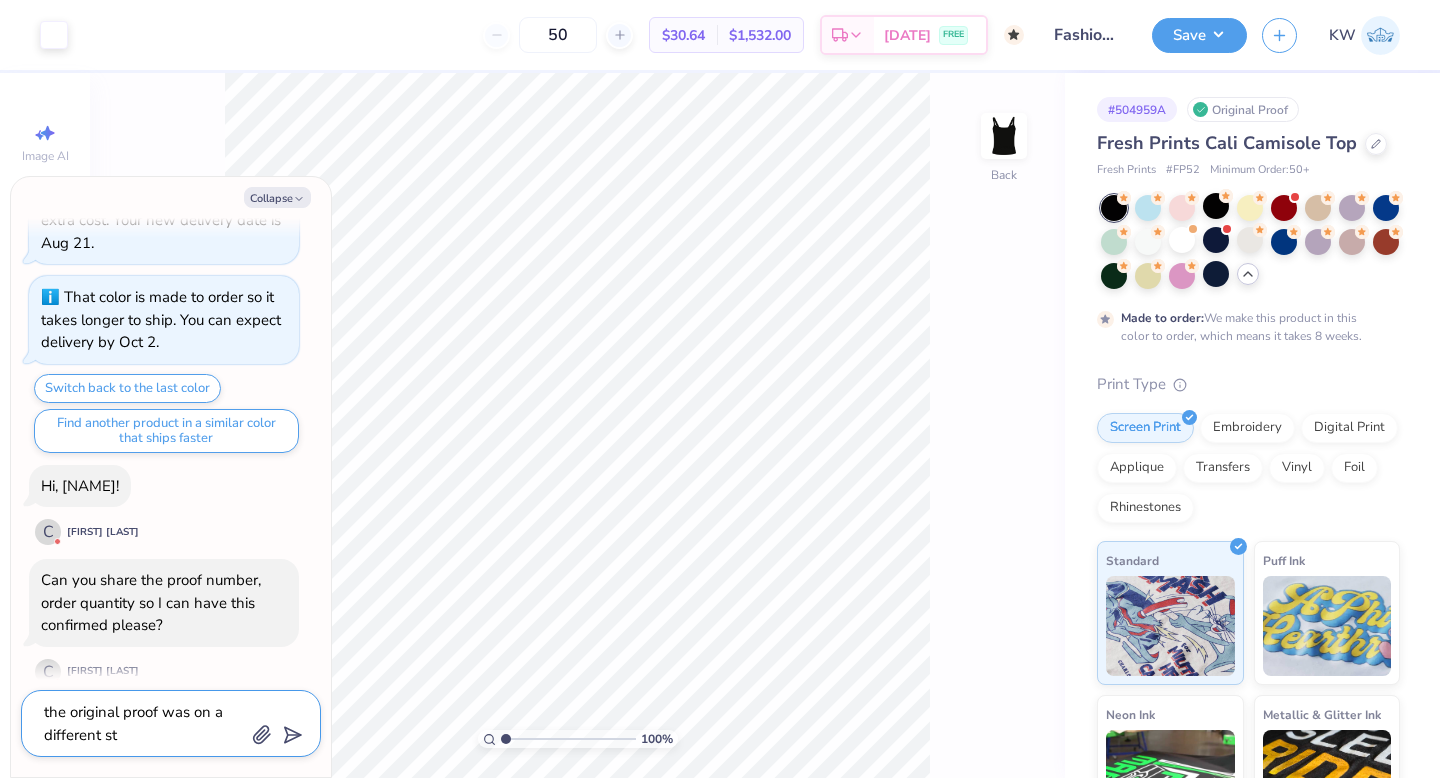 type on "the original proof was on a different sty" 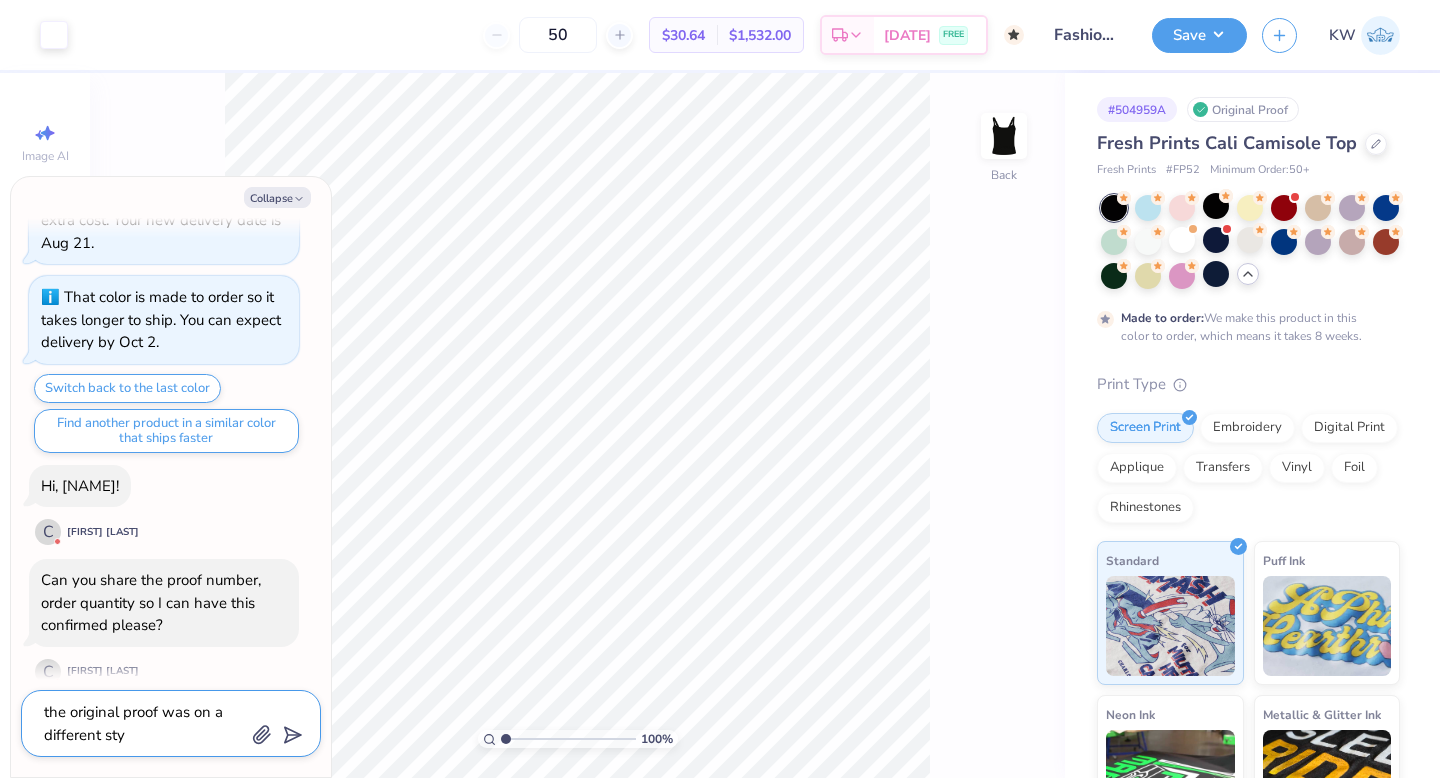 type on "the original proof was on a different styk" 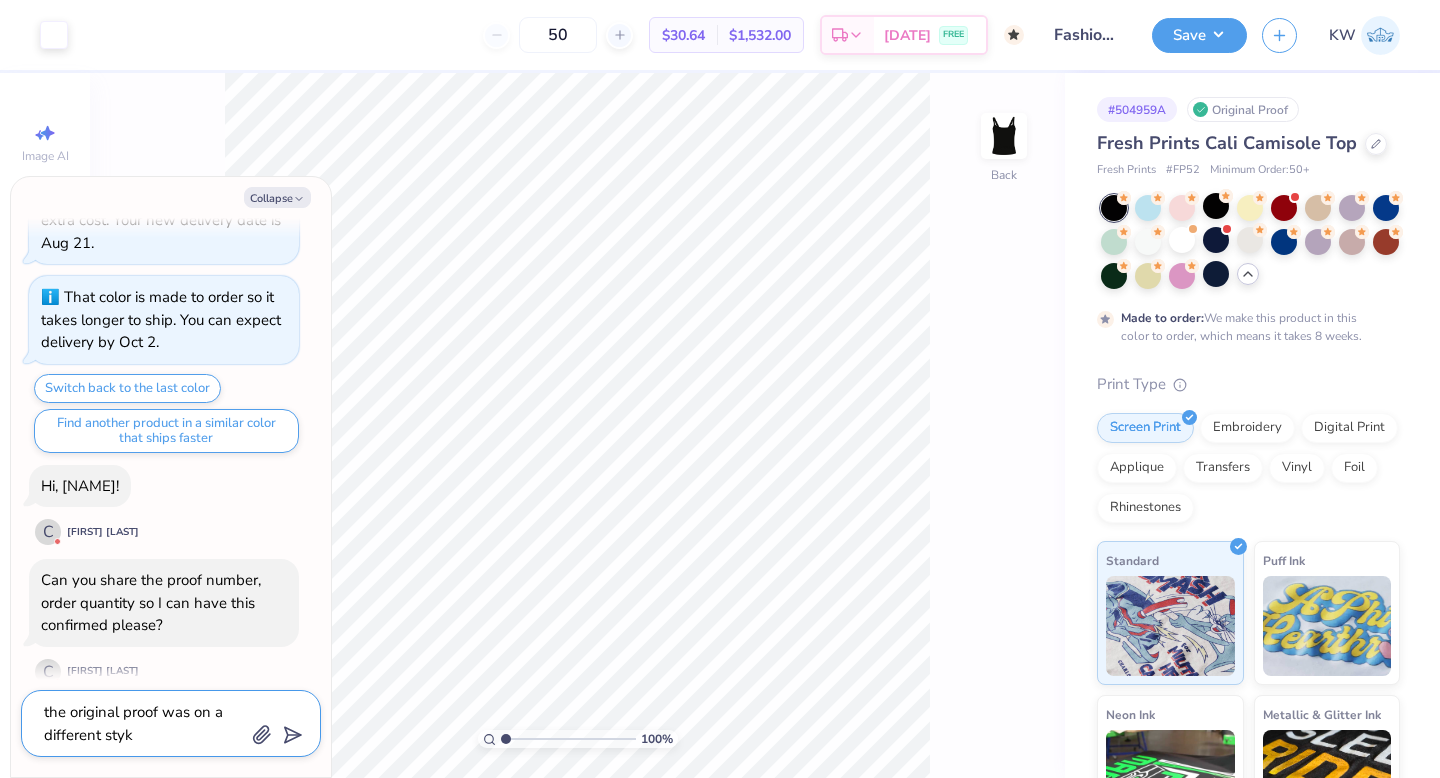 type on "the original proof was on a different sty" 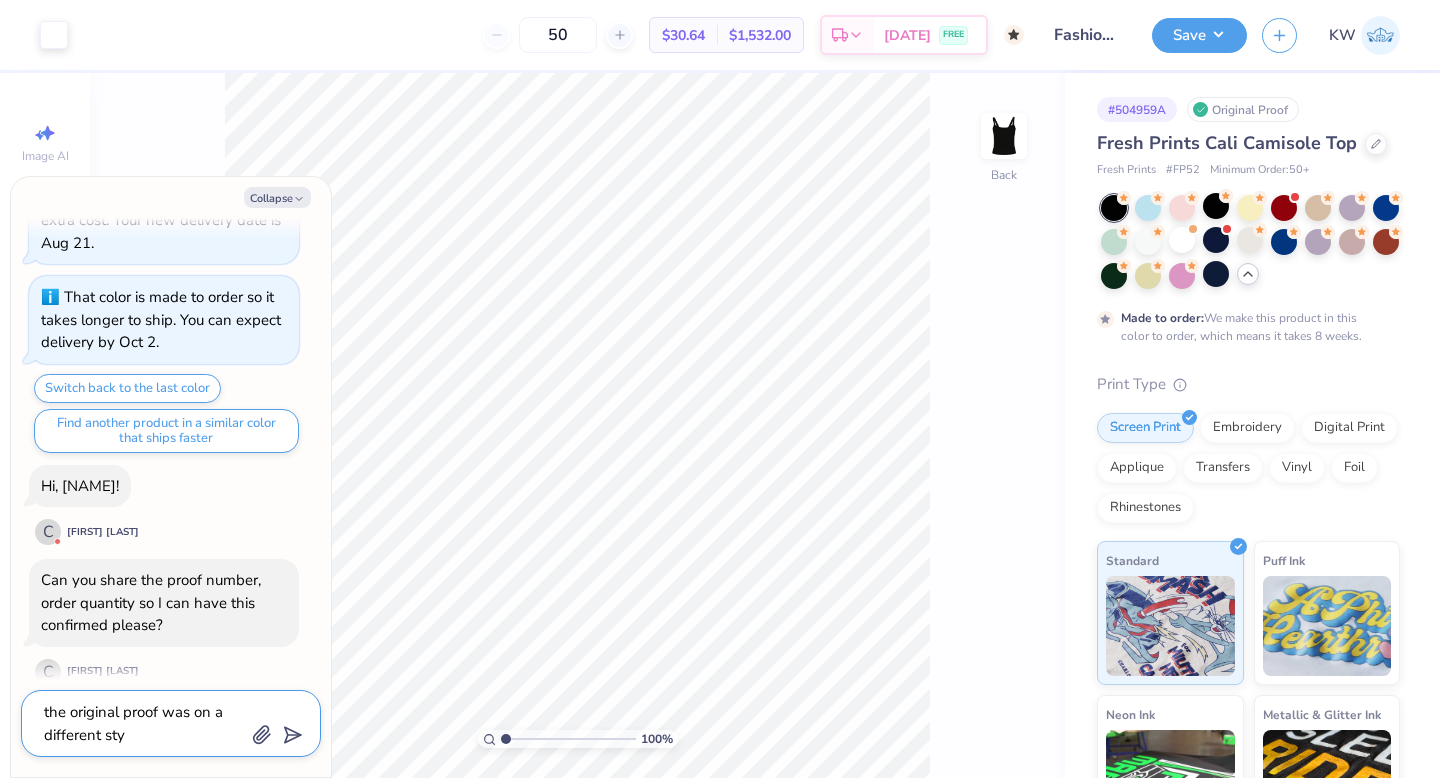 type on "the original proof was on a different styl" 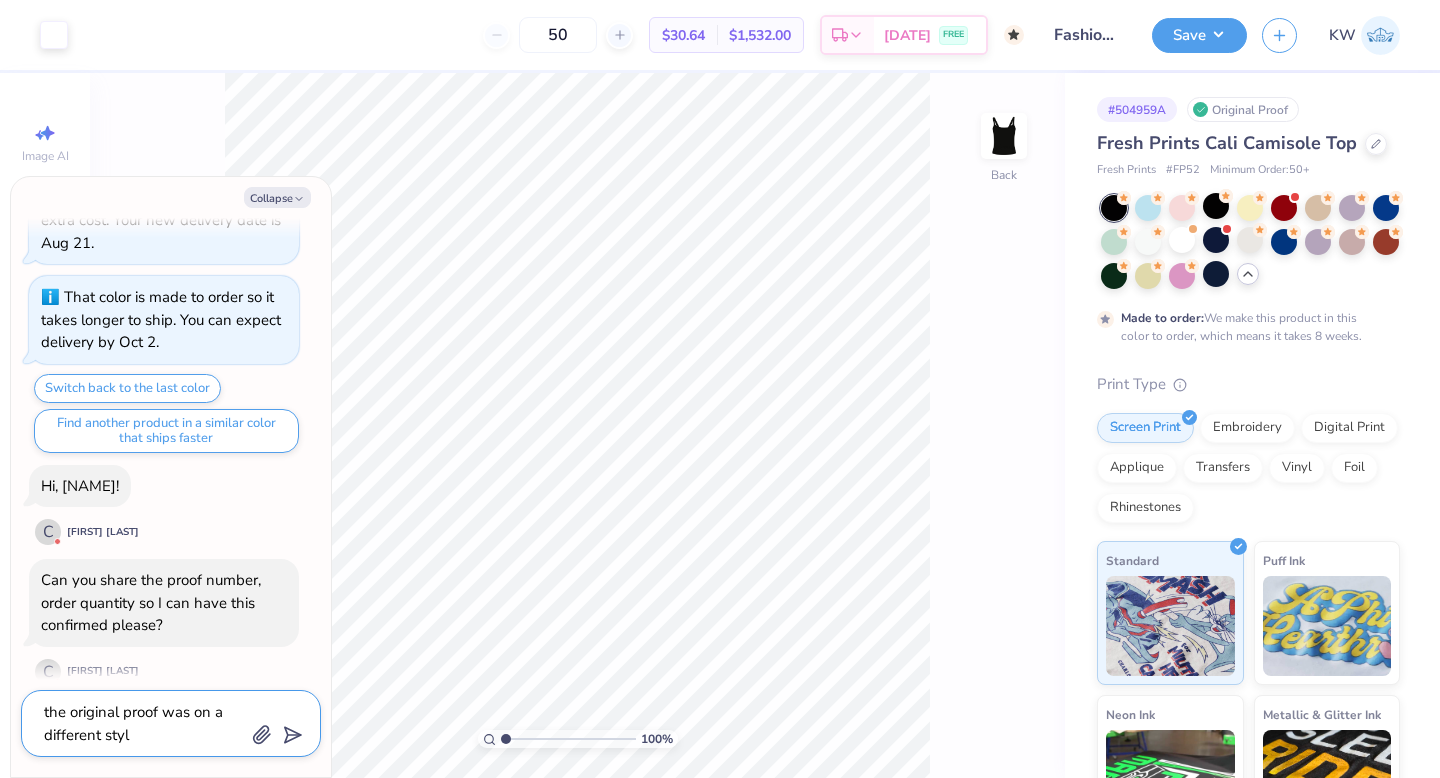 type on "the original proof was on a different style" 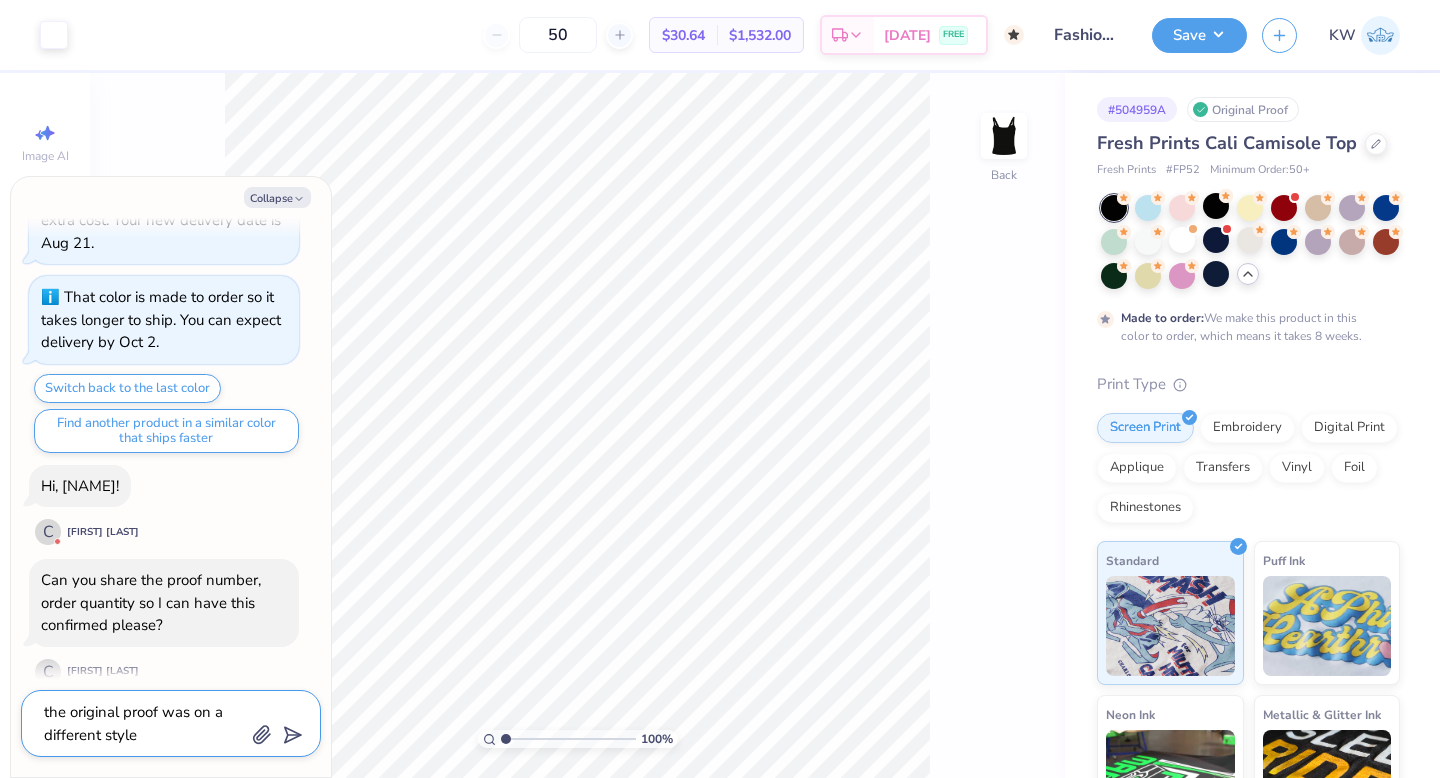 type on "the original proof was on a different style" 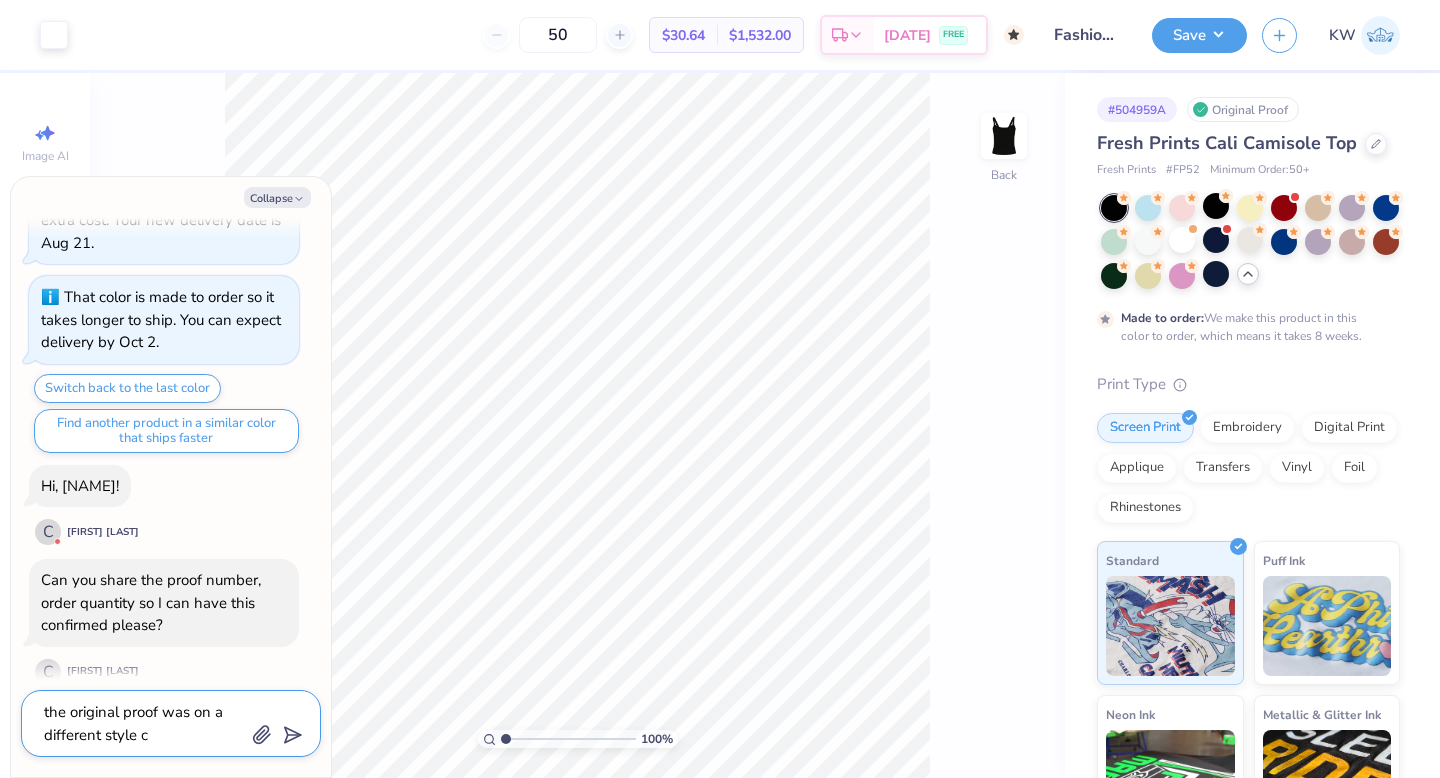 type on "the original proof was on a different style co" 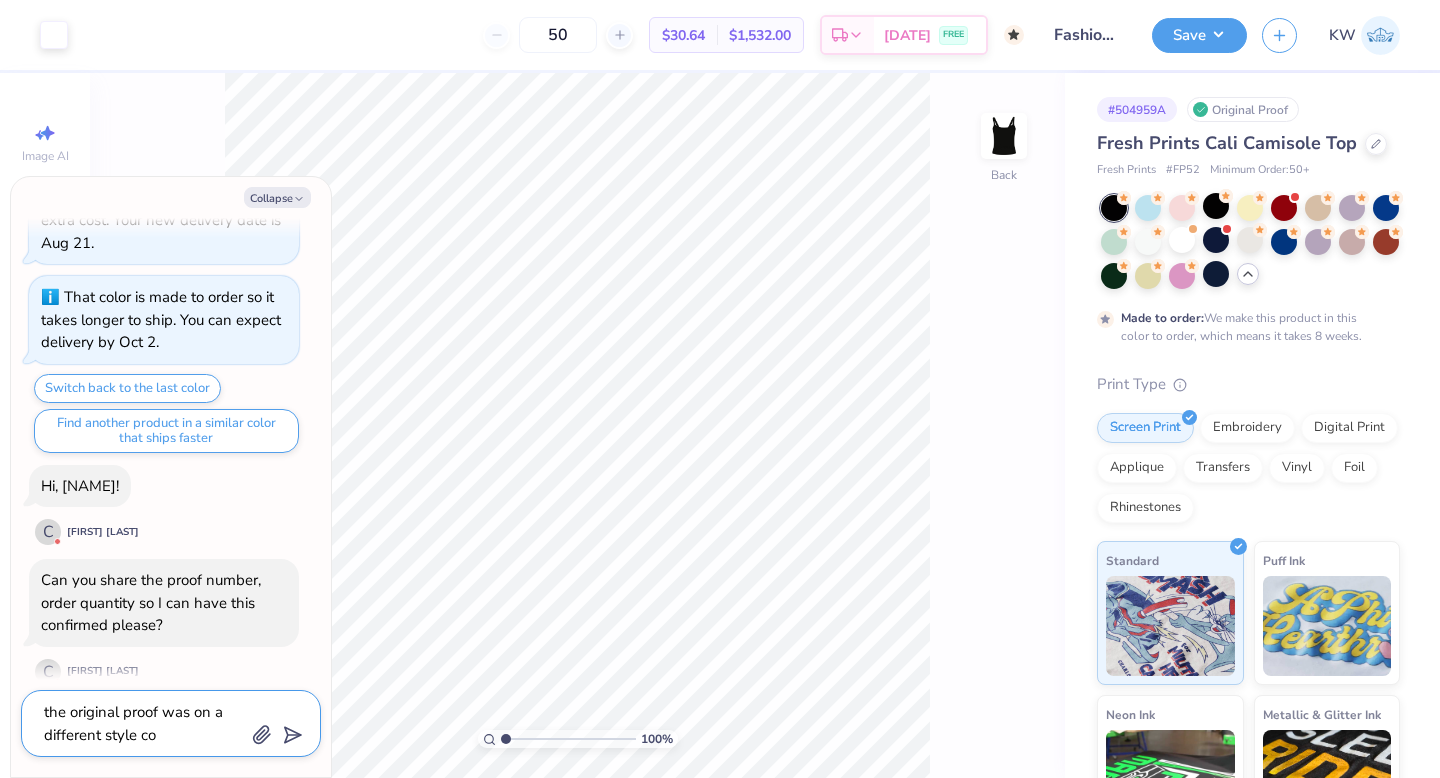 type on "the original proof was on a different style cod" 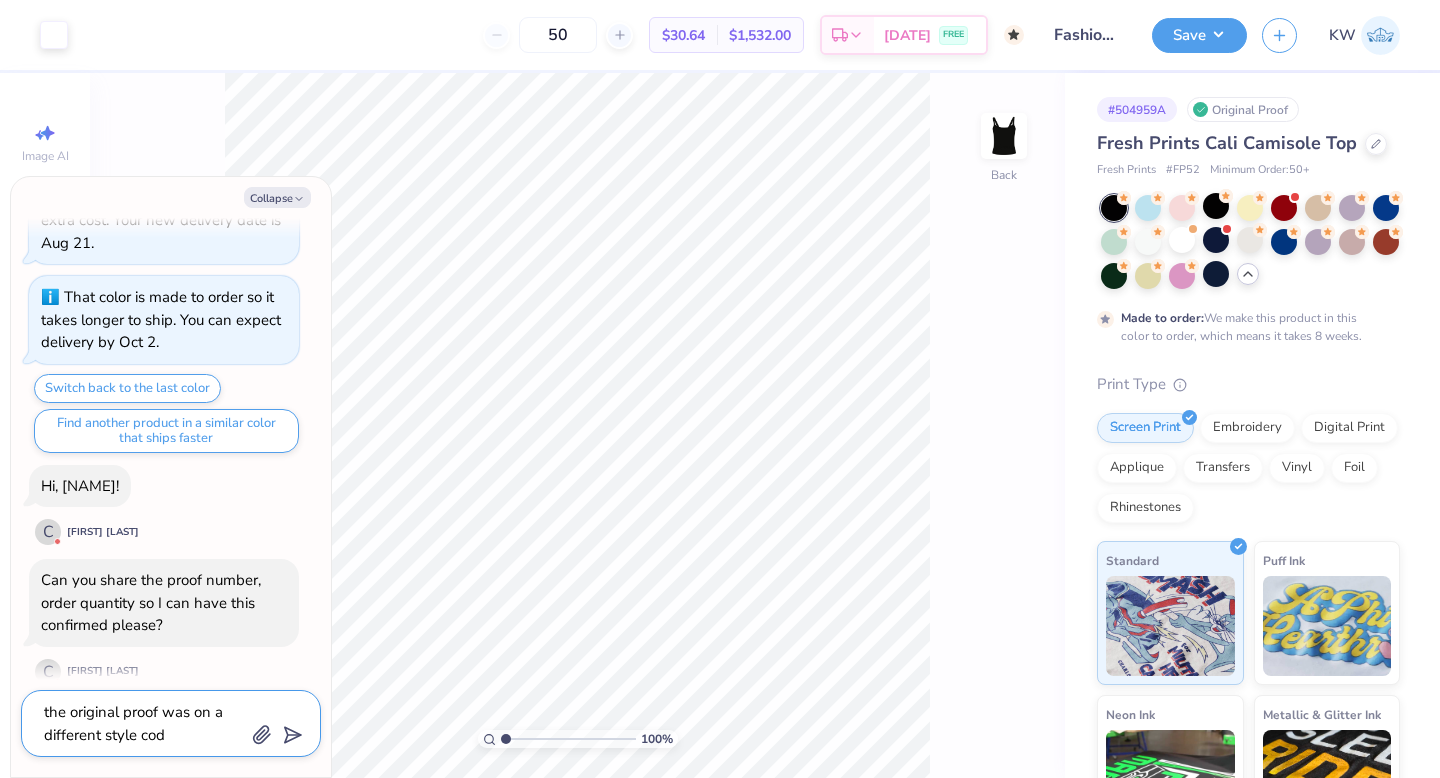 type on "the original proof was on a different style code" 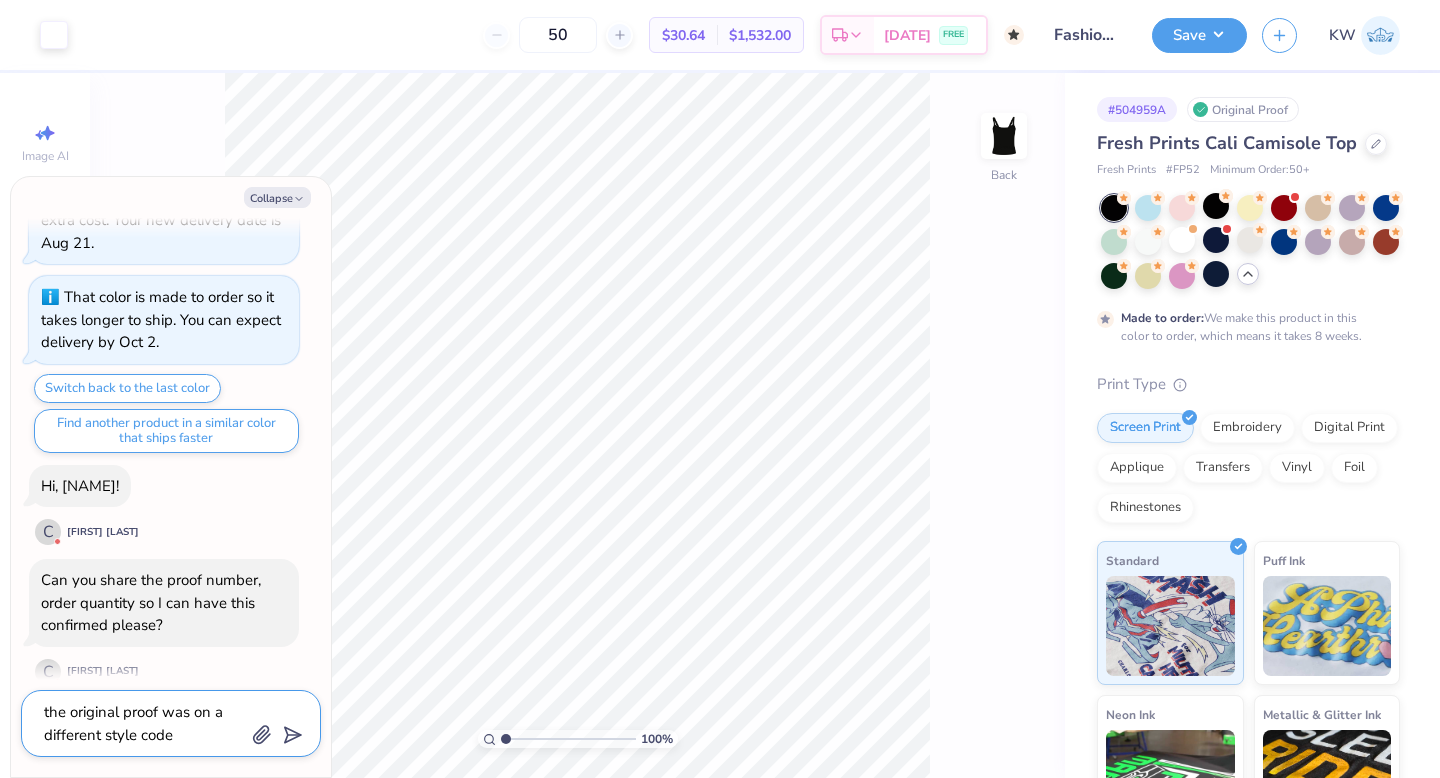 type on "the original proof was on a different style code" 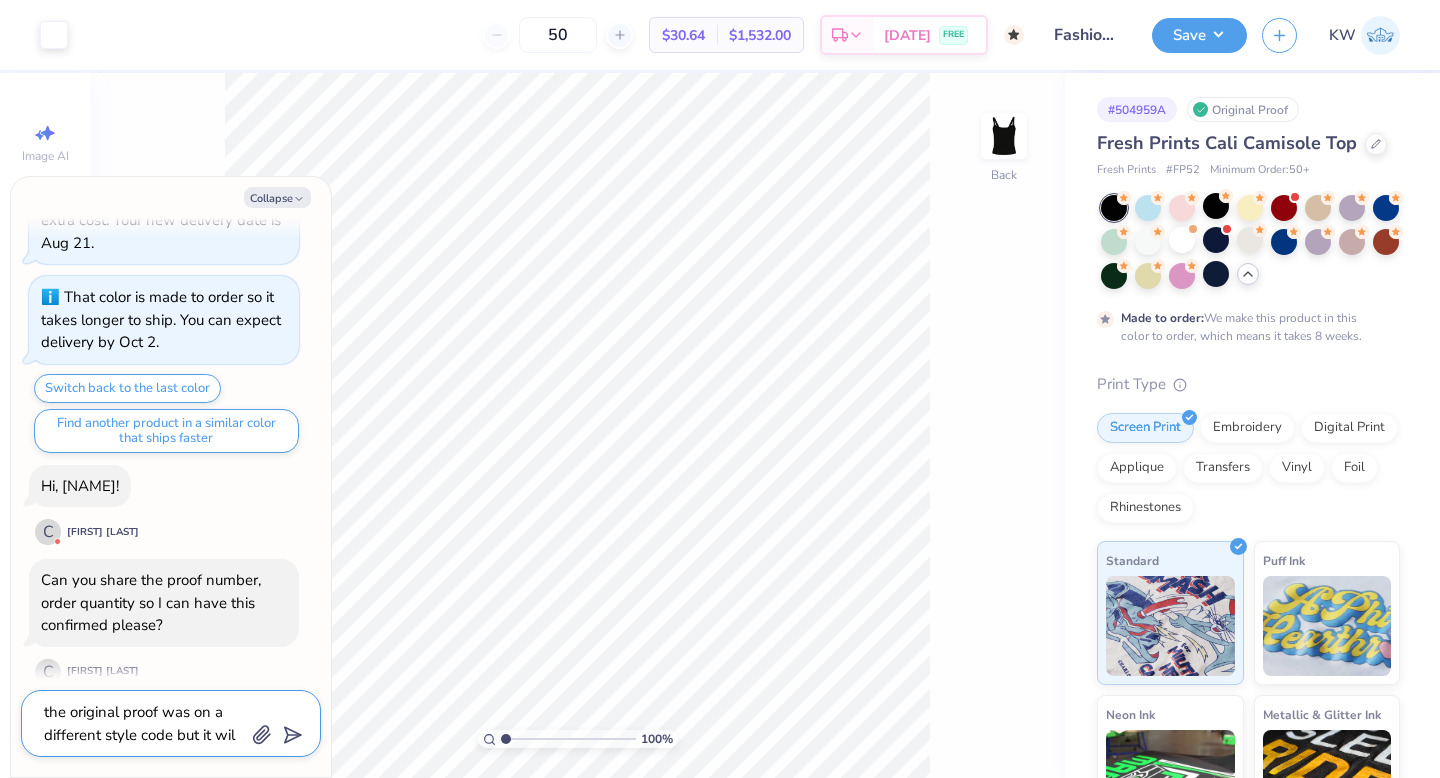 type on "the original proof was on a different style code bu" 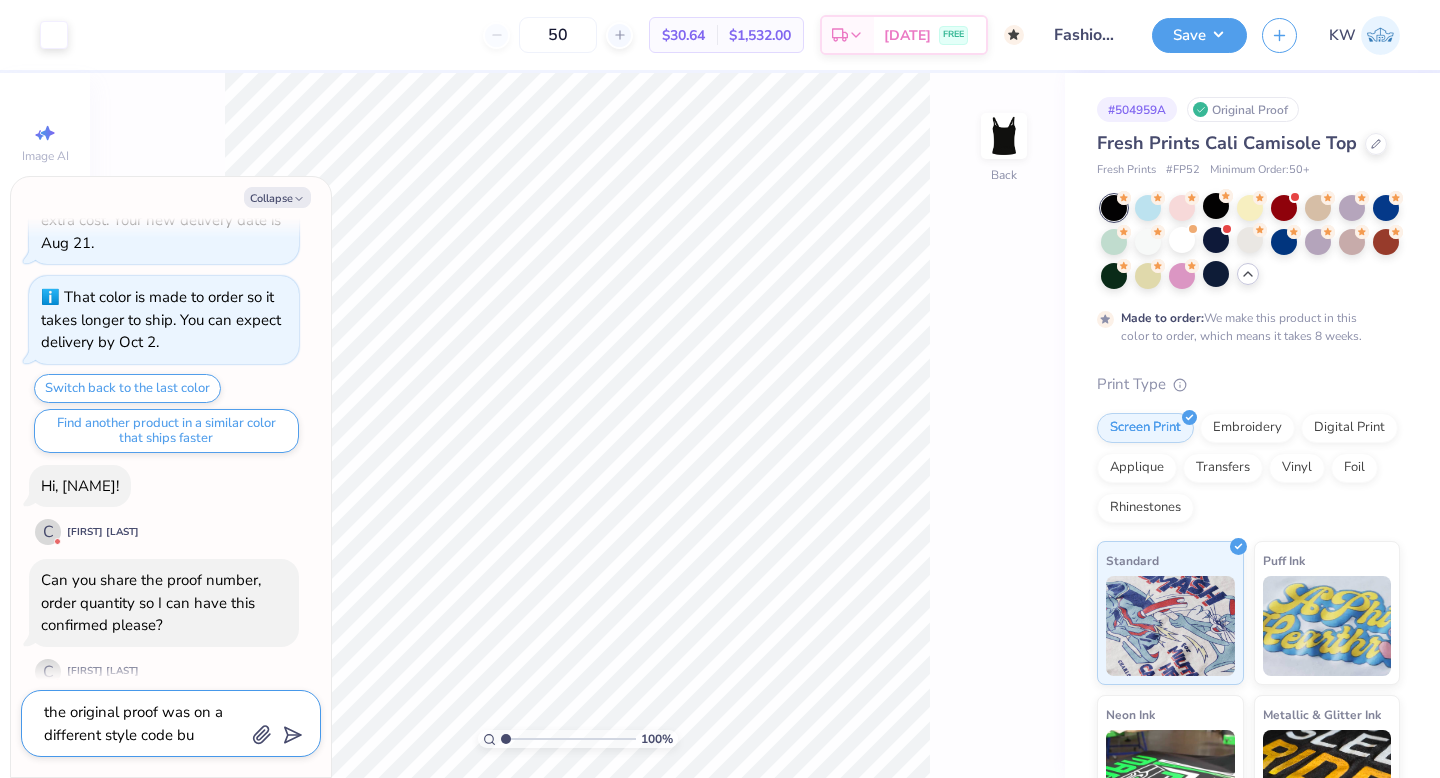 type on "the original proof was on a different style code but" 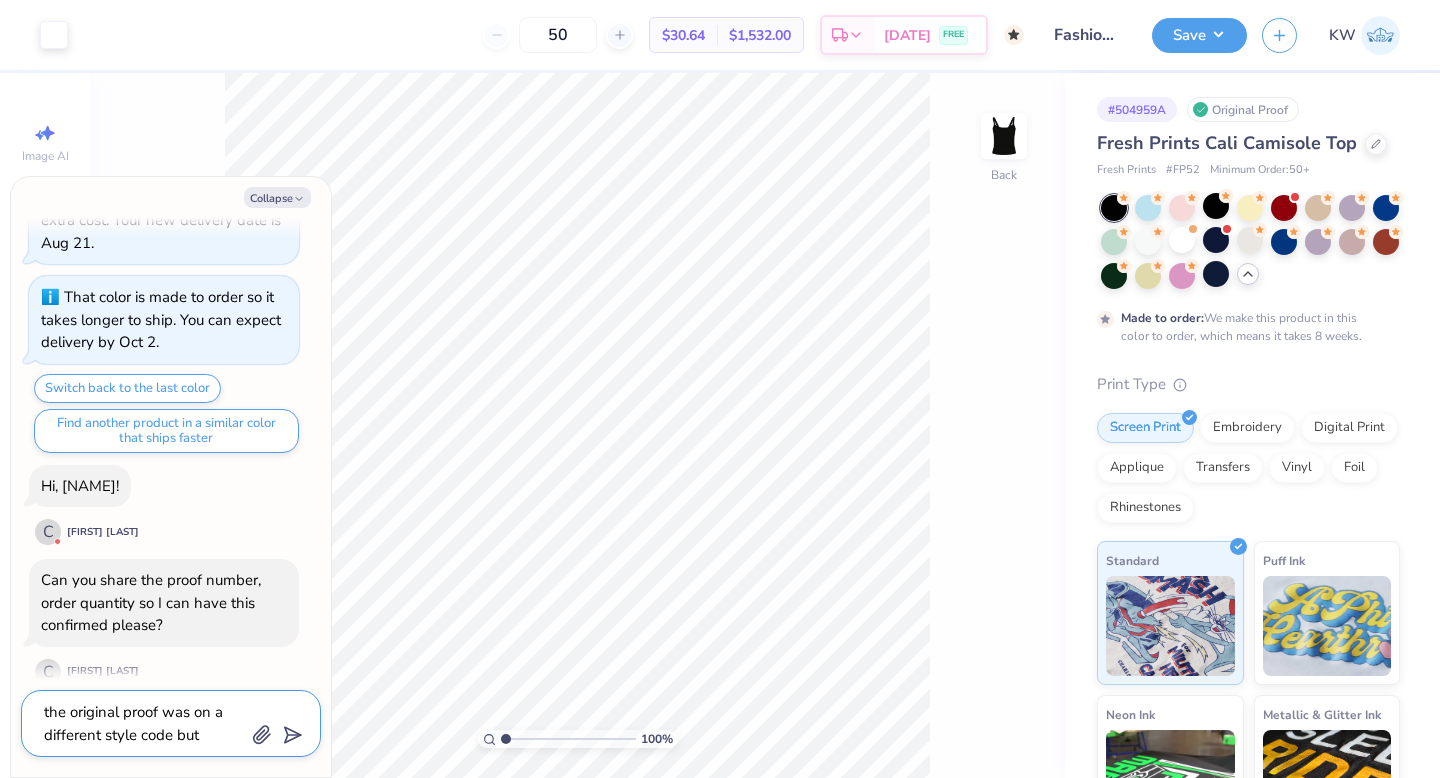 type on "the original proof was on a different style code but" 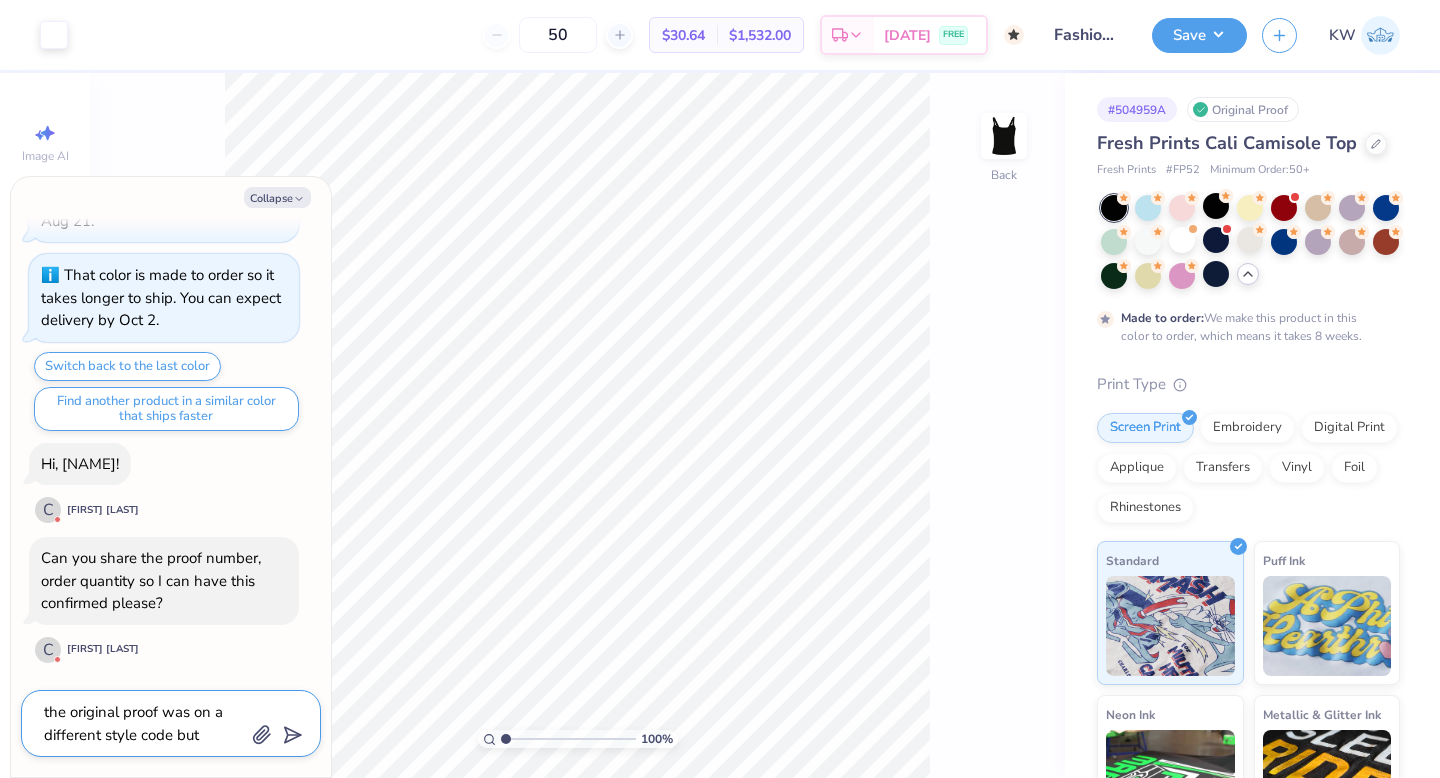 type on "the original proof was on a different style code but i" 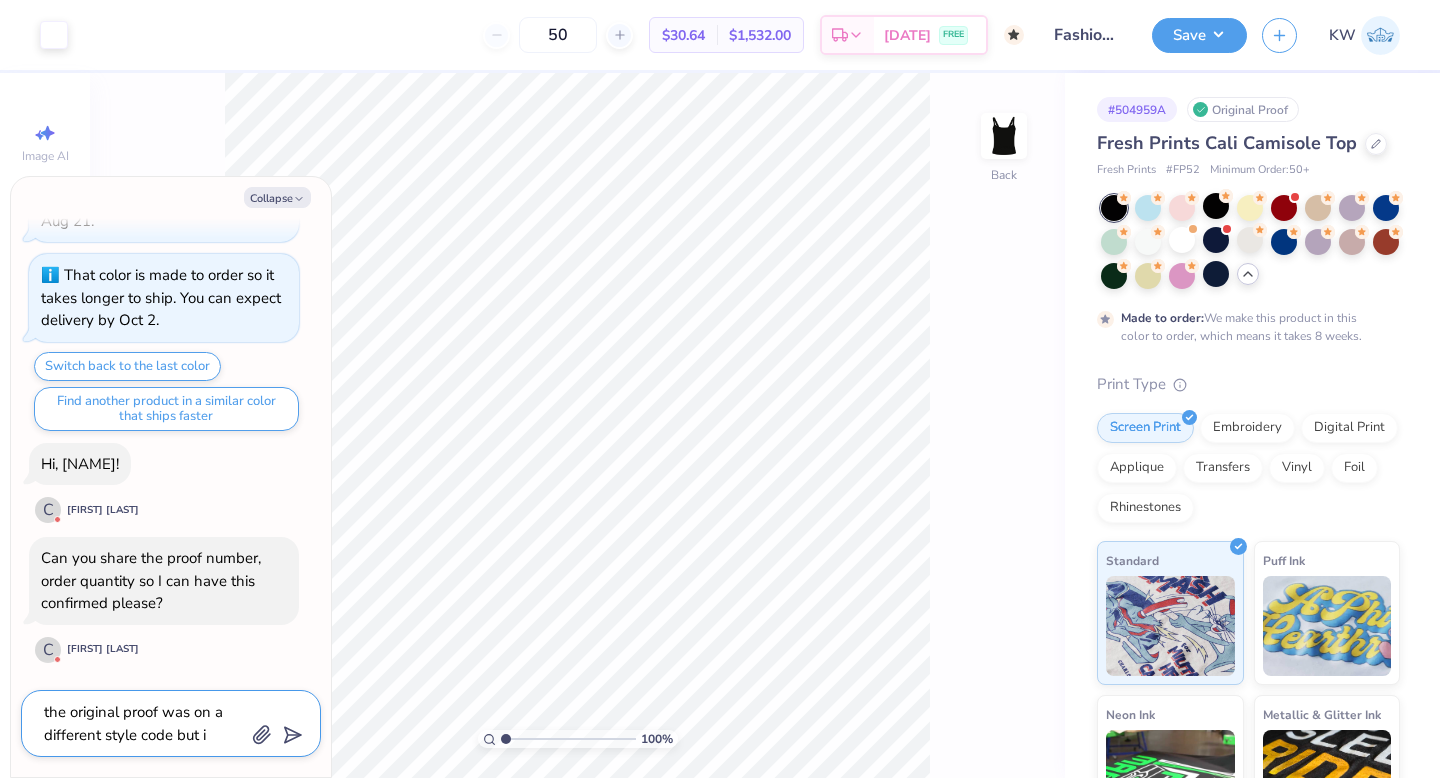 type on "the original proof was on a different style code but it" 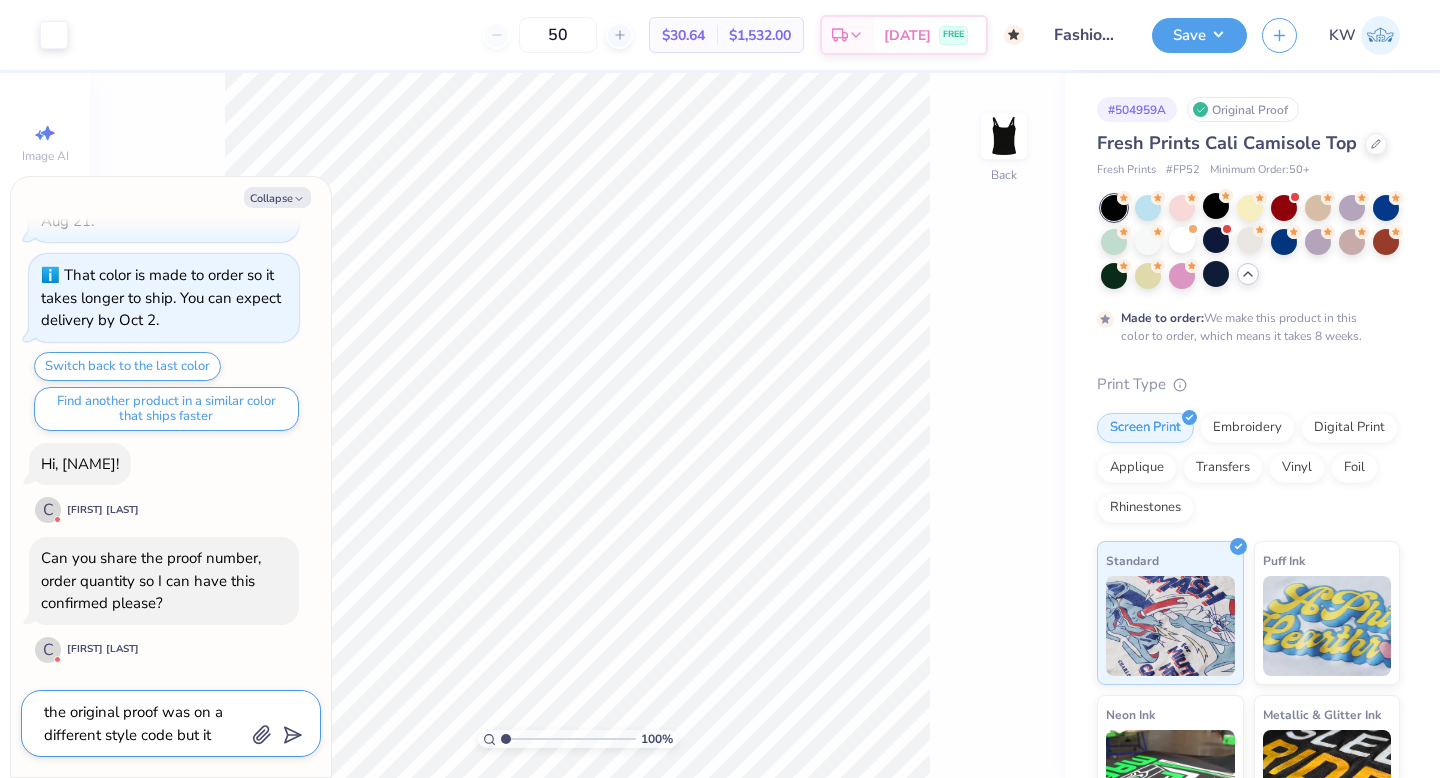 type on "x" 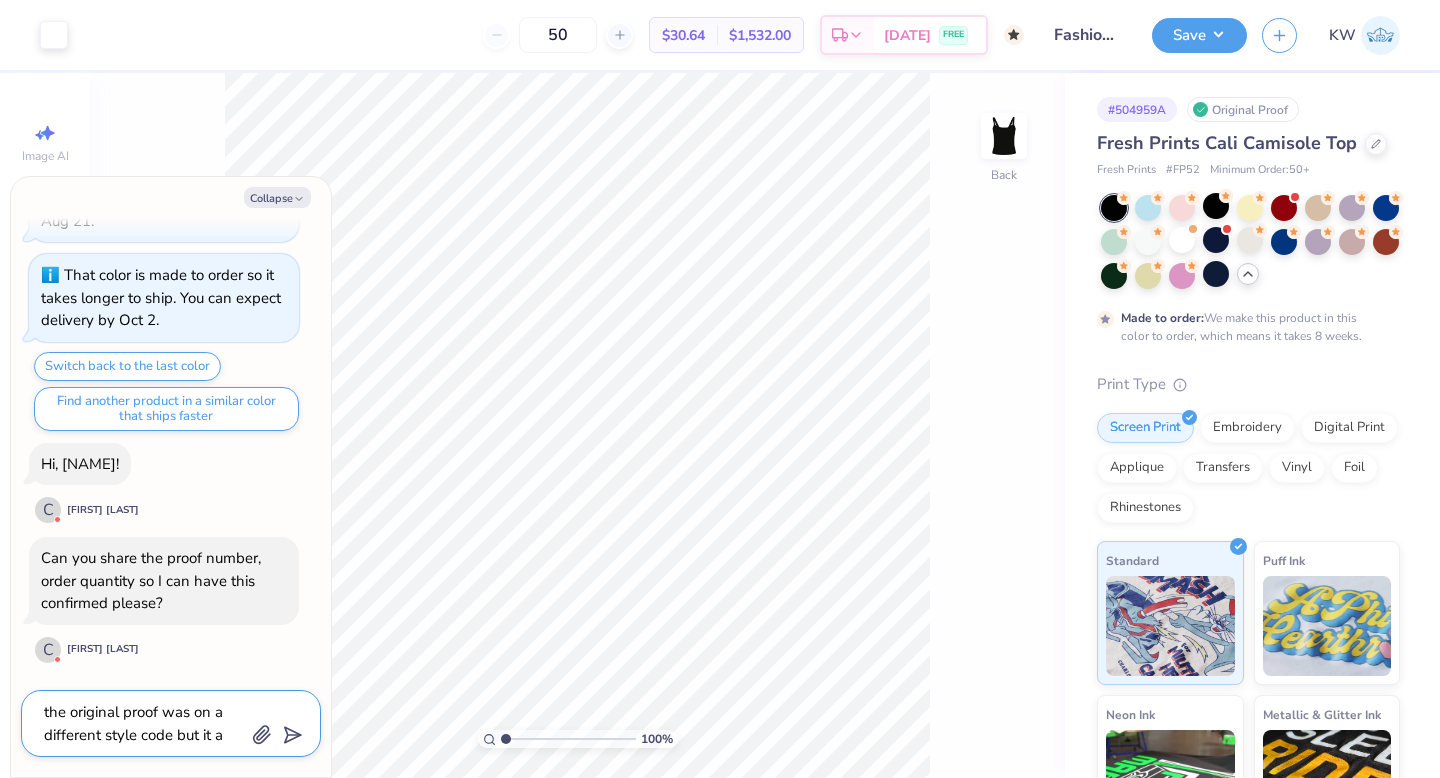 type on "the original proof was on a different style code but it" 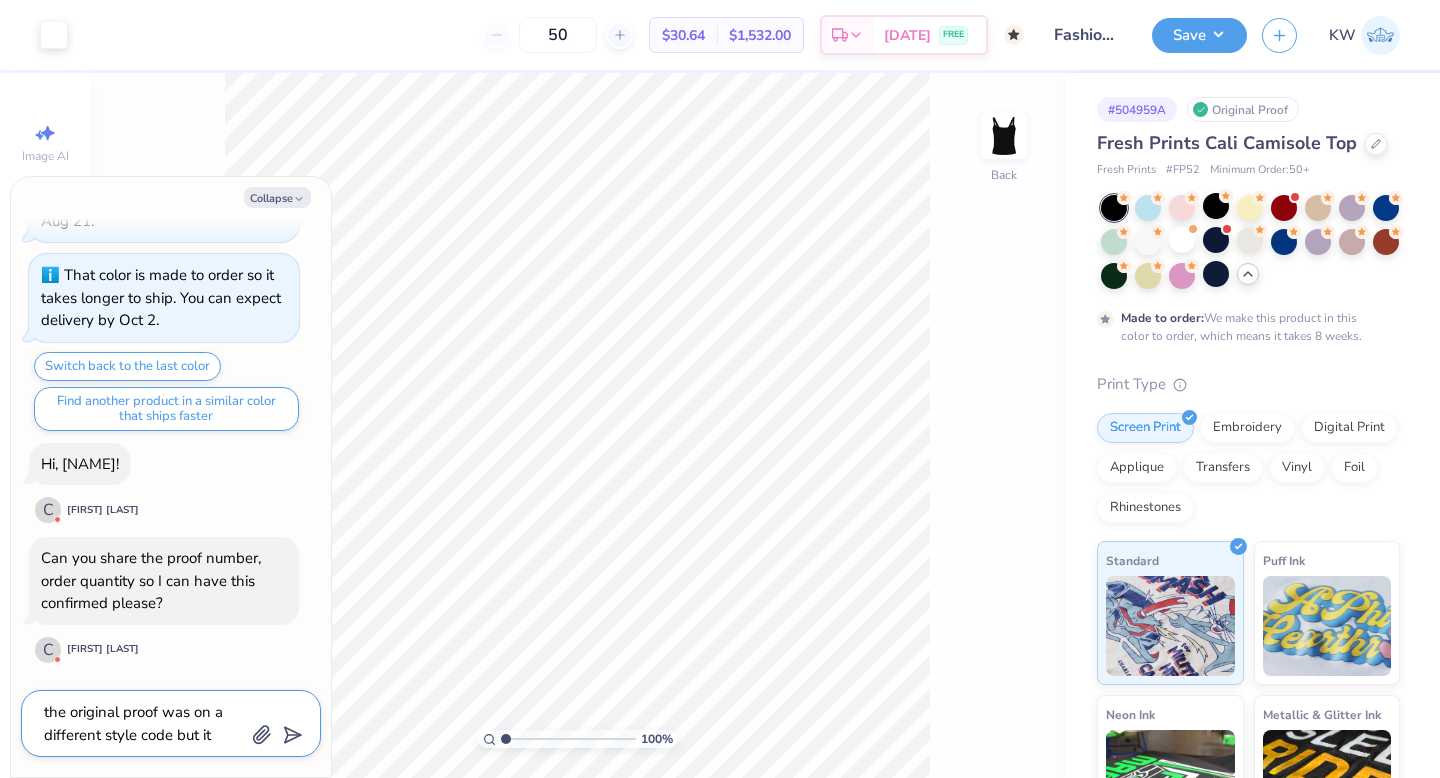 type on "the original proof was on a different style code but it w" 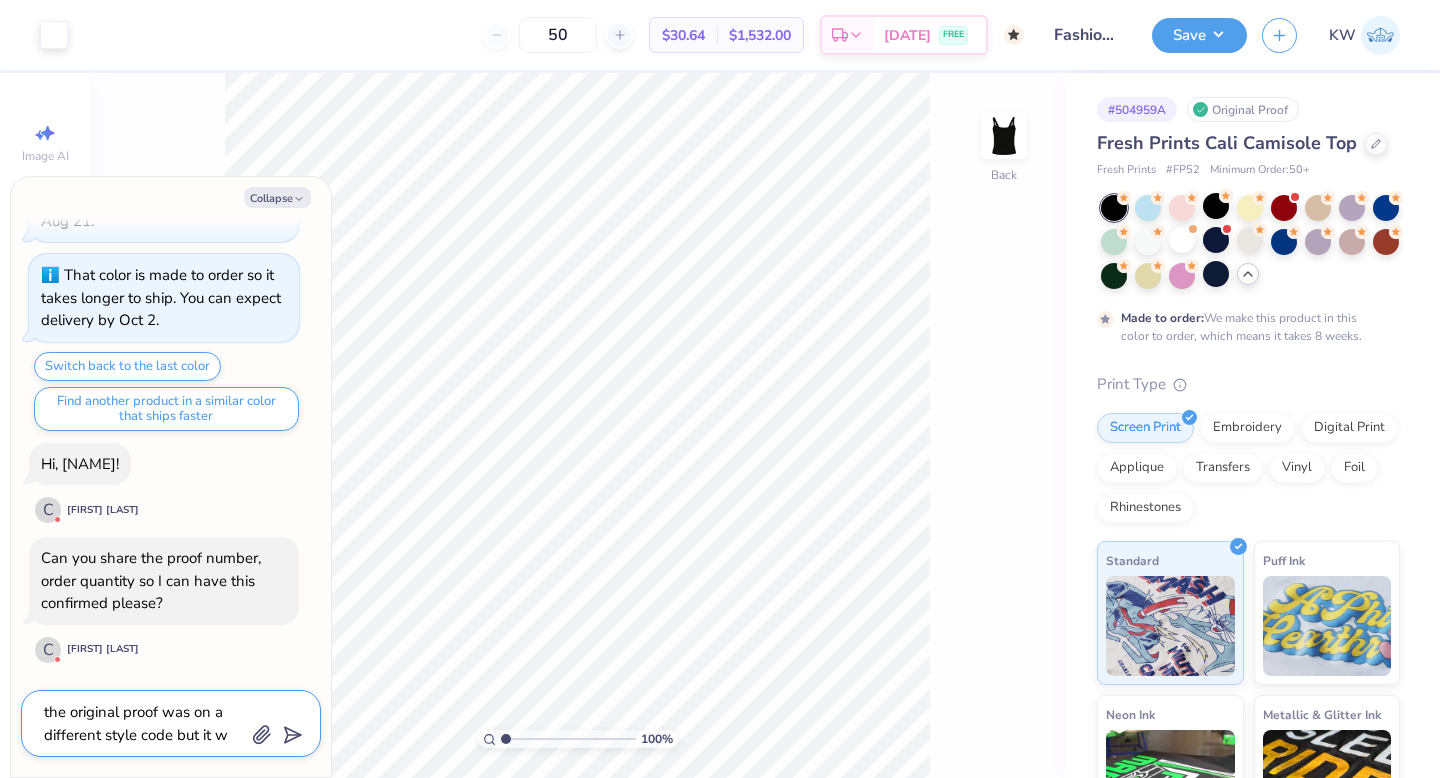 type 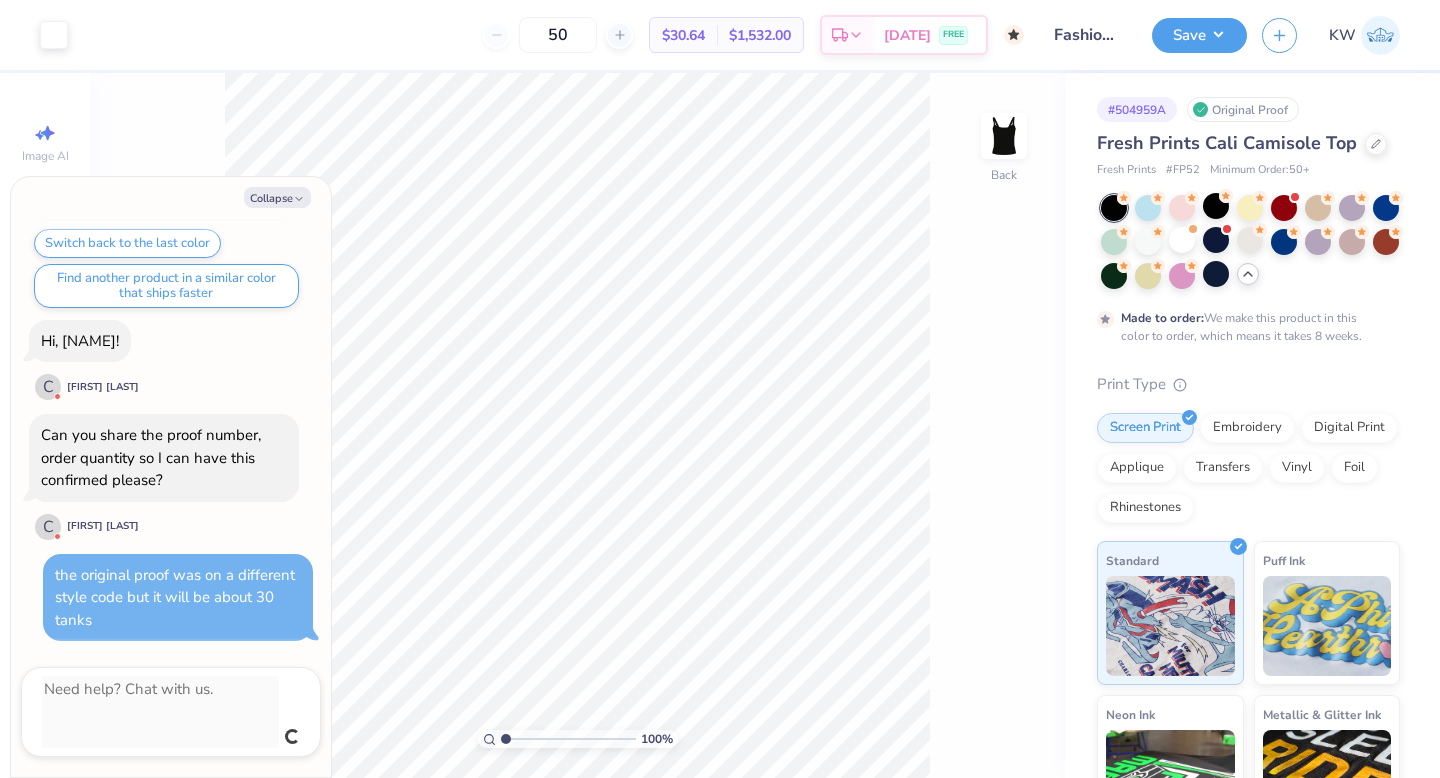 scroll, scrollTop: 1380, scrollLeft: 0, axis: vertical 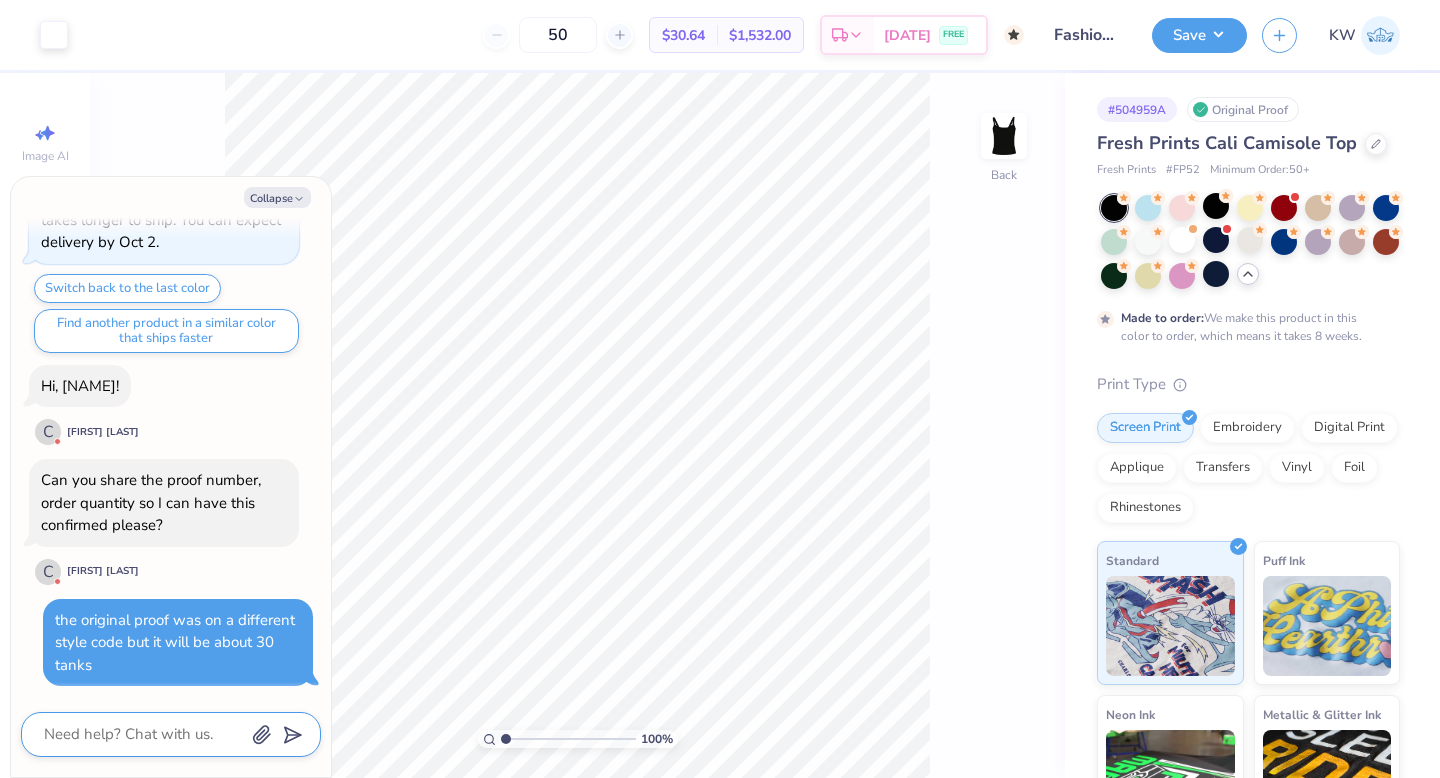 click at bounding box center (143, 734) 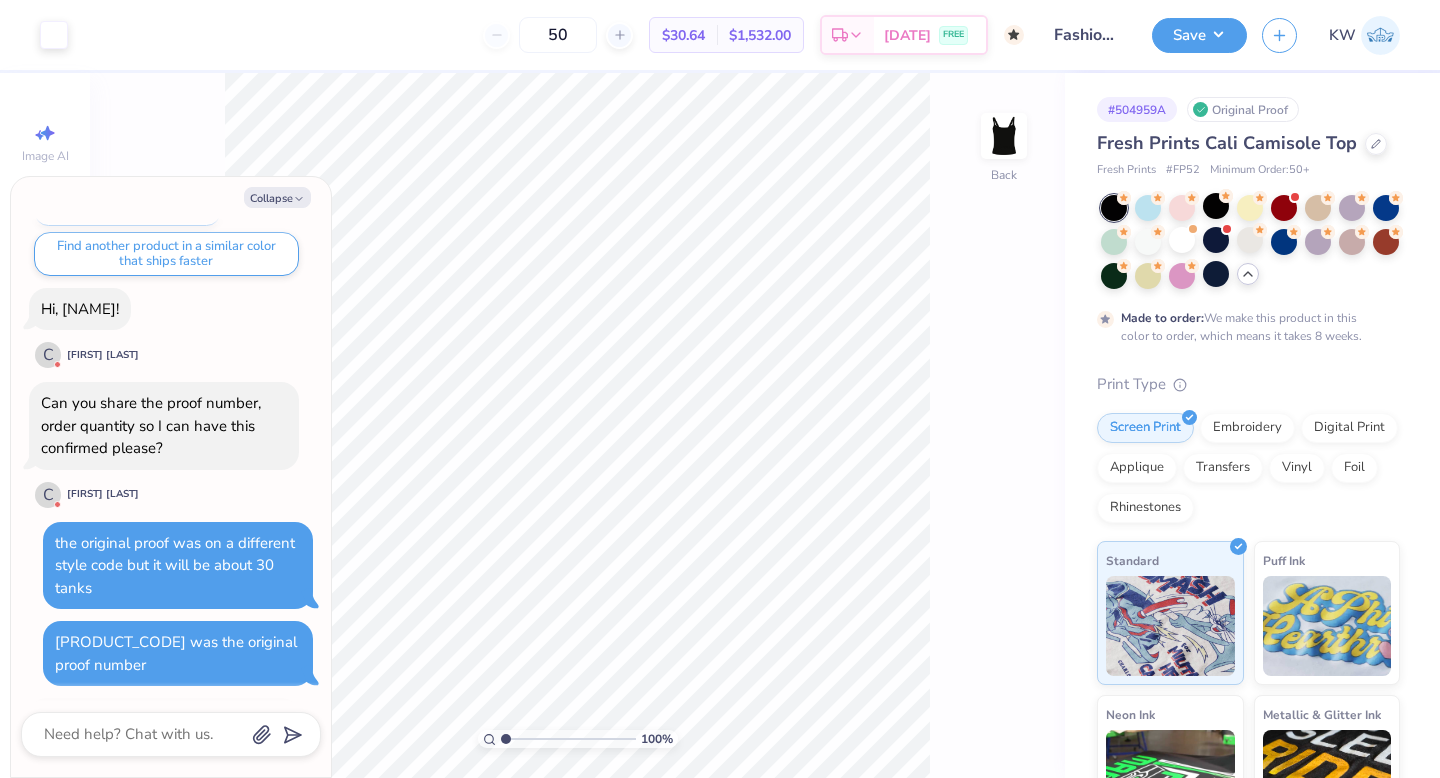 scroll, scrollTop: 1596, scrollLeft: 0, axis: vertical 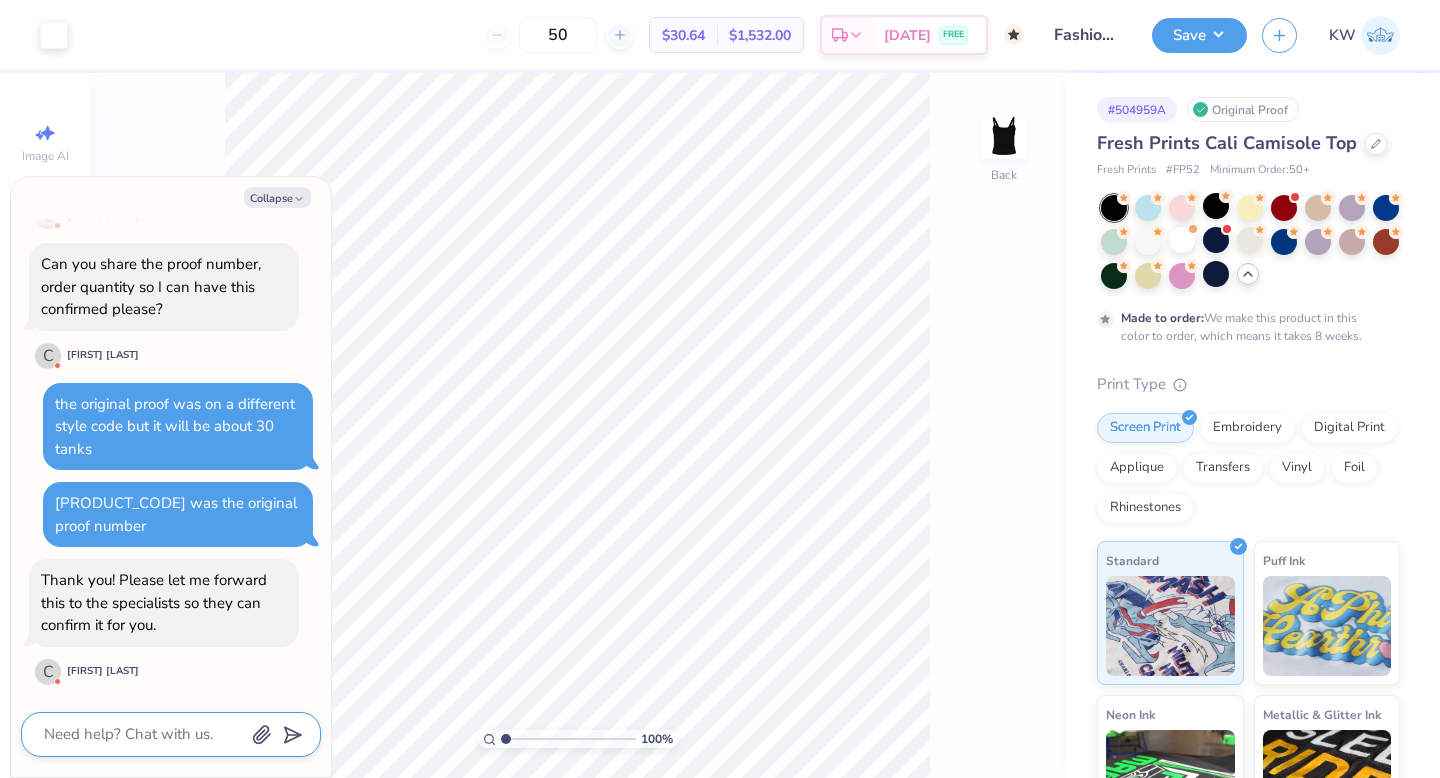 click at bounding box center [143, 734] 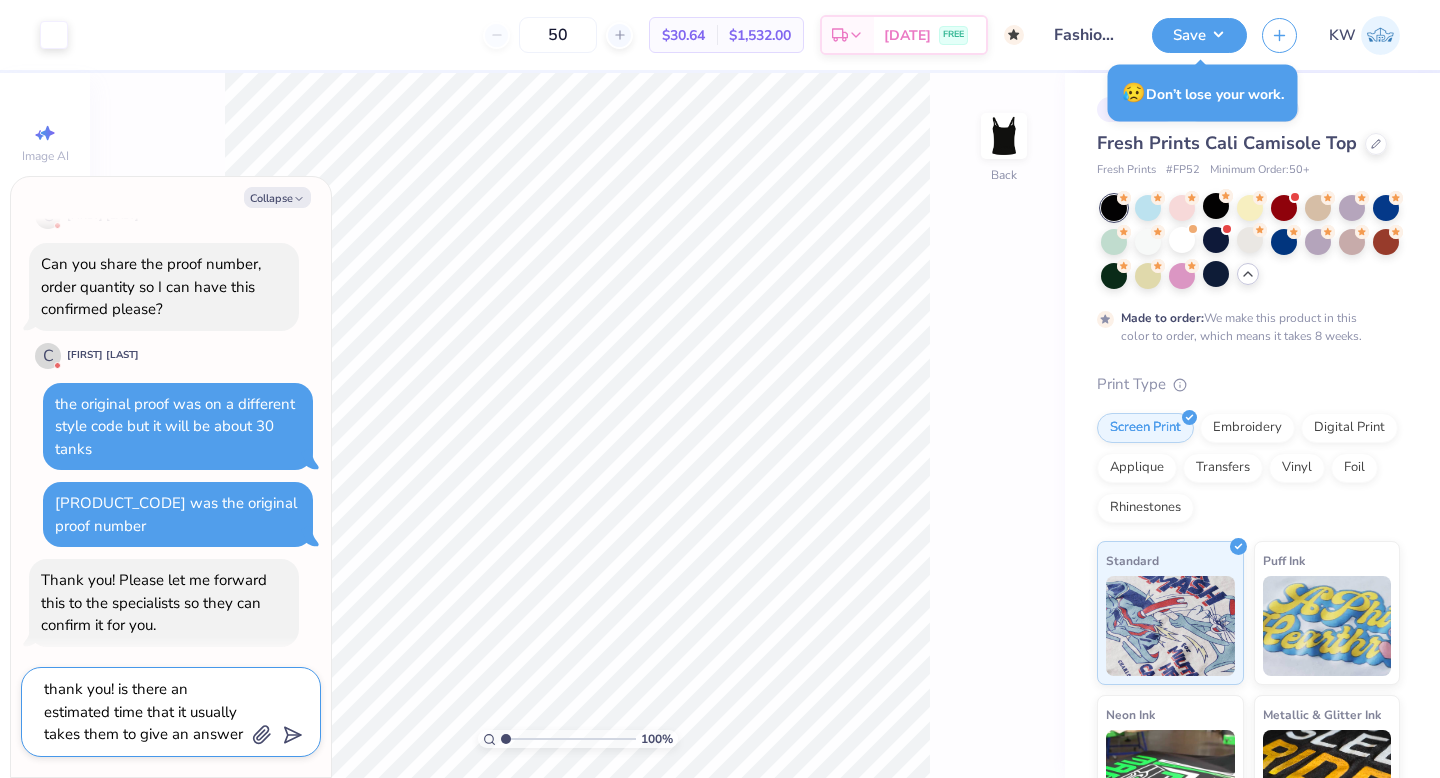 scroll, scrollTop: 18, scrollLeft: 0, axis: vertical 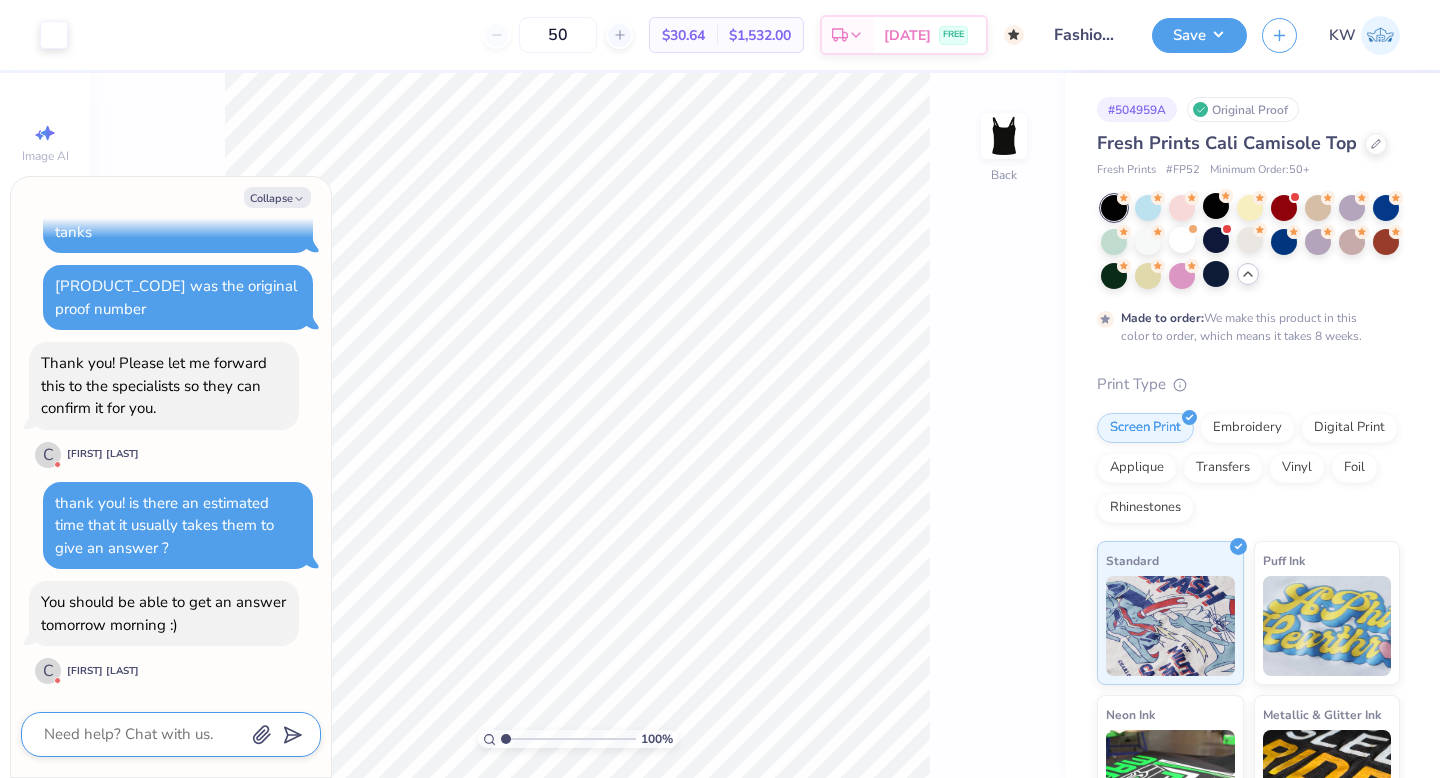 click at bounding box center [143, 734] 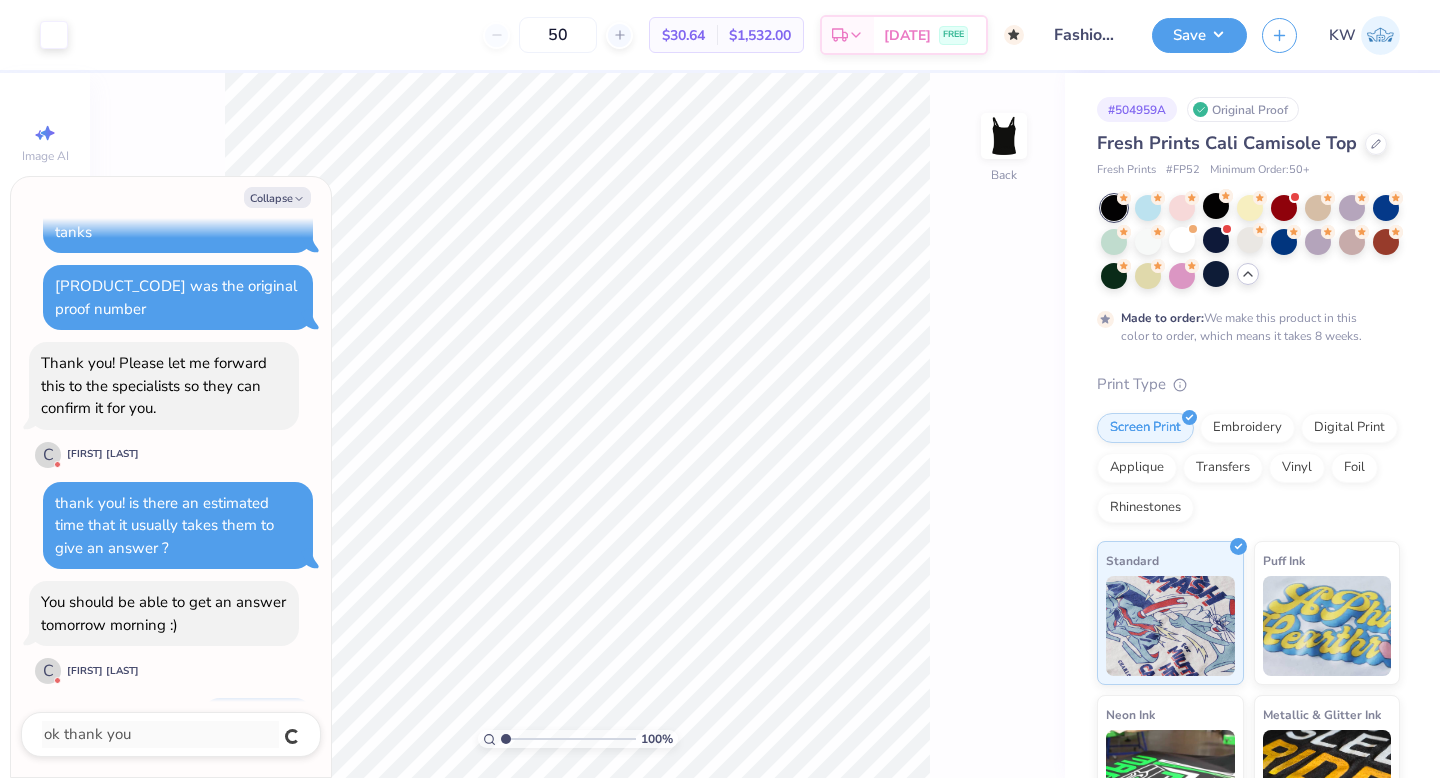 scroll, scrollTop: 1867, scrollLeft: 0, axis: vertical 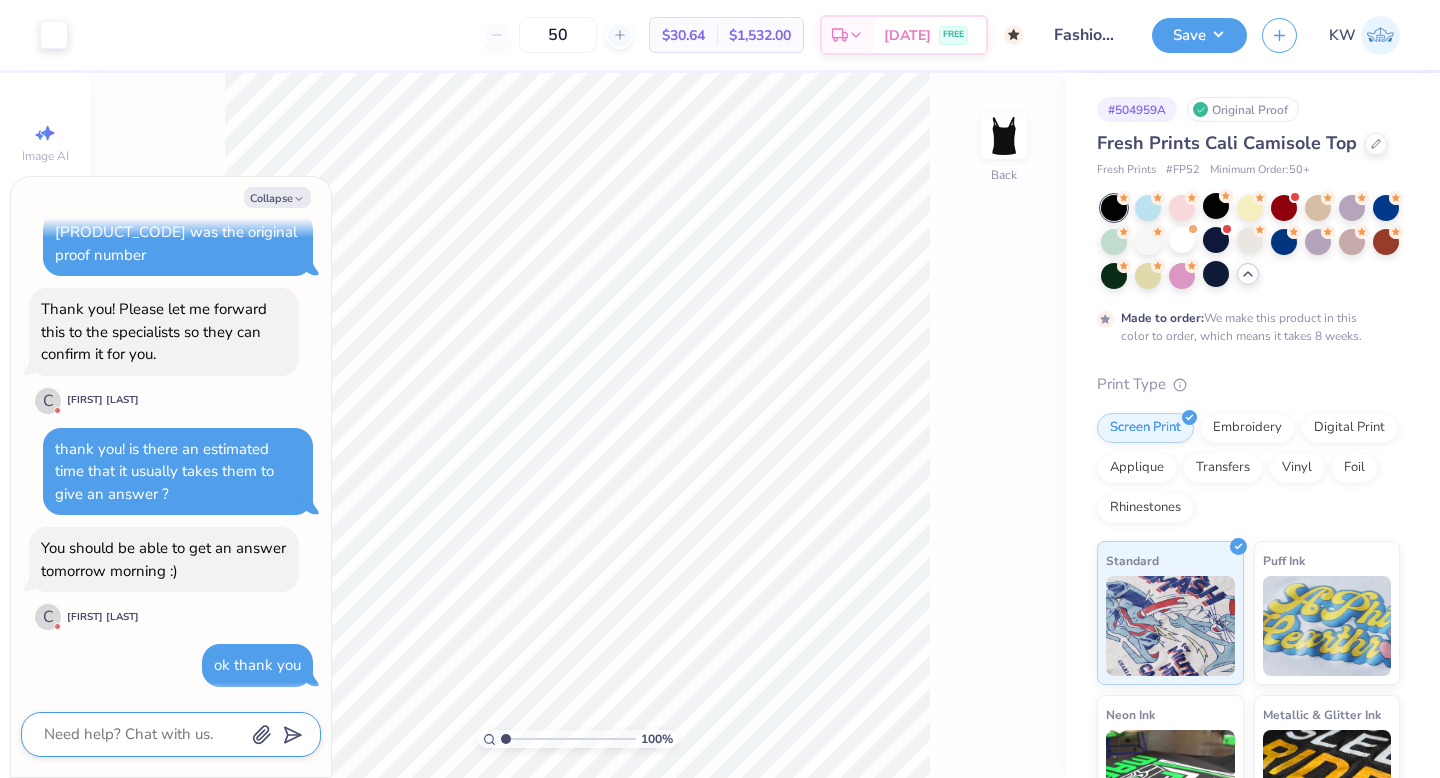 click at bounding box center [143, 734] 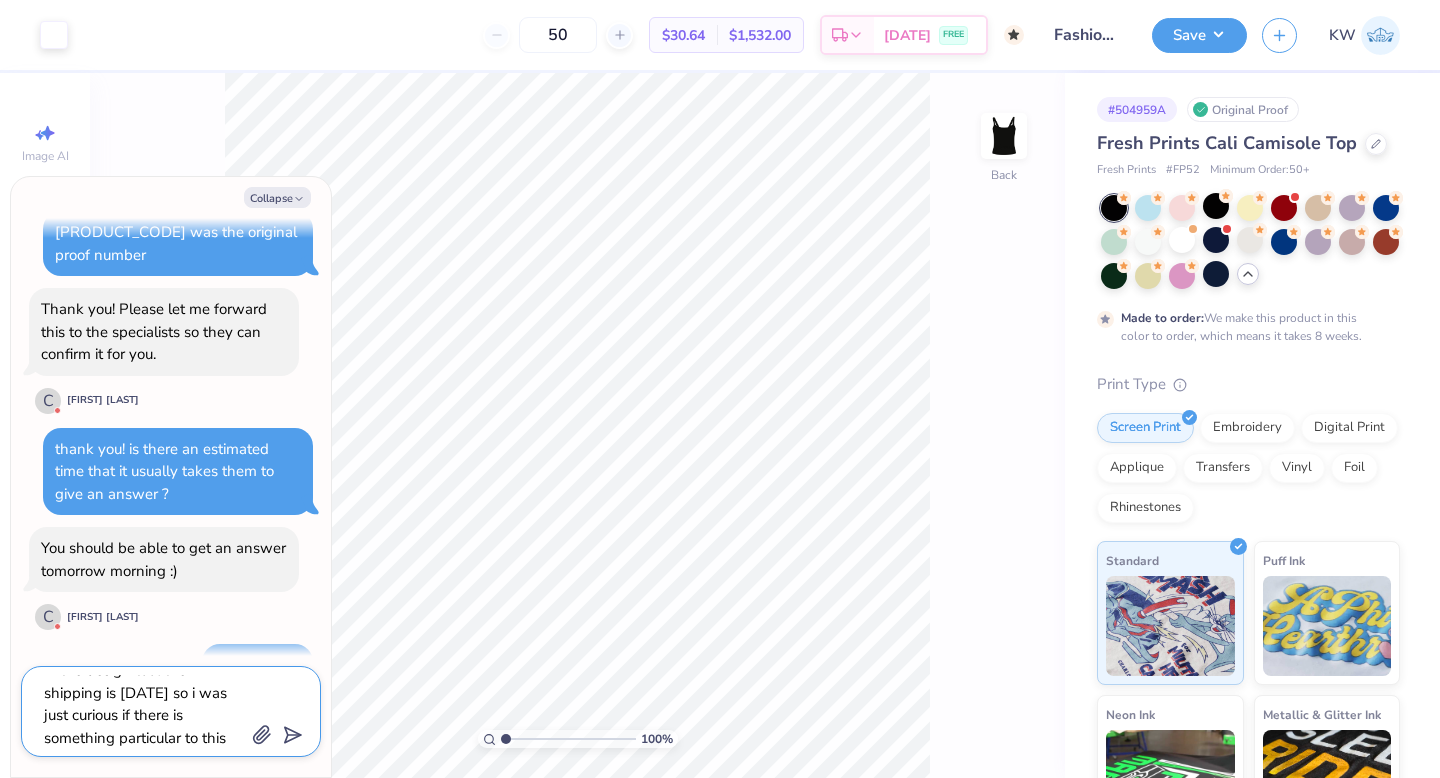 scroll, scrollTop: 130, scrollLeft: 0, axis: vertical 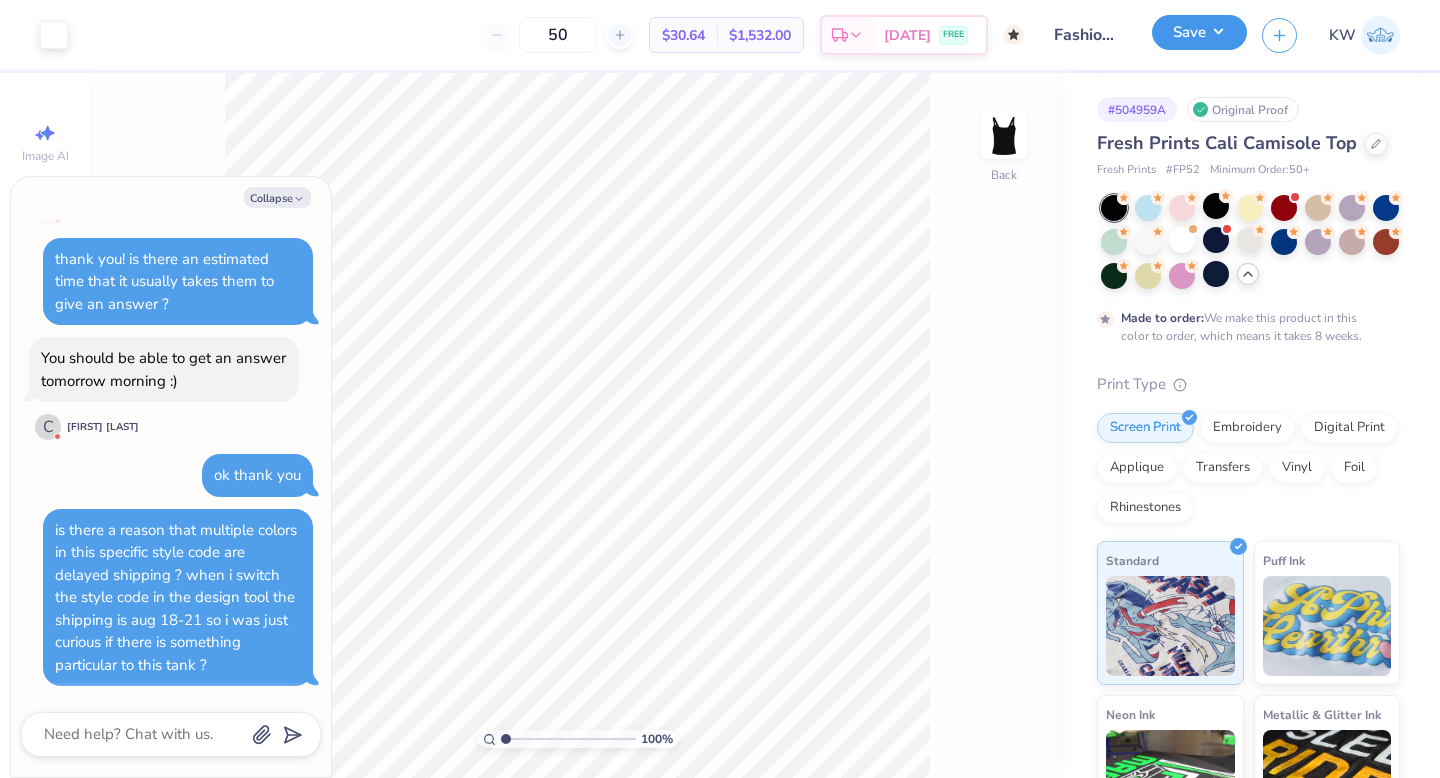 click on "Save" at bounding box center [1199, 32] 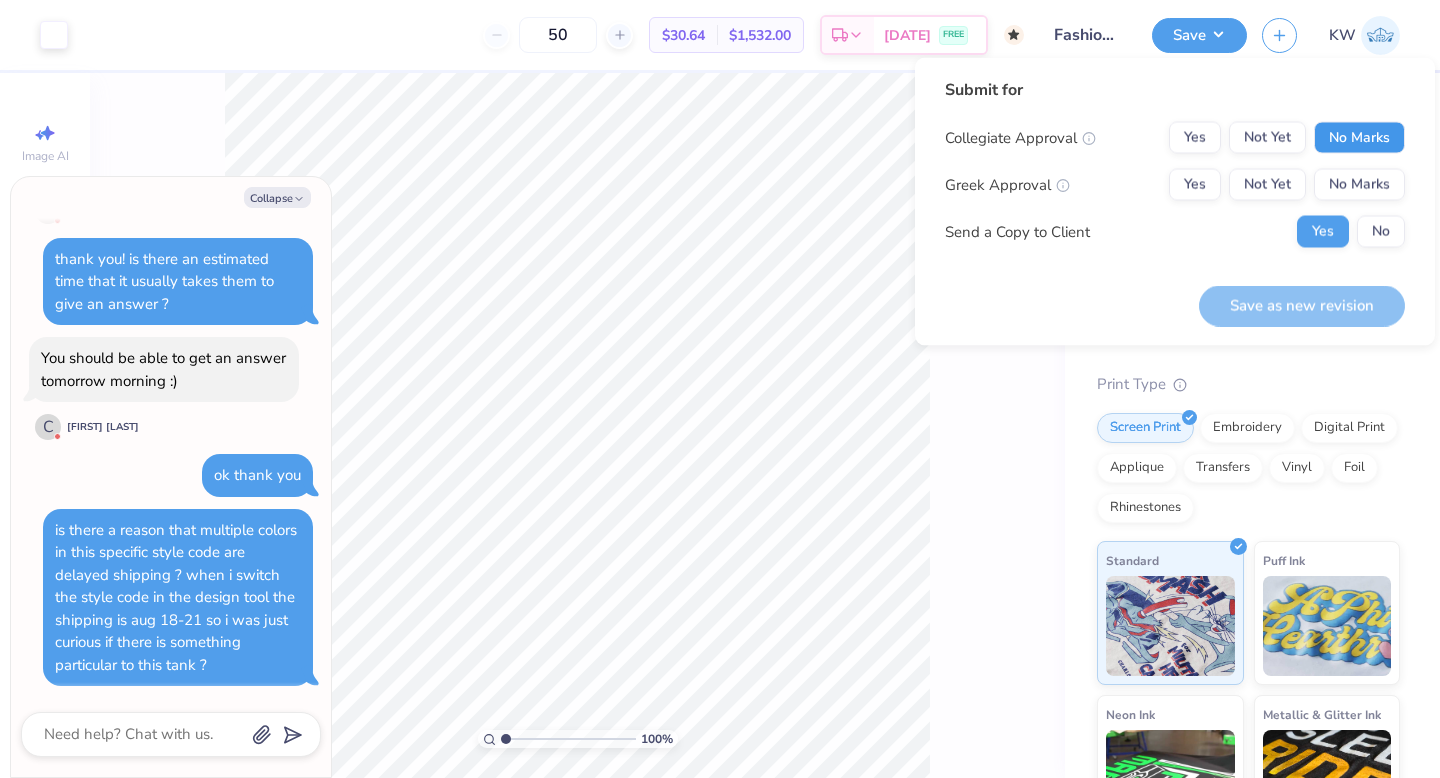 click on "No Marks" at bounding box center (1359, 138) 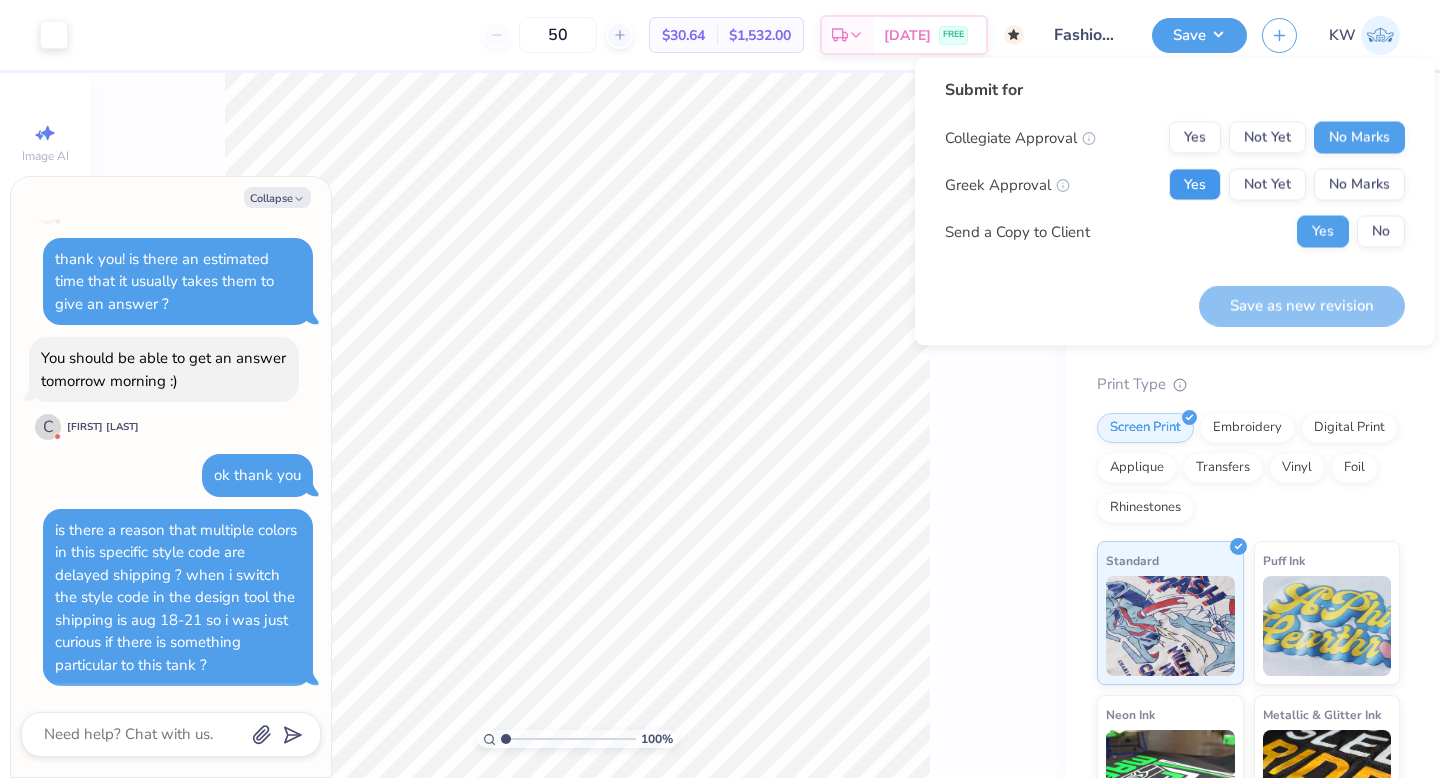 click on "Yes" at bounding box center [1195, 185] 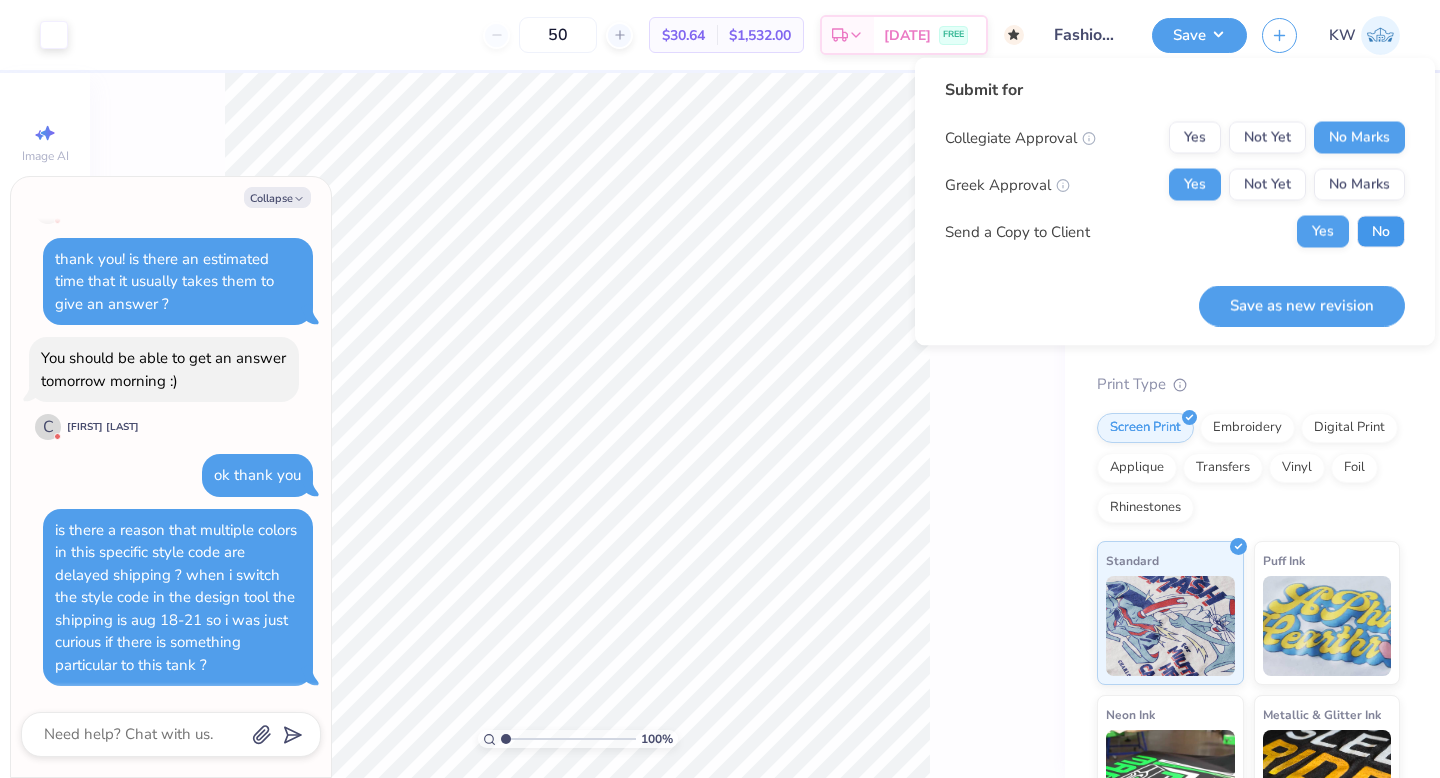 click on "No" at bounding box center (1381, 232) 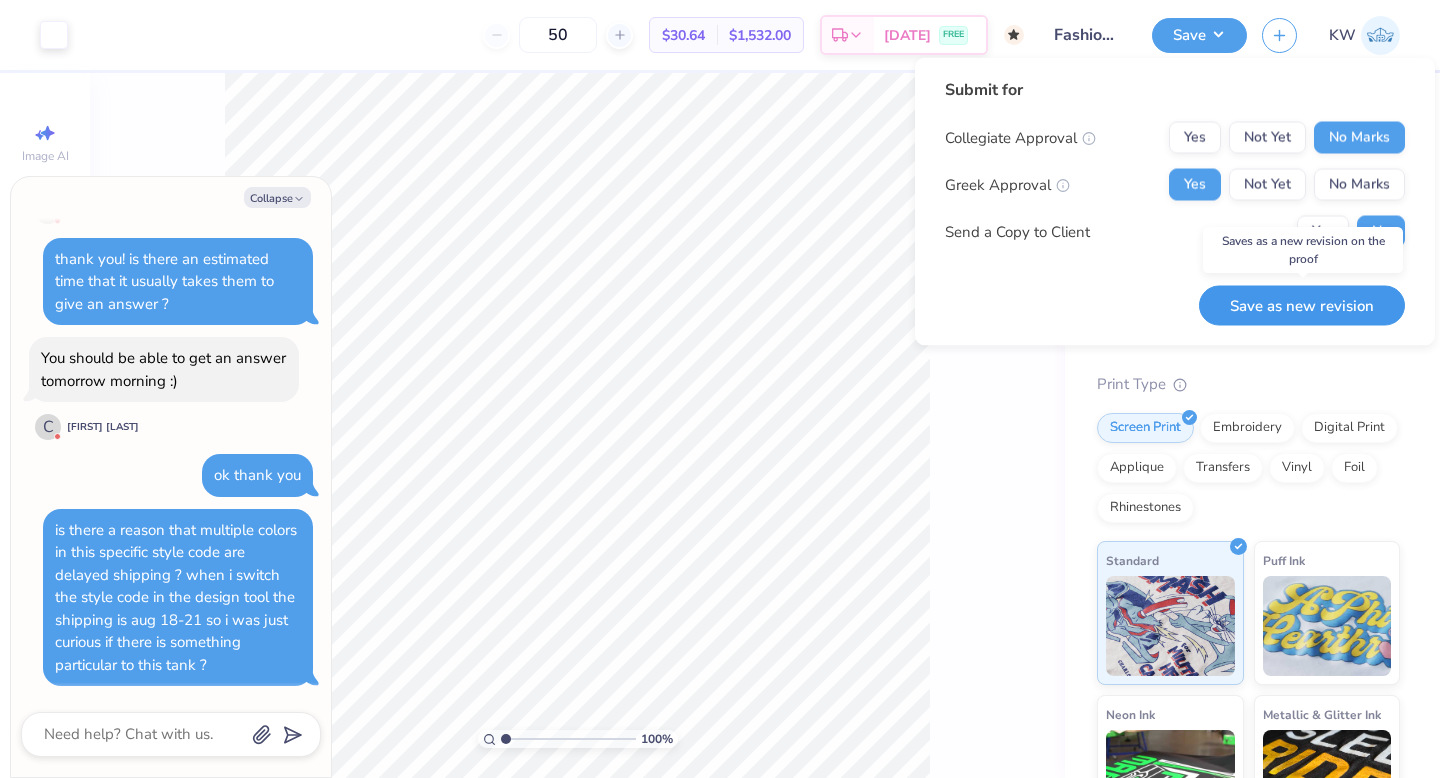 click on "Save as new revision" at bounding box center [1302, 305] 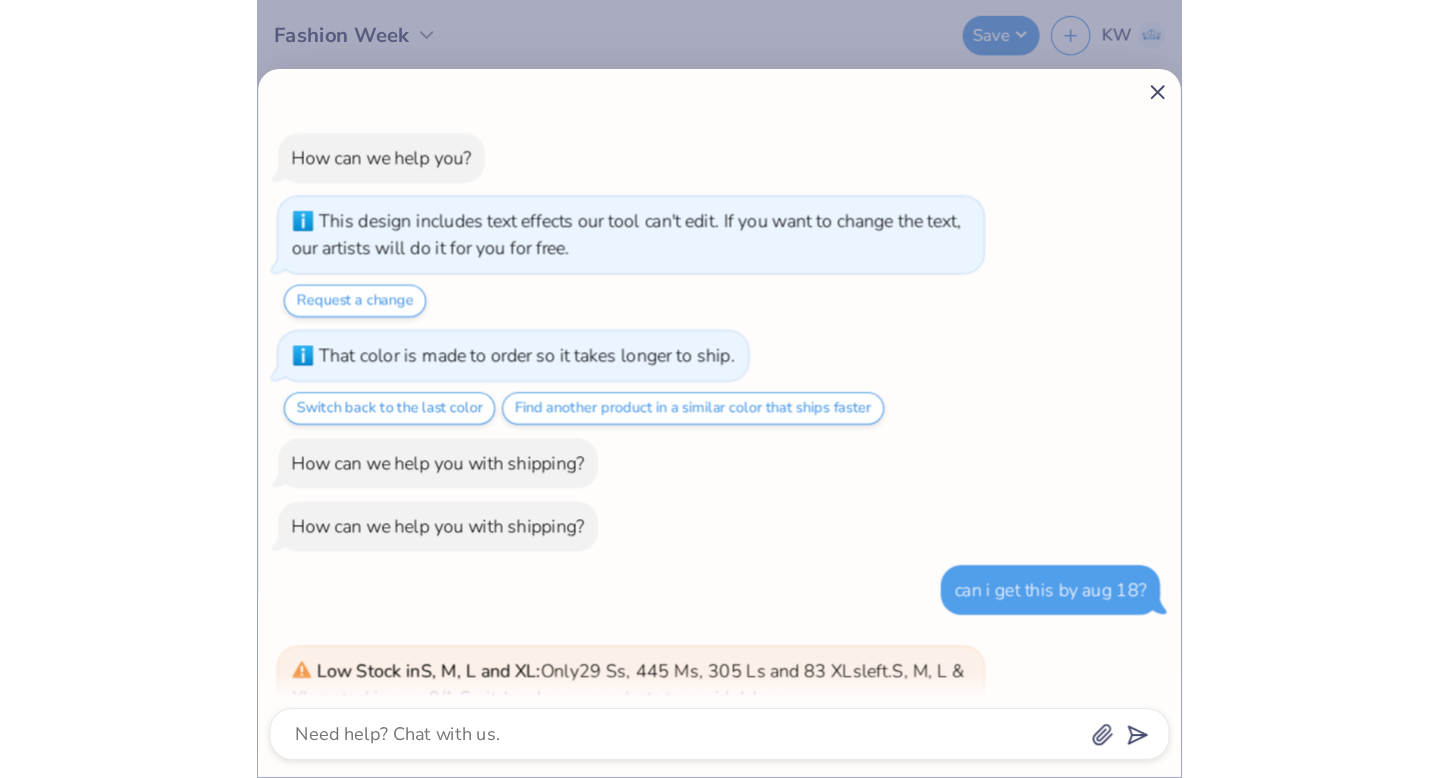 scroll, scrollTop: 1359, scrollLeft: 0, axis: vertical 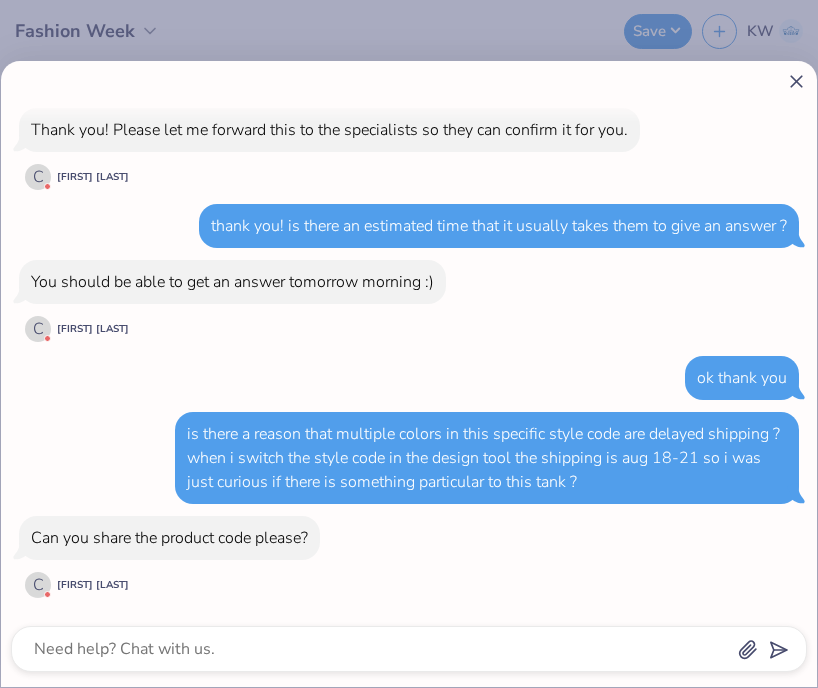 click at bounding box center (381, 649) 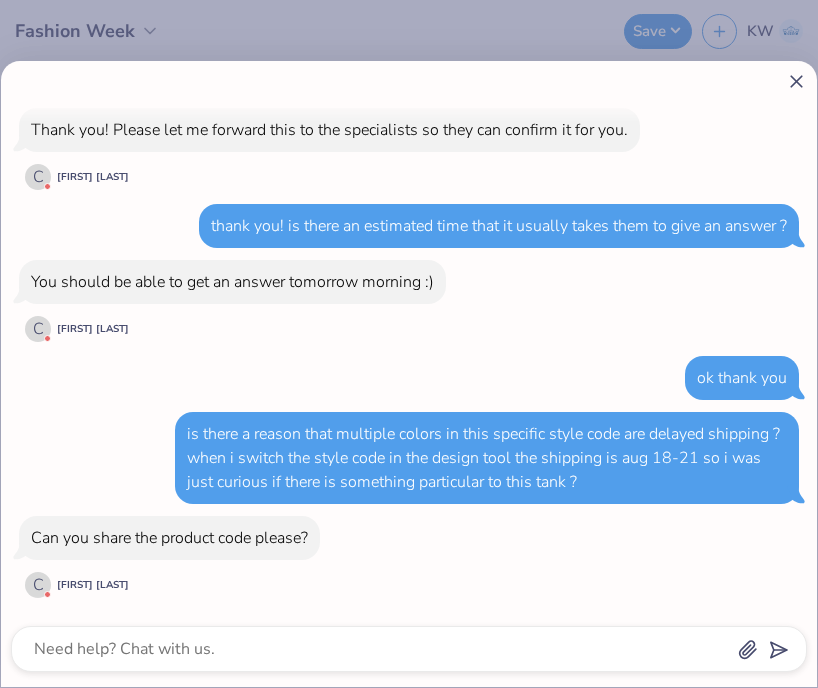 click at bounding box center (381, 649) 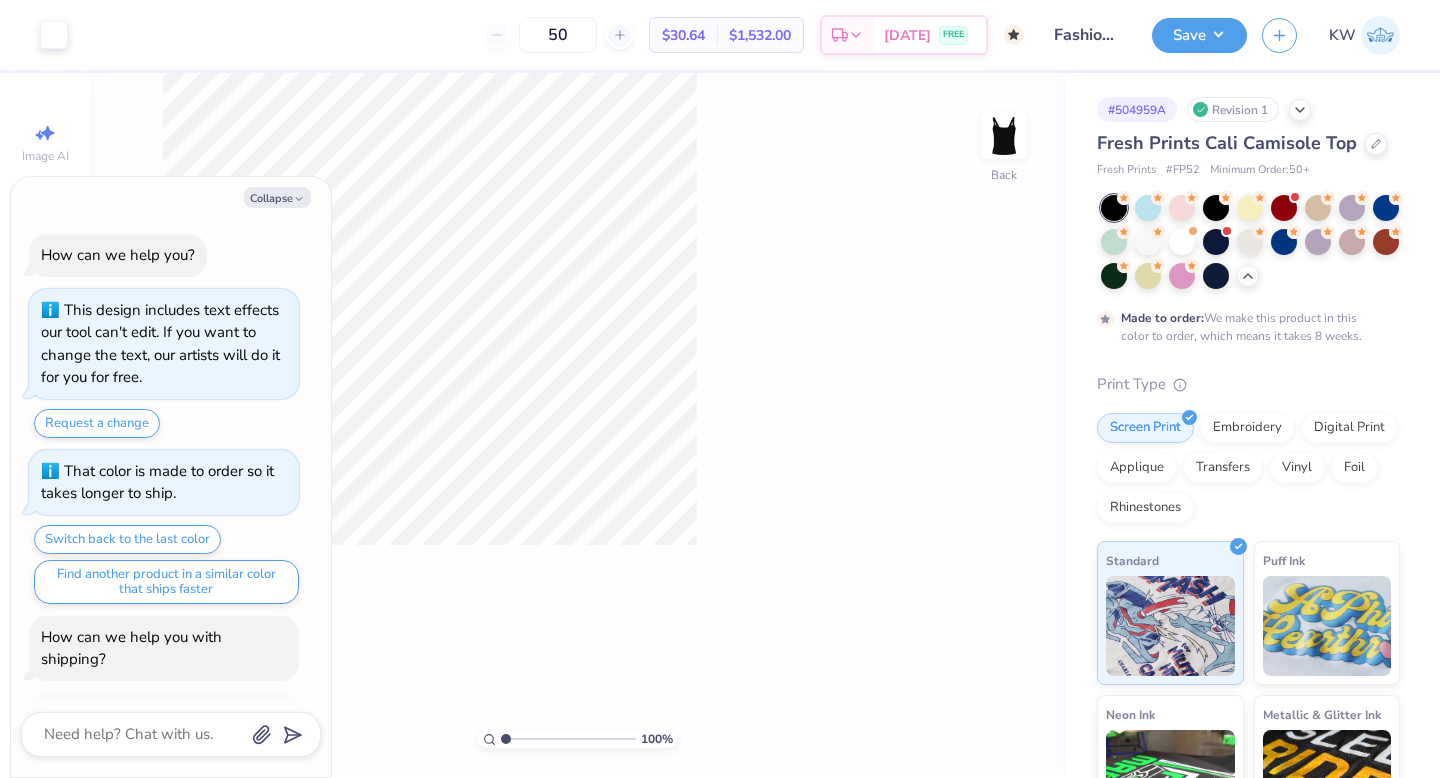 scroll, scrollTop: 2174, scrollLeft: 0, axis: vertical 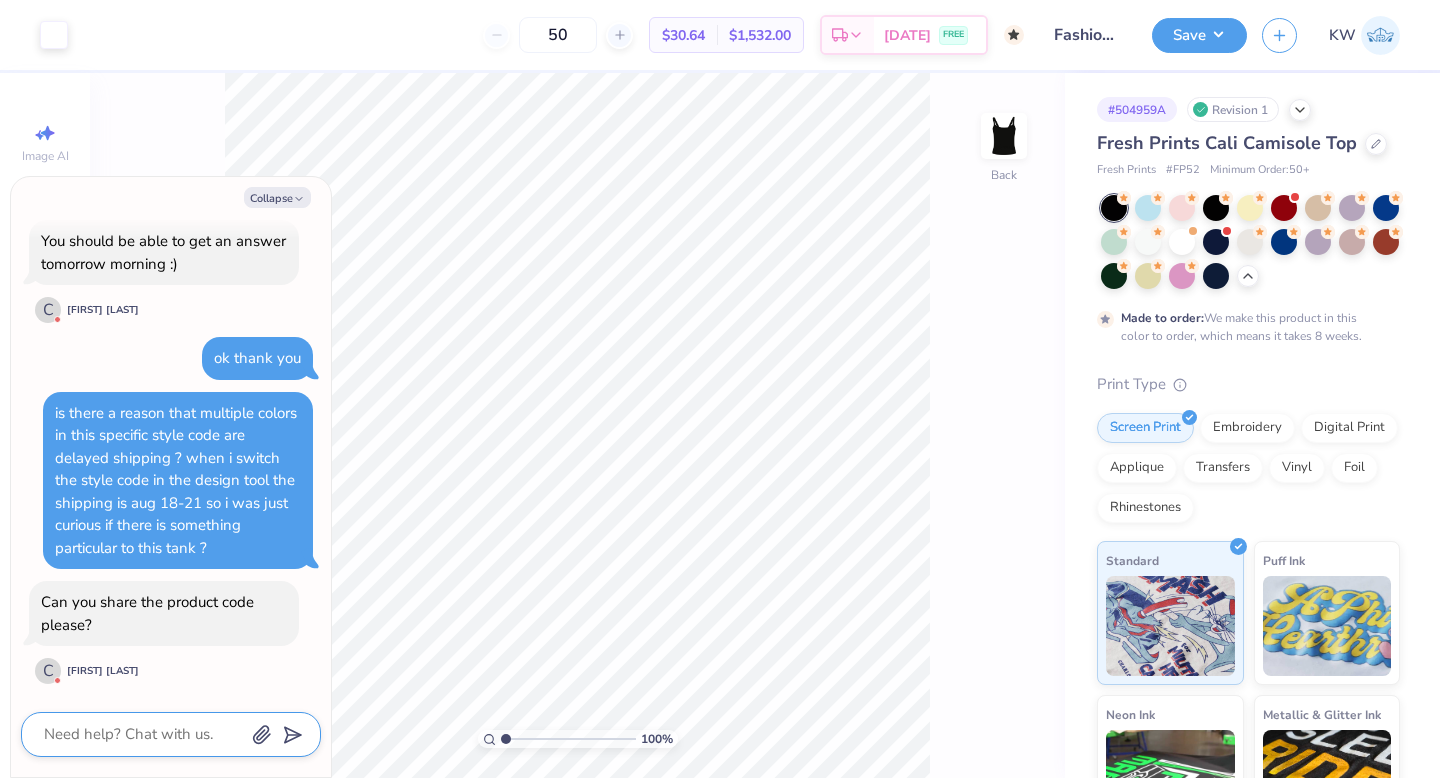 click at bounding box center [143, 734] 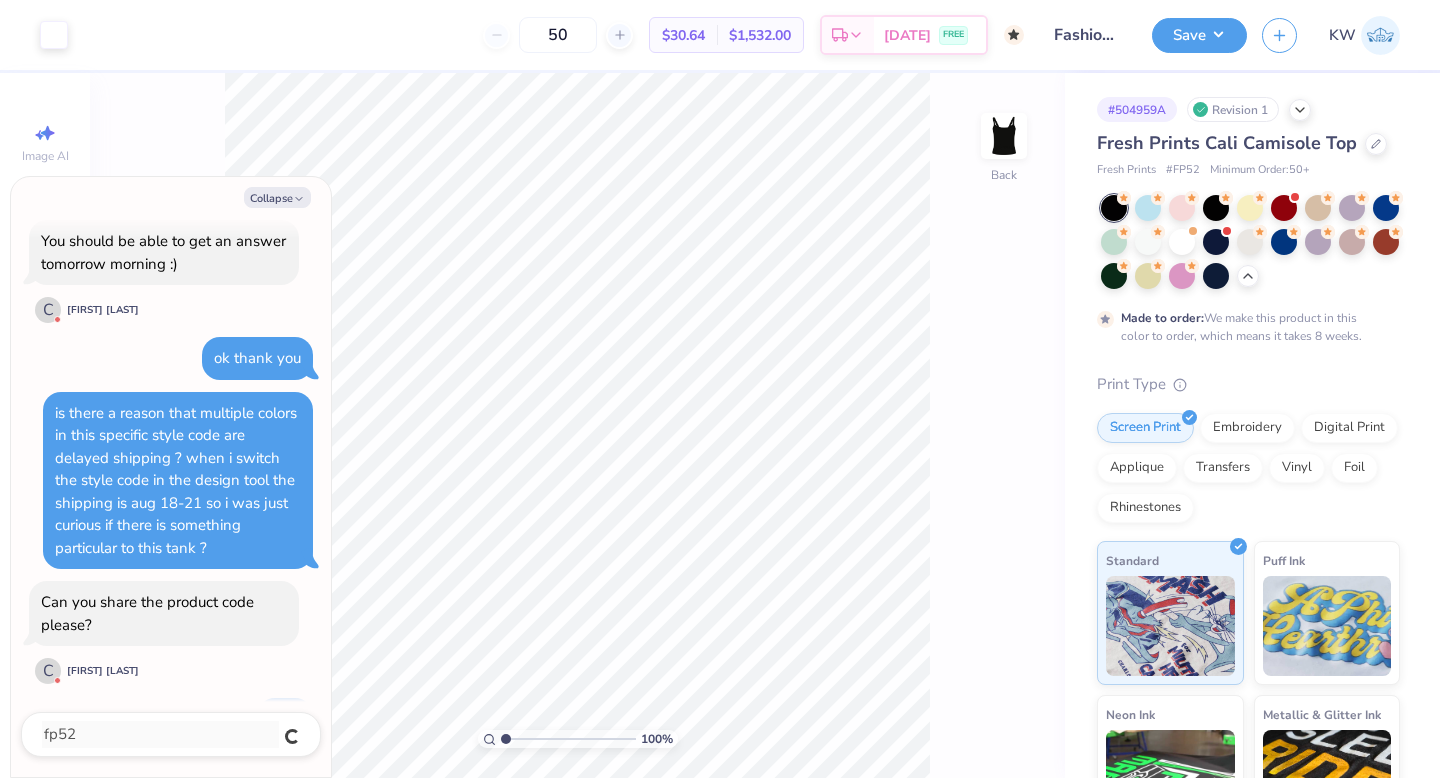 scroll, scrollTop: 2228, scrollLeft: 0, axis: vertical 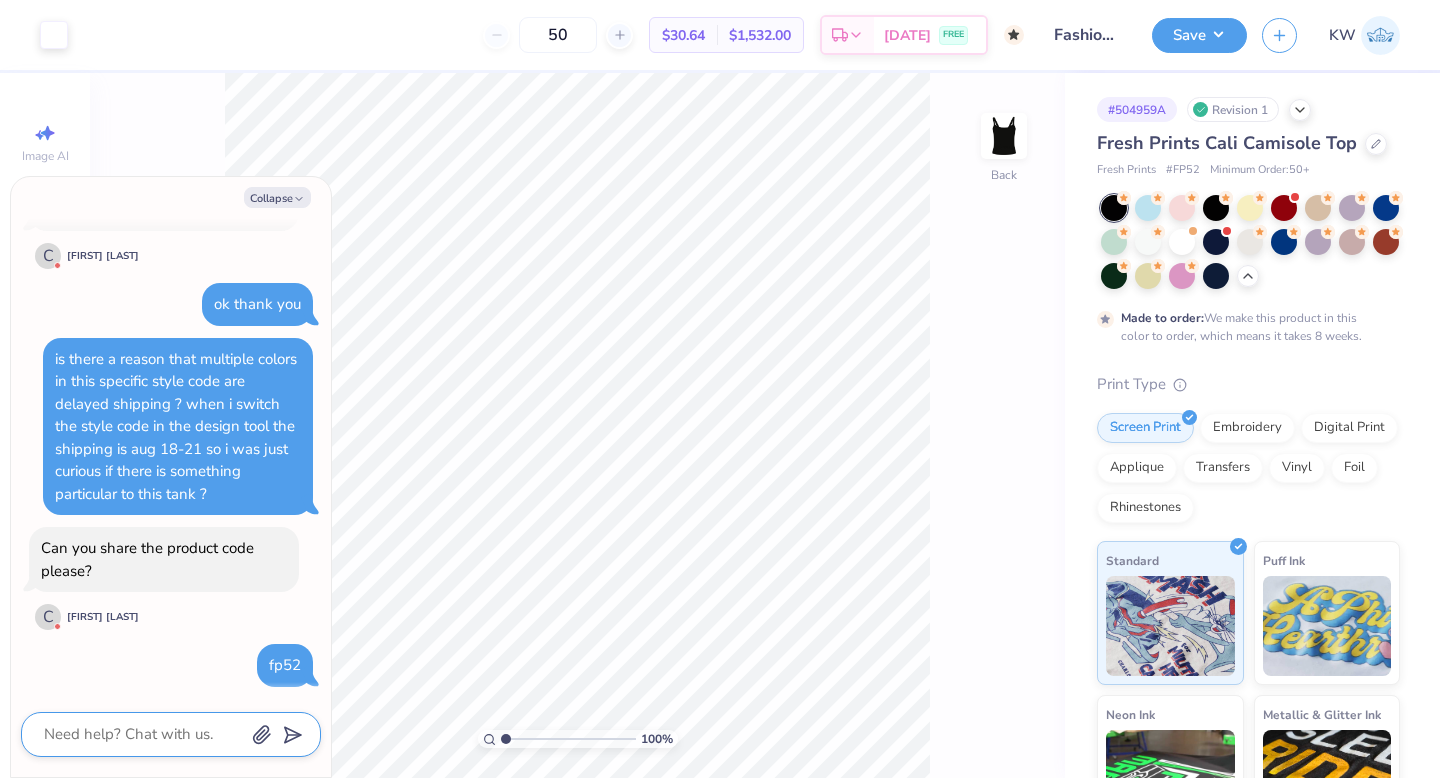click at bounding box center [143, 734] 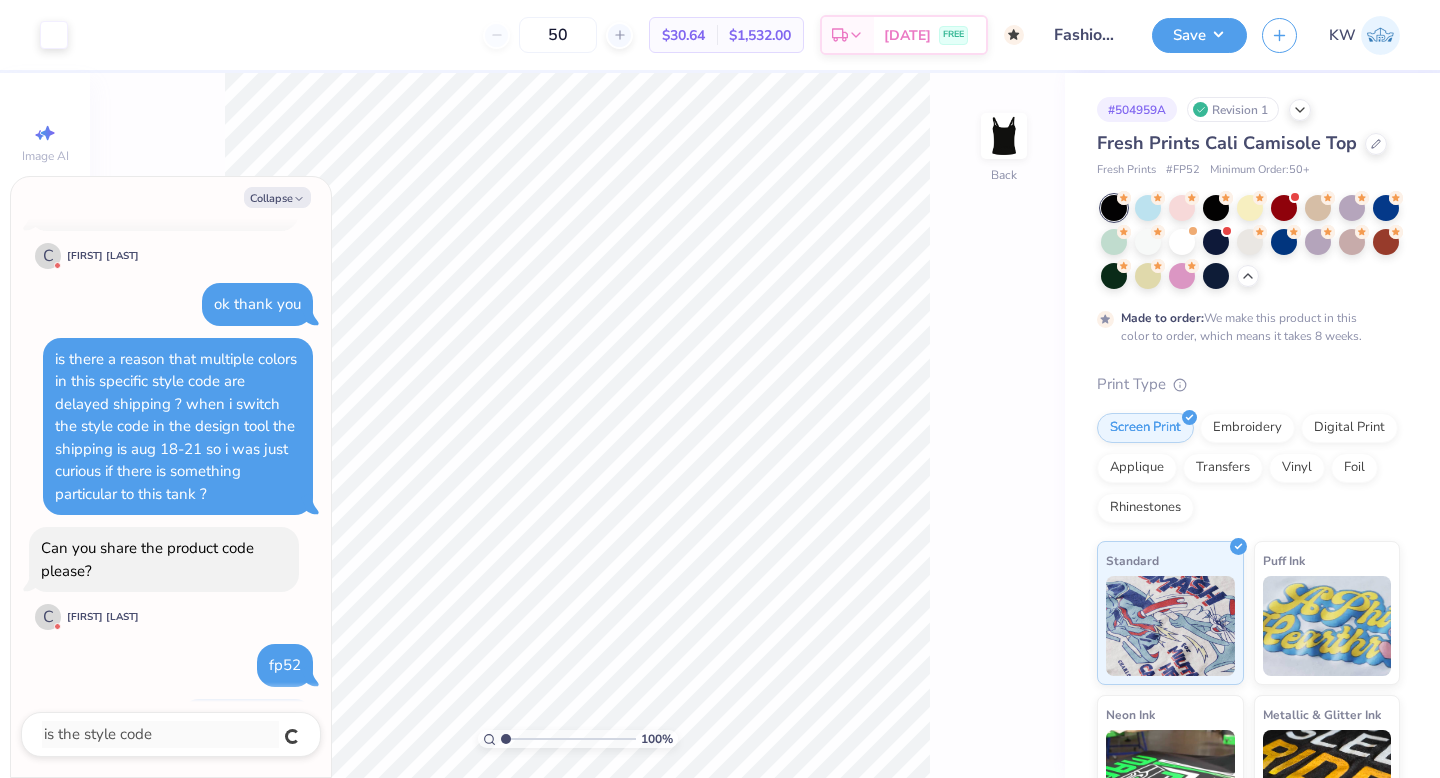scroll, scrollTop: 2283, scrollLeft: 0, axis: vertical 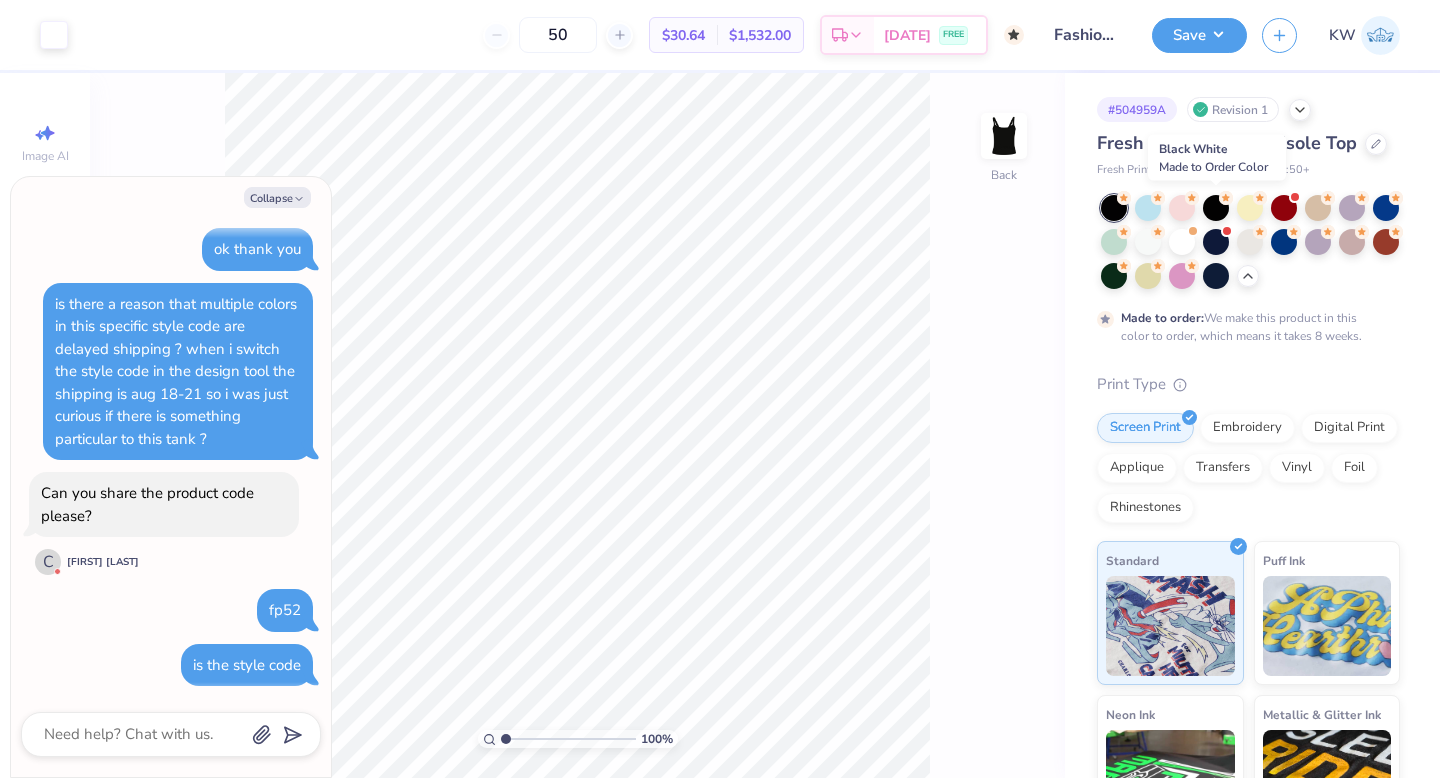 click at bounding box center [1216, 208] 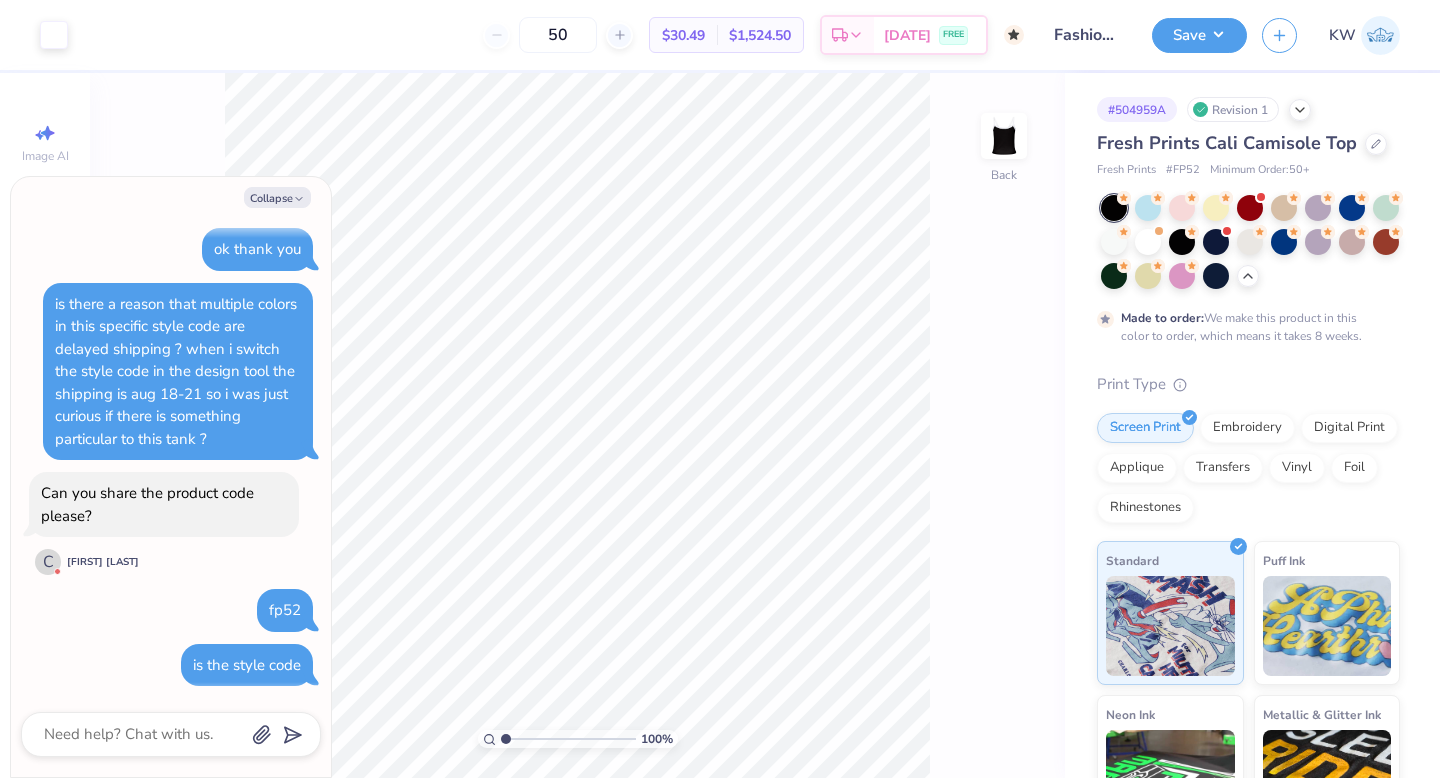 click at bounding box center (1114, 208) 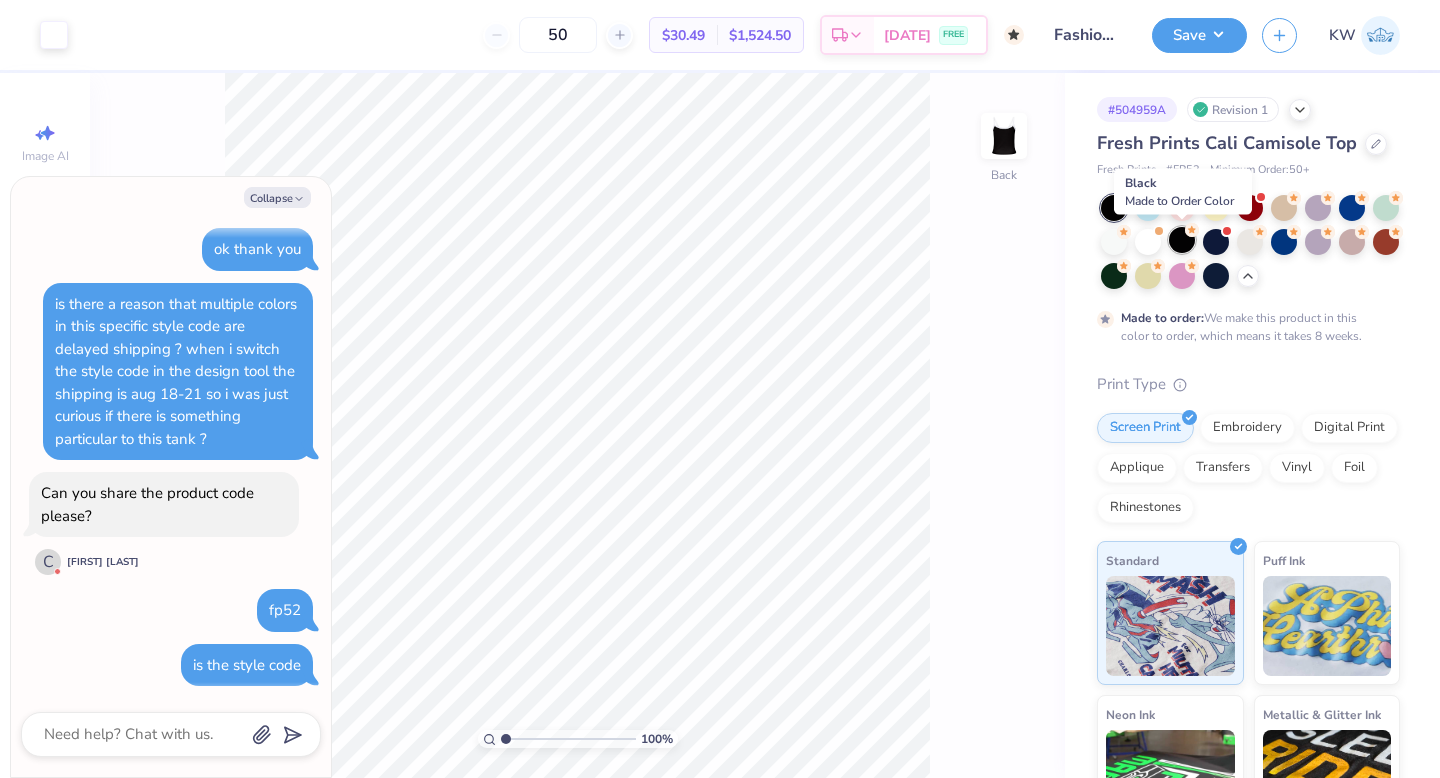 click at bounding box center (1182, 240) 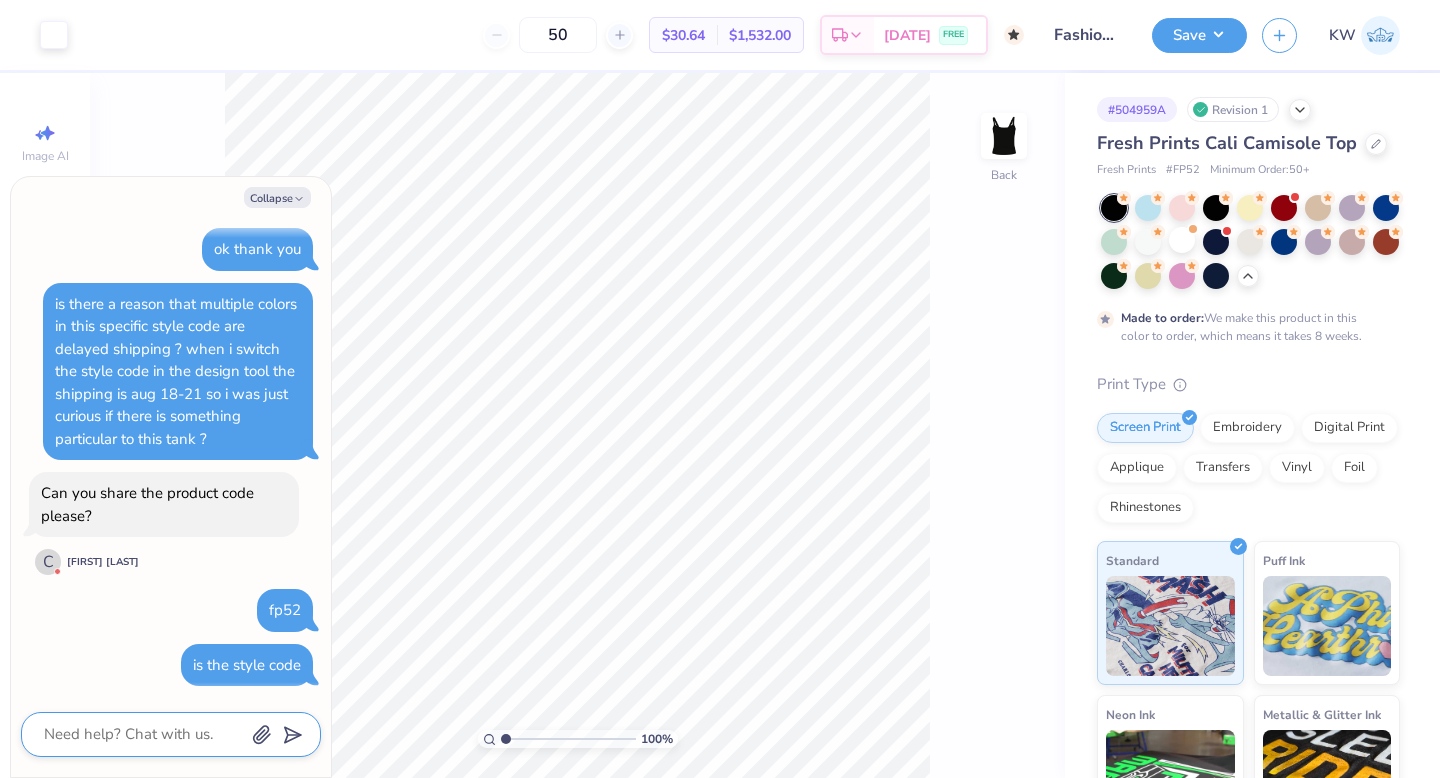 click at bounding box center [143, 734] 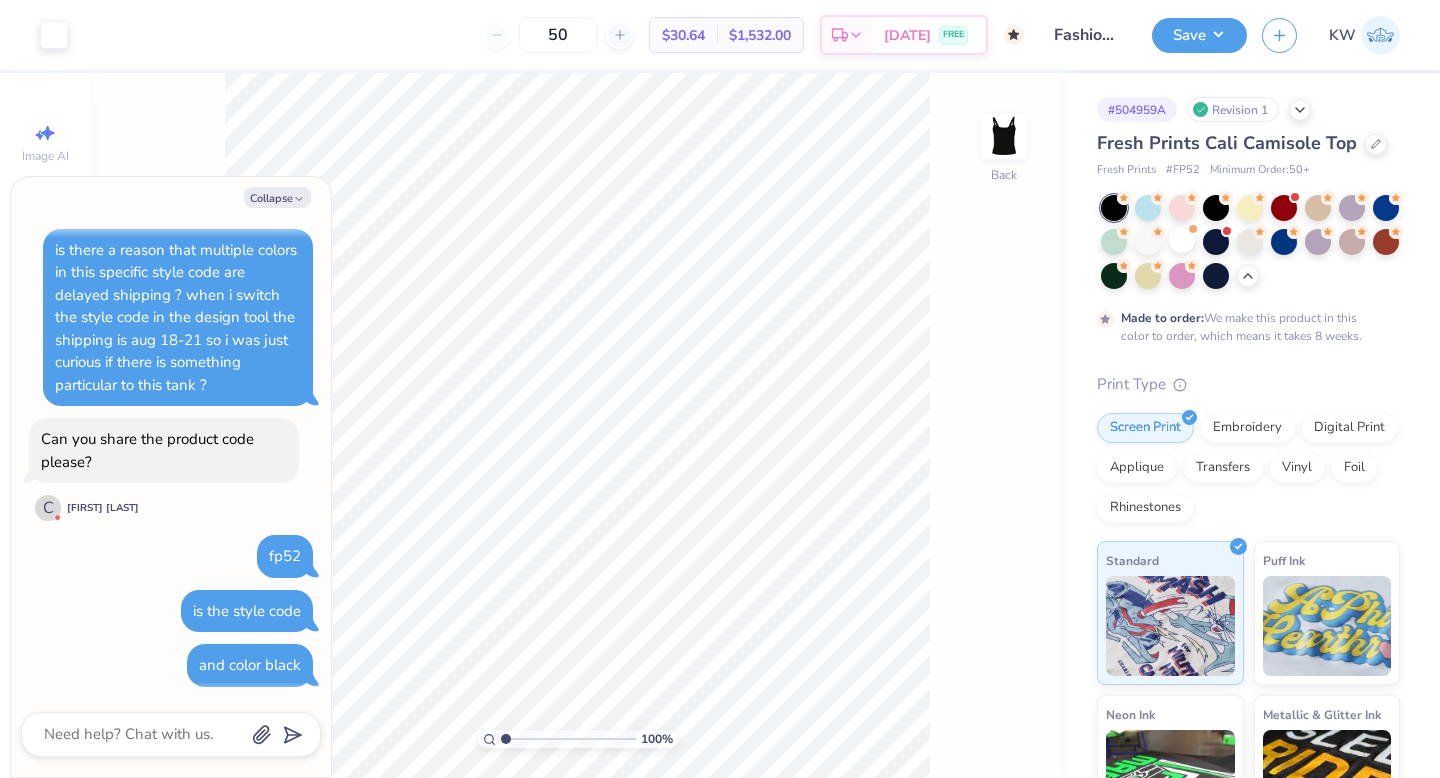 scroll, scrollTop: 2661, scrollLeft: 0, axis: vertical 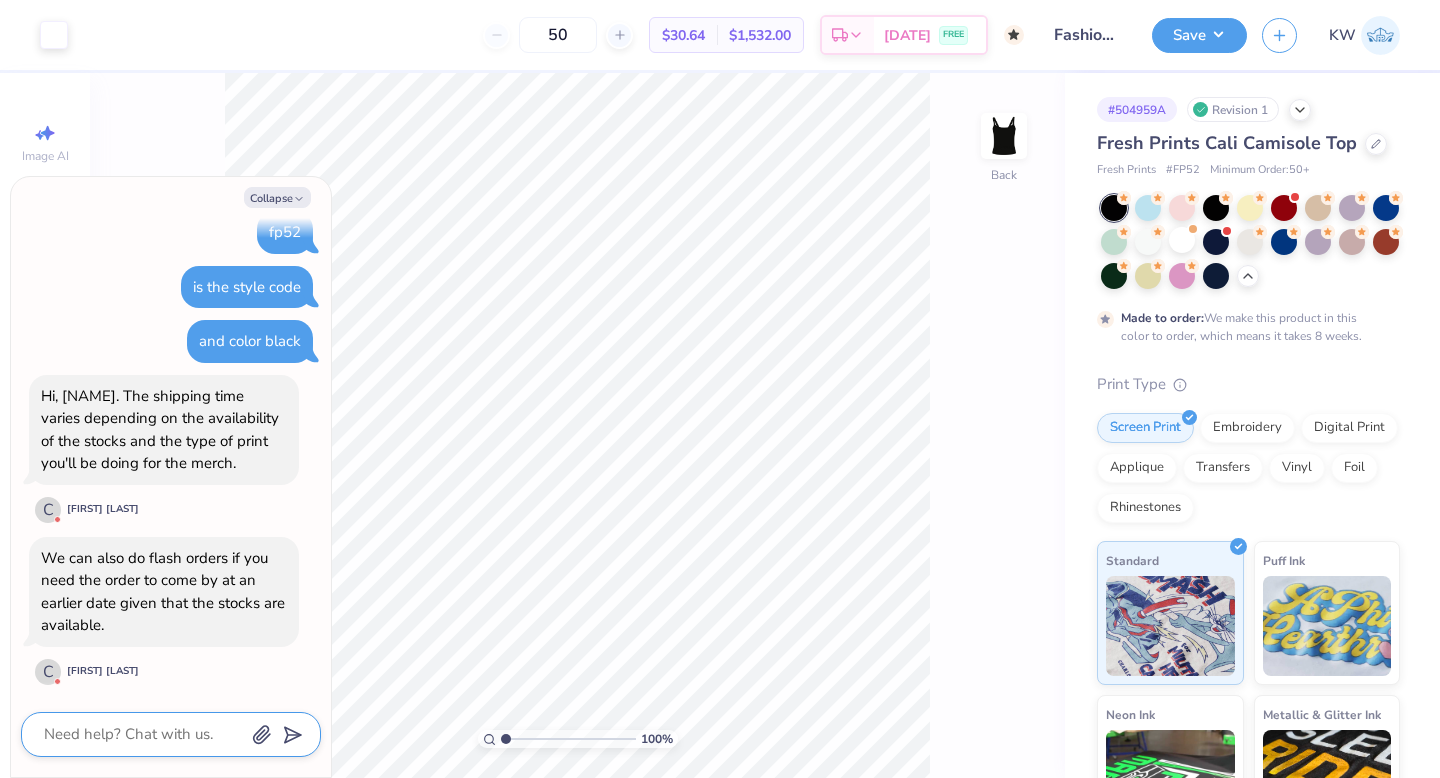 click at bounding box center [143, 734] 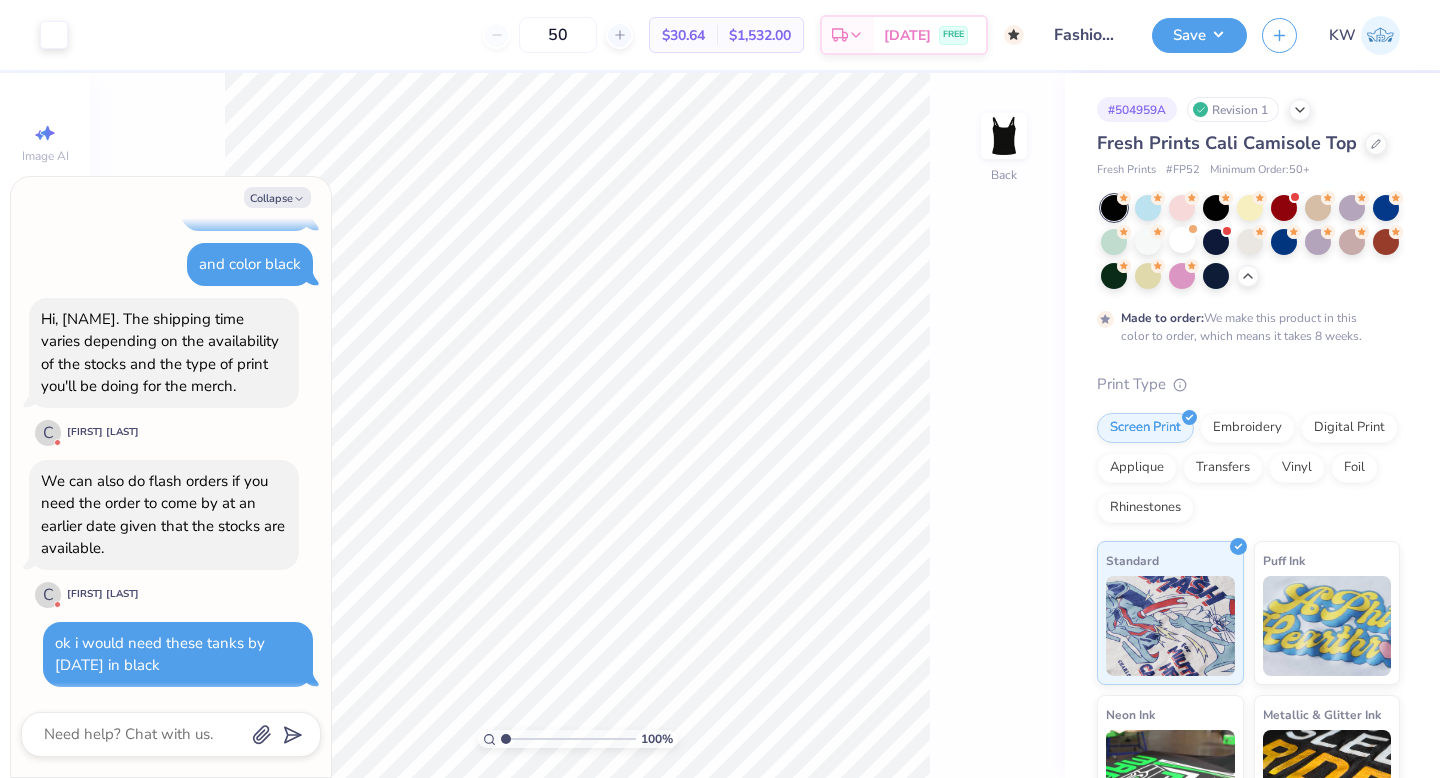scroll, scrollTop: 2855, scrollLeft: 0, axis: vertical 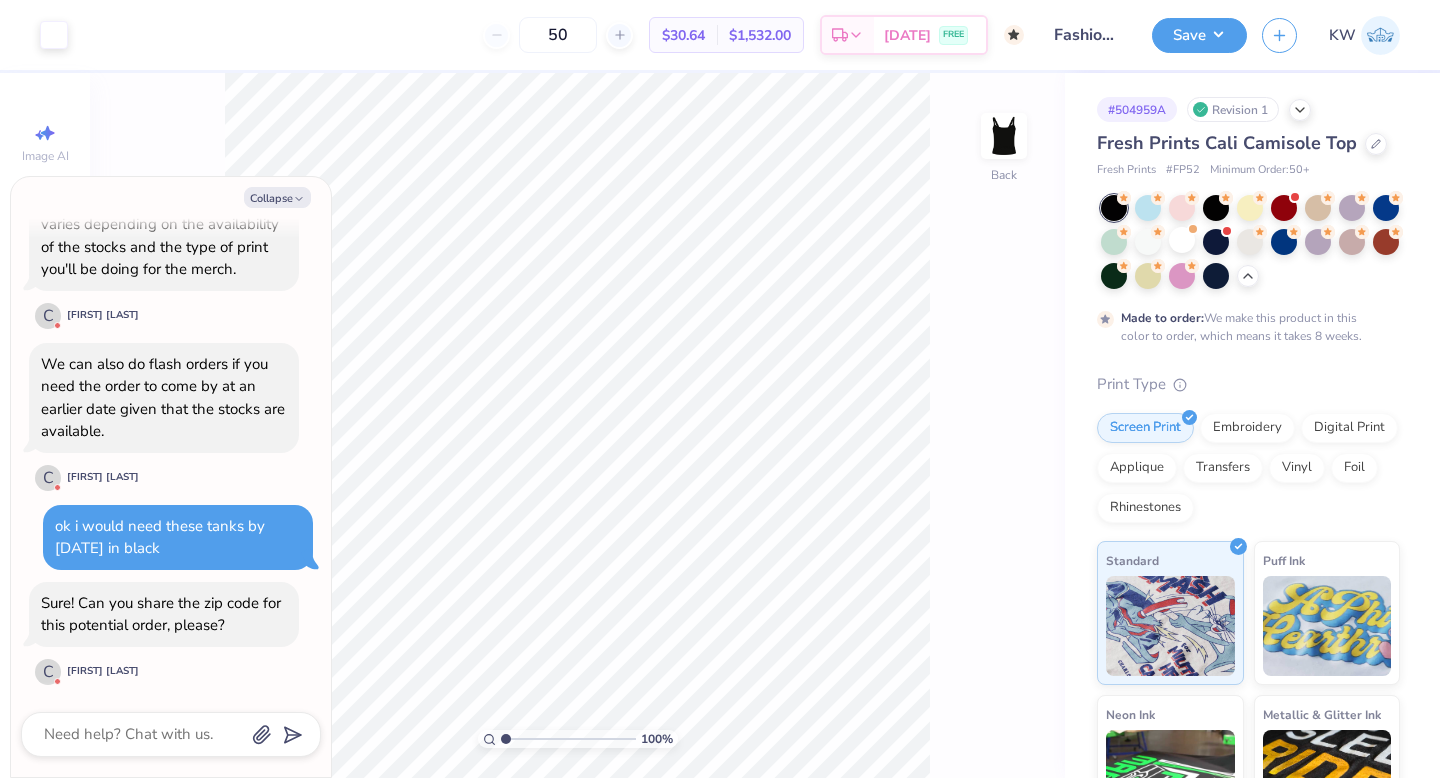 click on "100  % Back" at bounding box center [577, 425] 